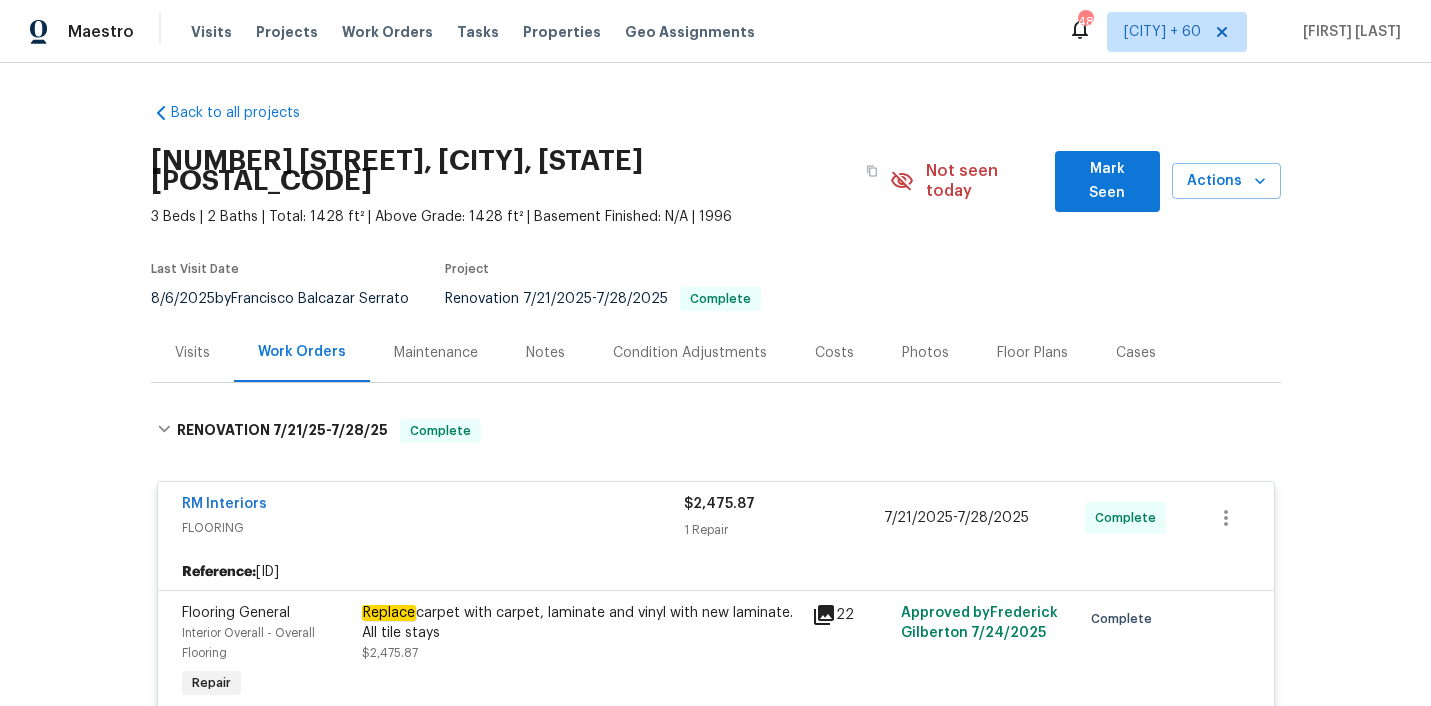 scroll, scrollTop: 0, scrollLeft: 0, axis: both 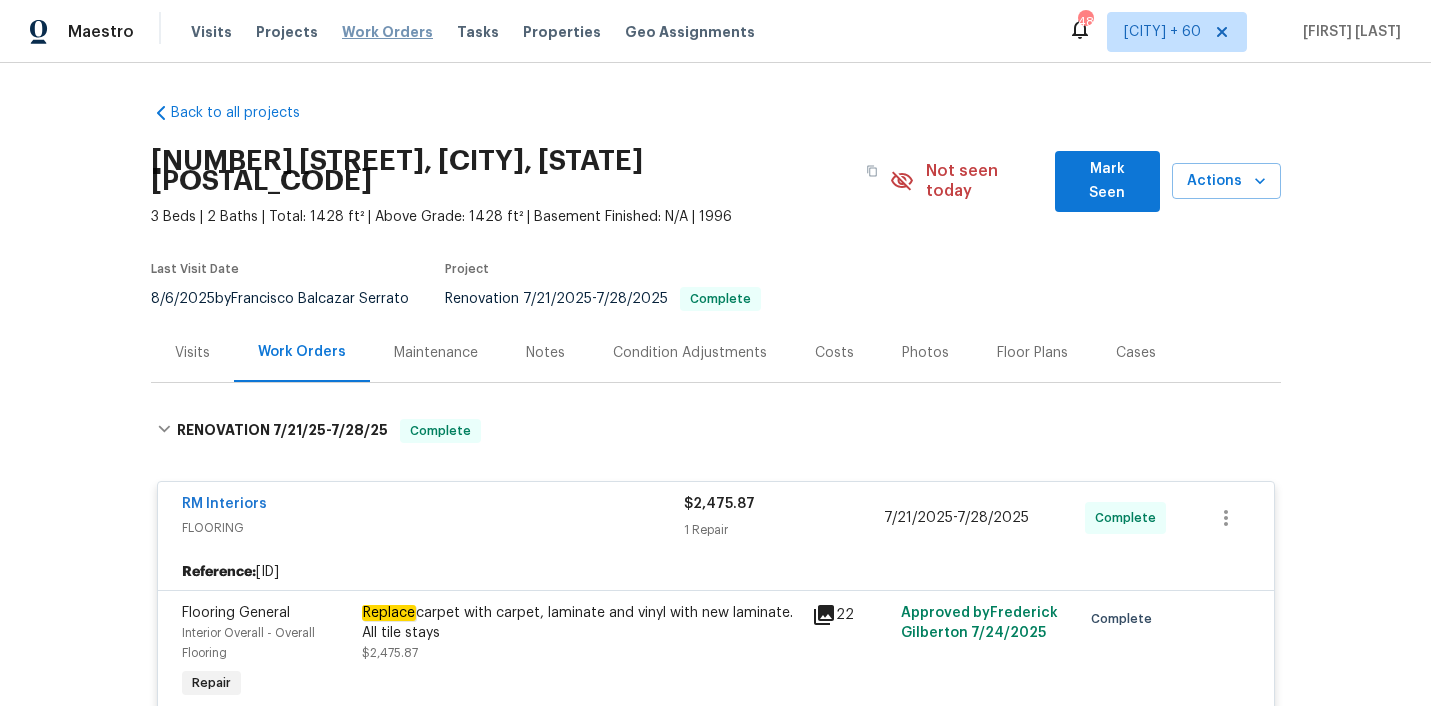 click on "Work Orders" at bounding box center (387, 32) 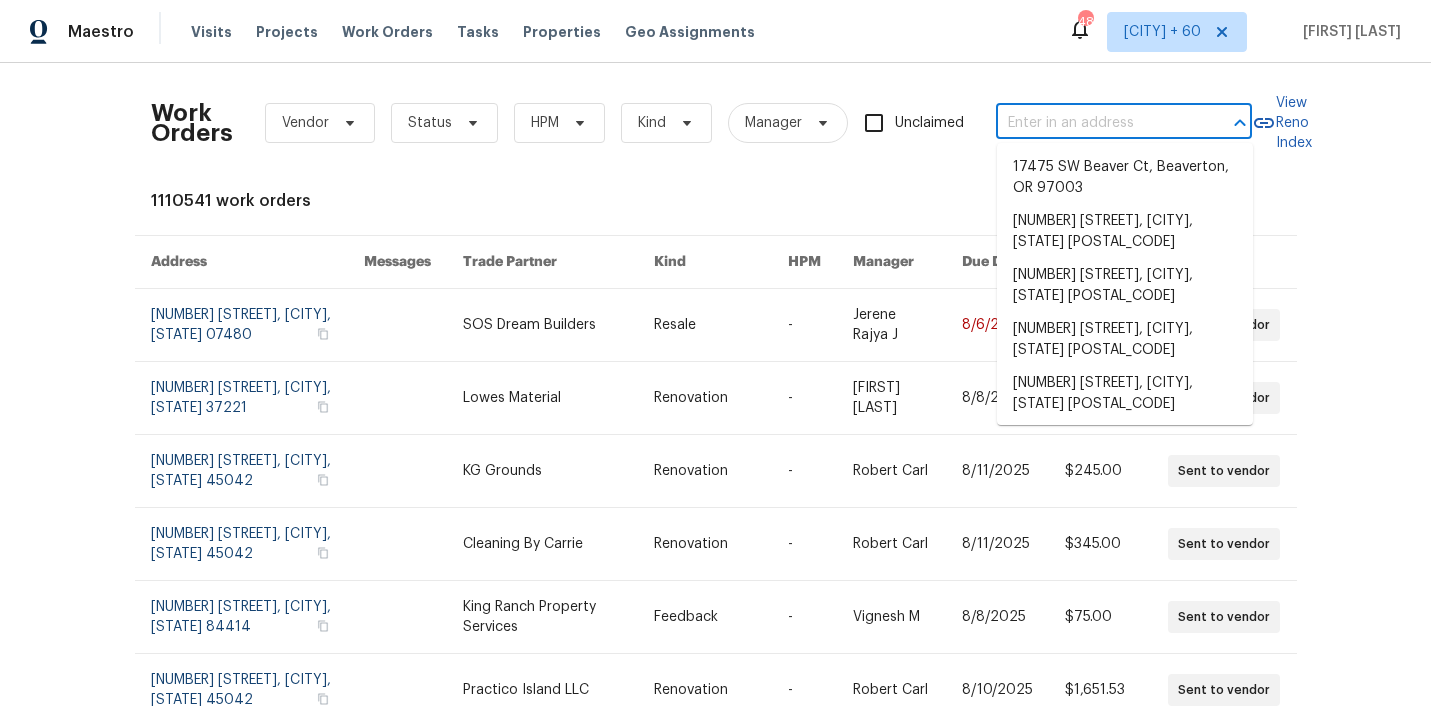 click at bounding box center (1096, 123) 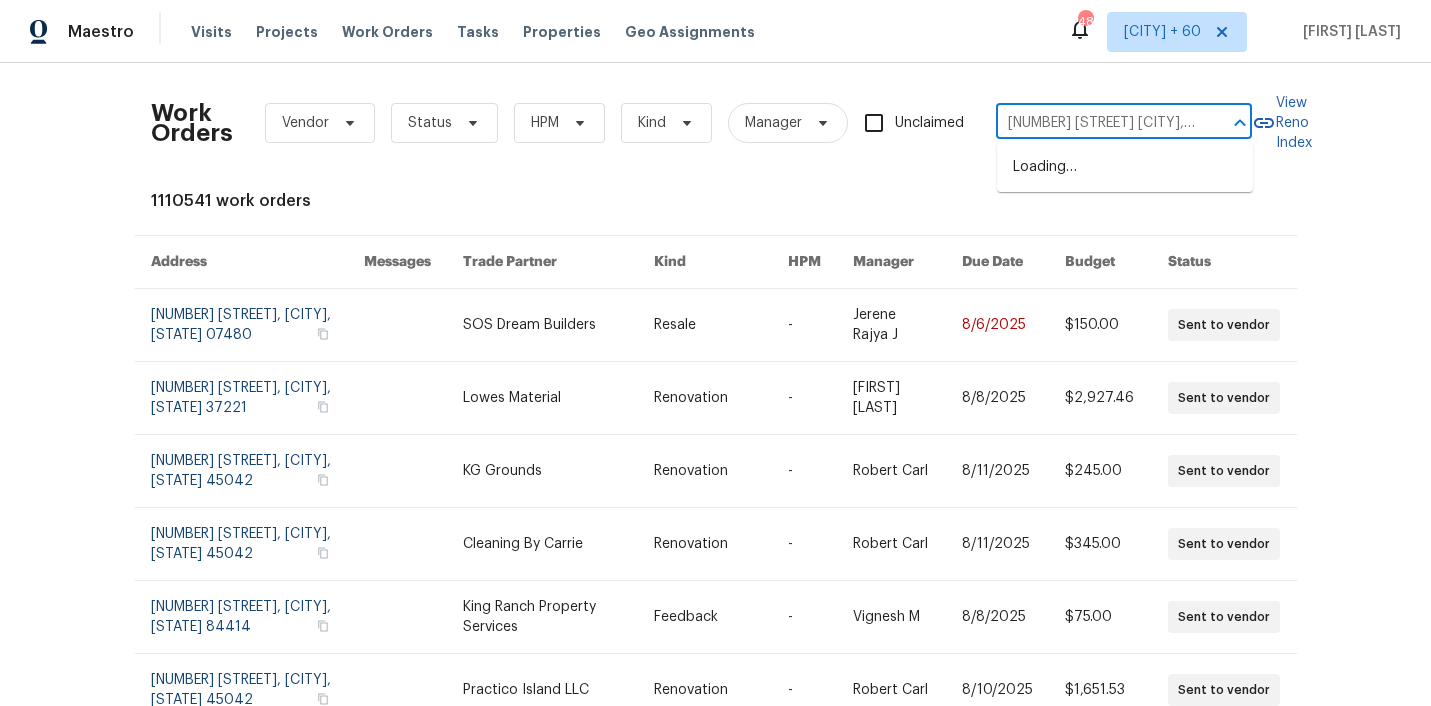 scroll, scrollTop: 0, scrollLeft: 40, axis: horizontal 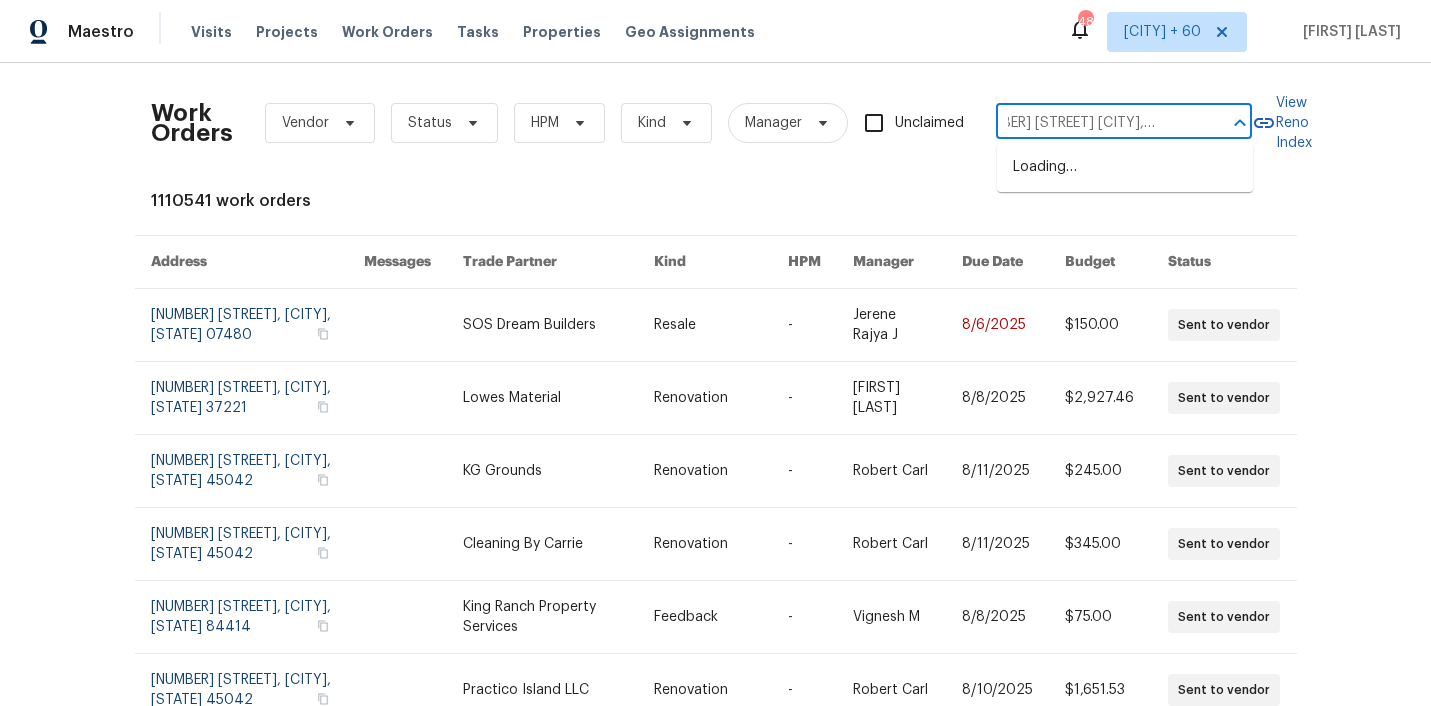 type on "[NUMBER] [STREET] [CITY], [STATE] [POSTAL_CODE]" 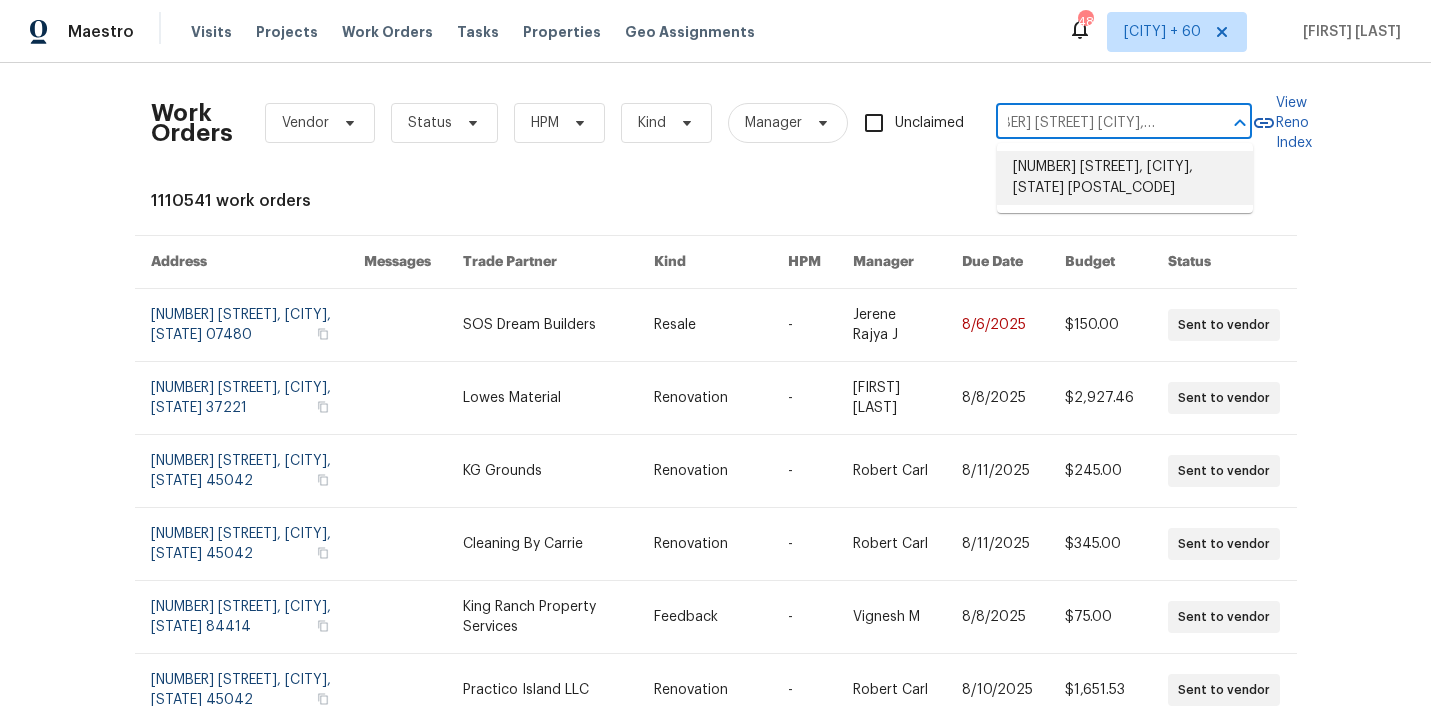 click on "[NUMBER] [STREET], [CITY], [STATE] [POSTAL_CODE]" at bounding box center (1125, 178) 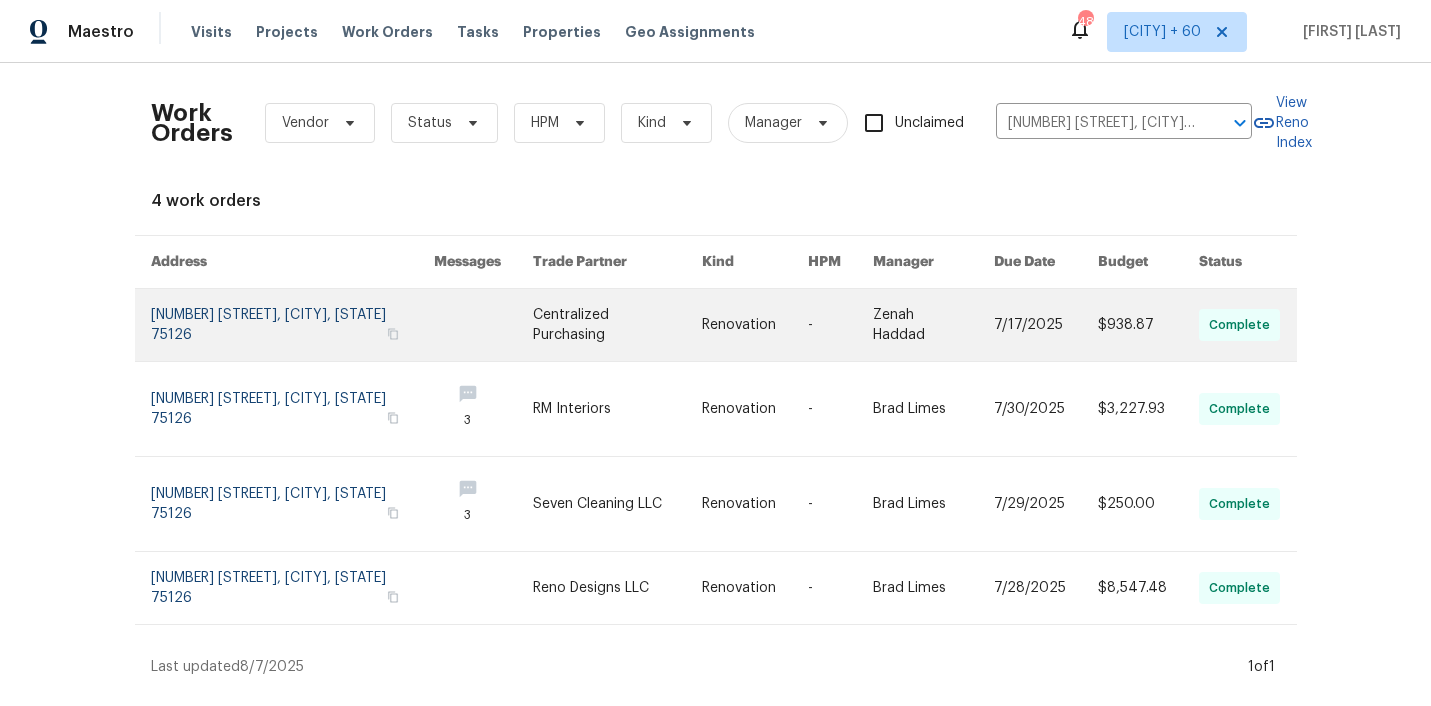 click on "Centralized Purchasing" at bounding box center [601, 325] 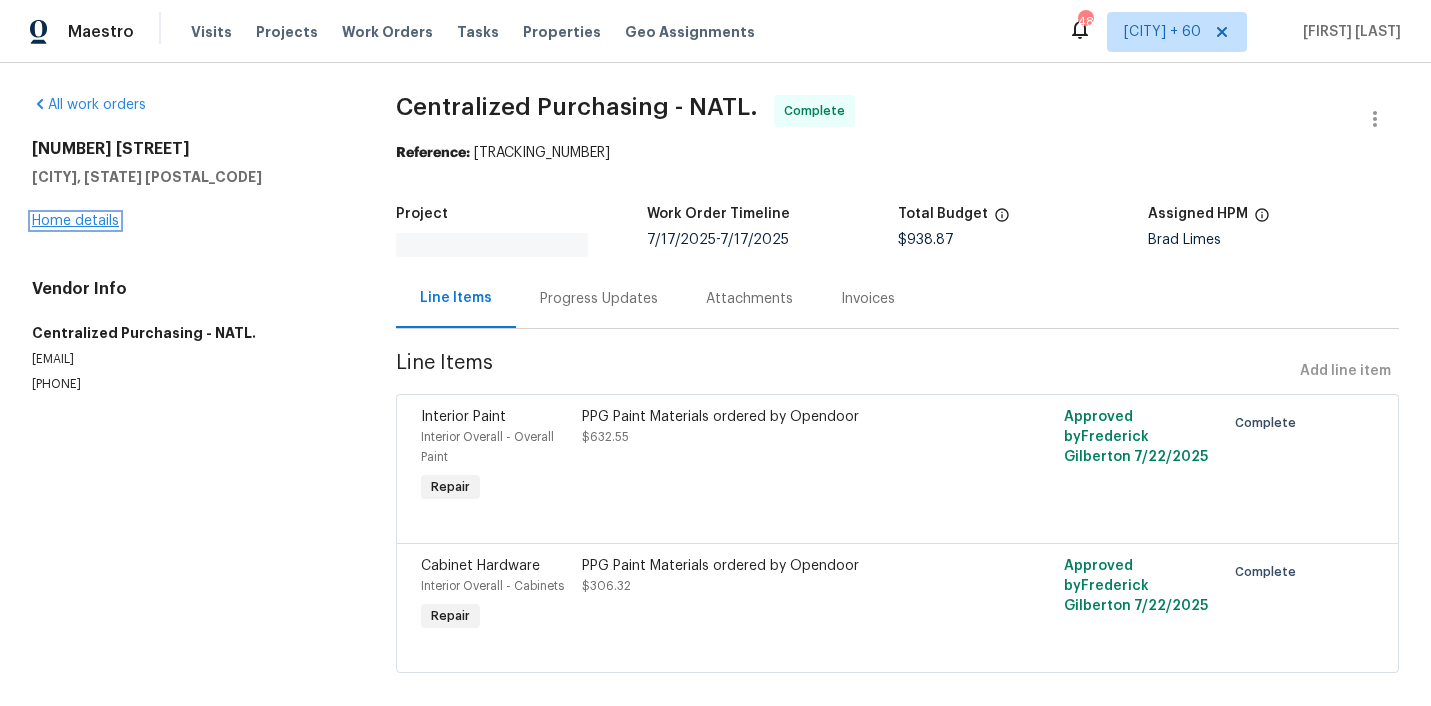 click on "Home details" at bounding box center [75, 221] 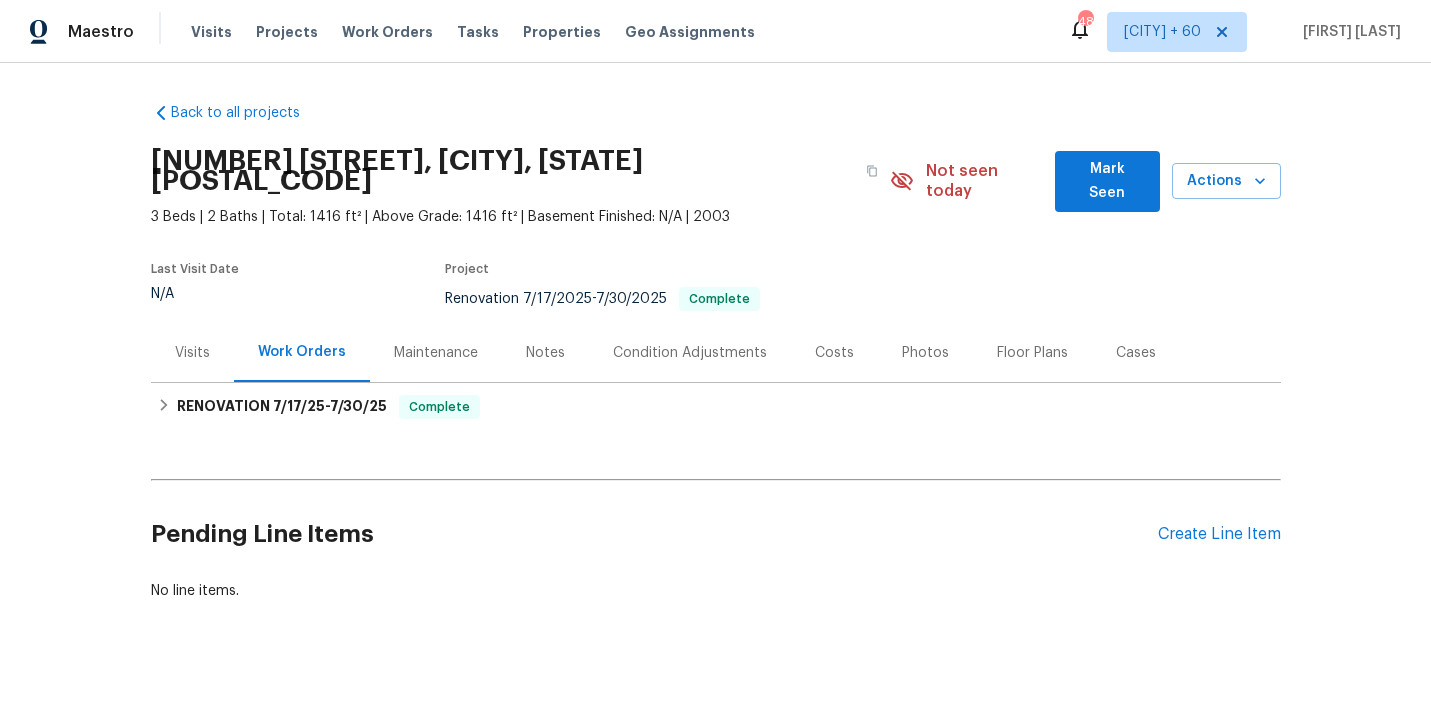 scroll, scrollTop: 11, scrollLeft: 0, axis: vertical 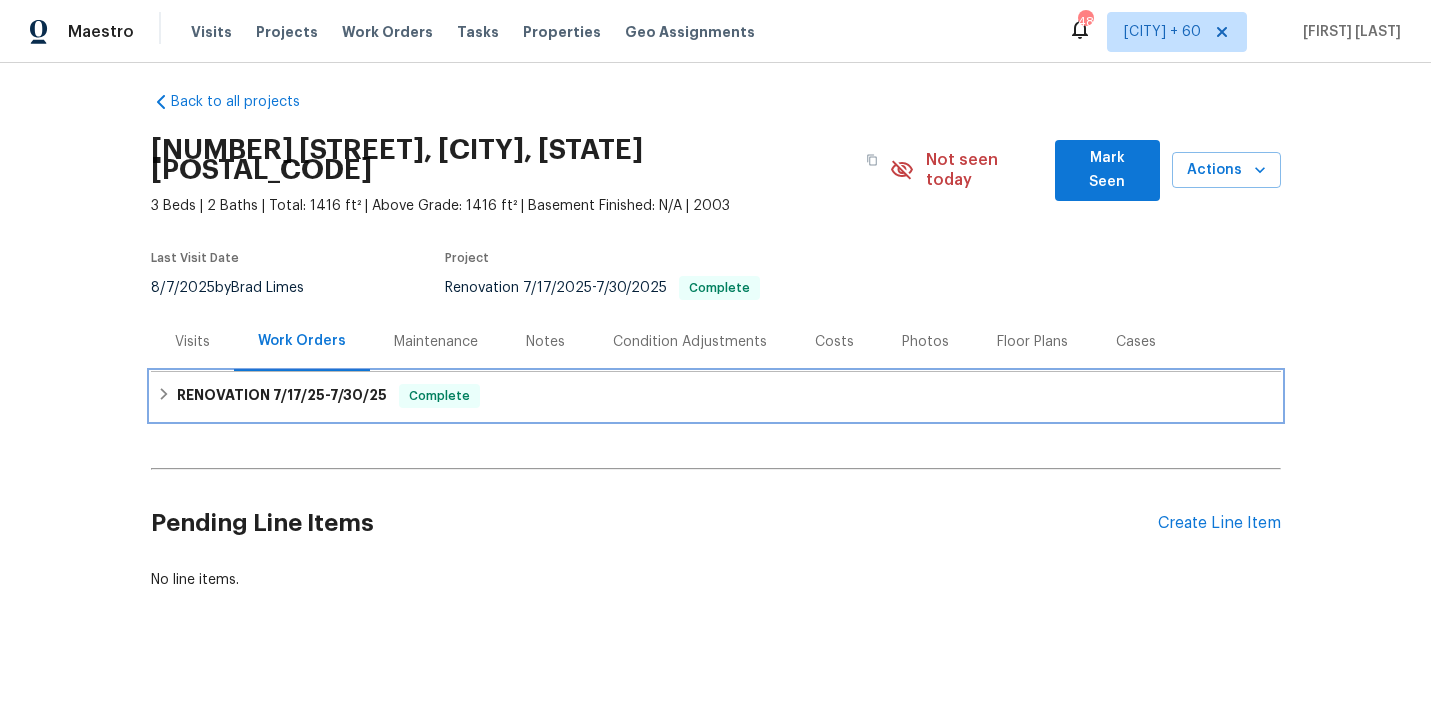 click on "RENOVATION [DATE] - [DATE] Complete" at bounding box center (716, 396) 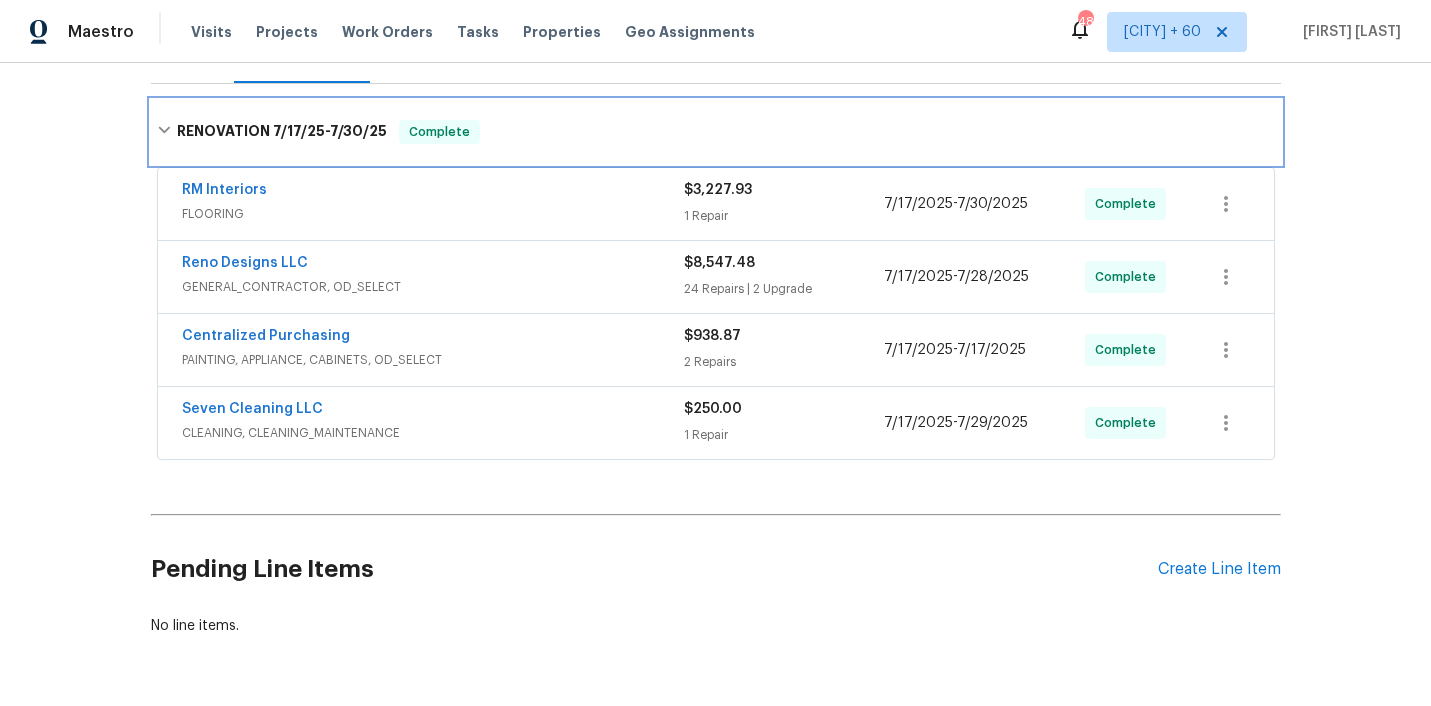 scroll, scrollTop: 317, scrollLeft: 0, axis: vertical 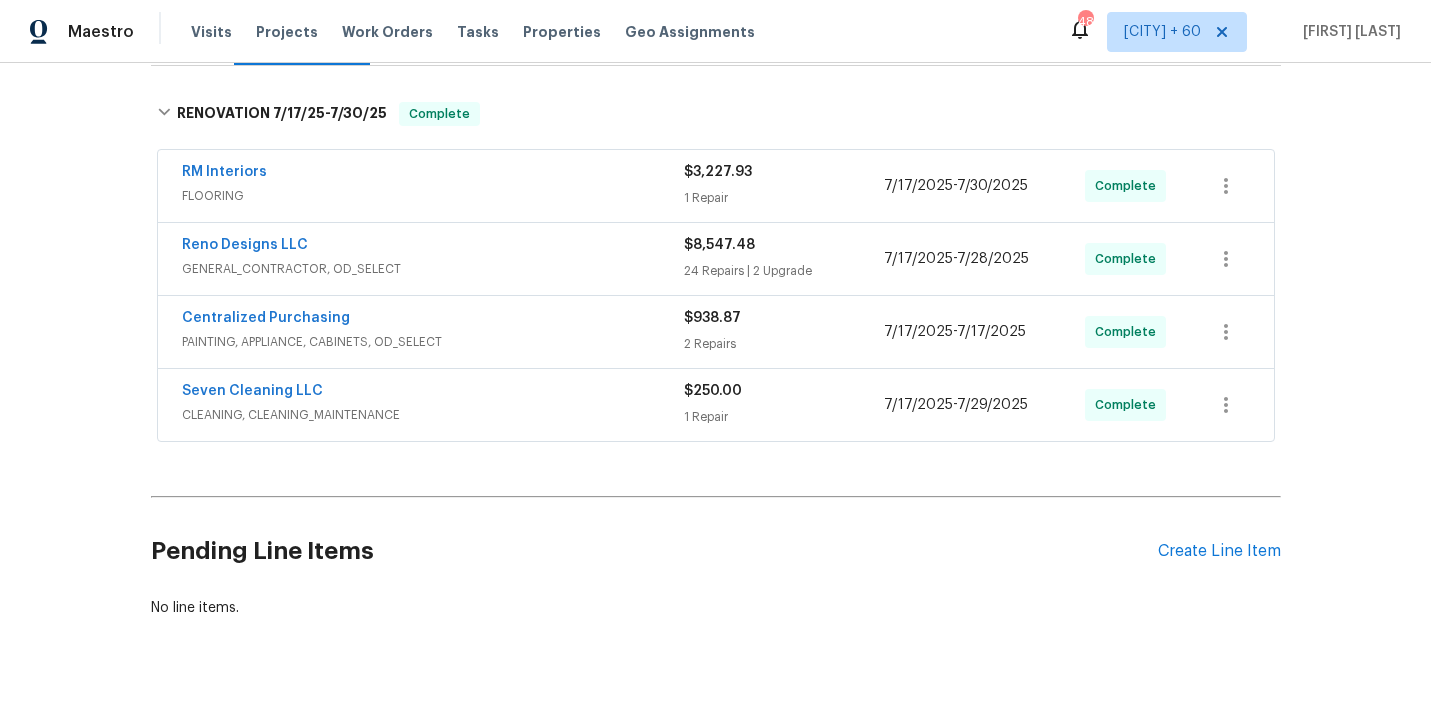 click on "Seven Cleaning LLC" at bounding box center [433, 393] 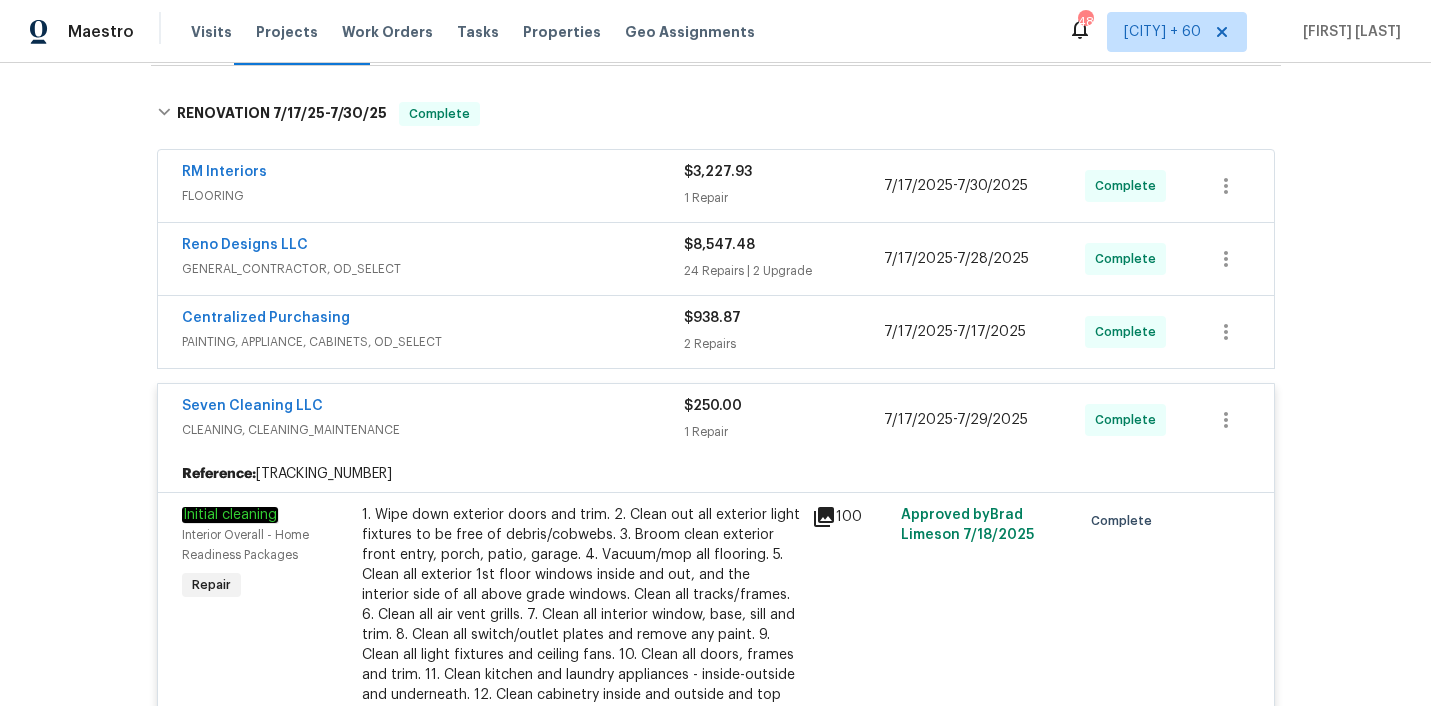 click on "PAINTING, APPLIANCE, CABINETS, OD_SELECT" at bounding box center [433, 342] 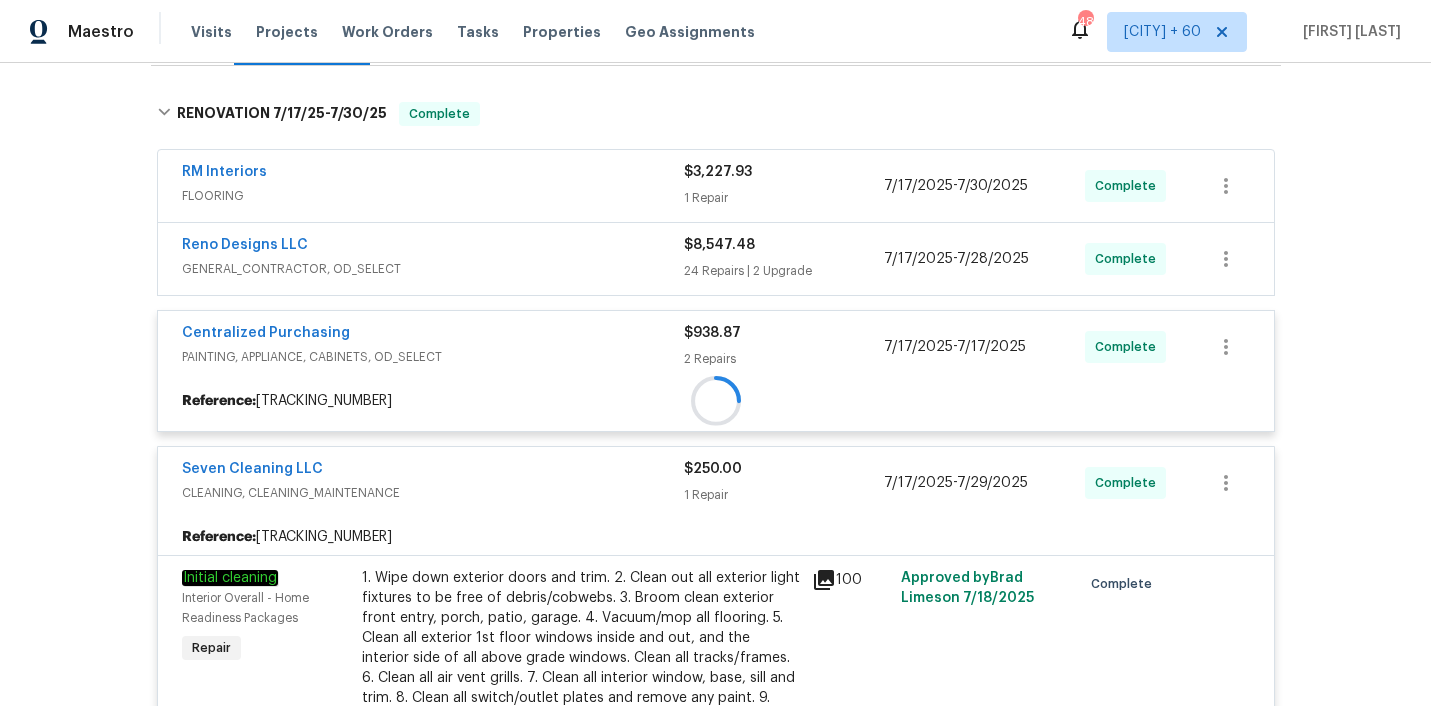scroll, scrollTop: 246, scrollLeft: 0, axis: vertical 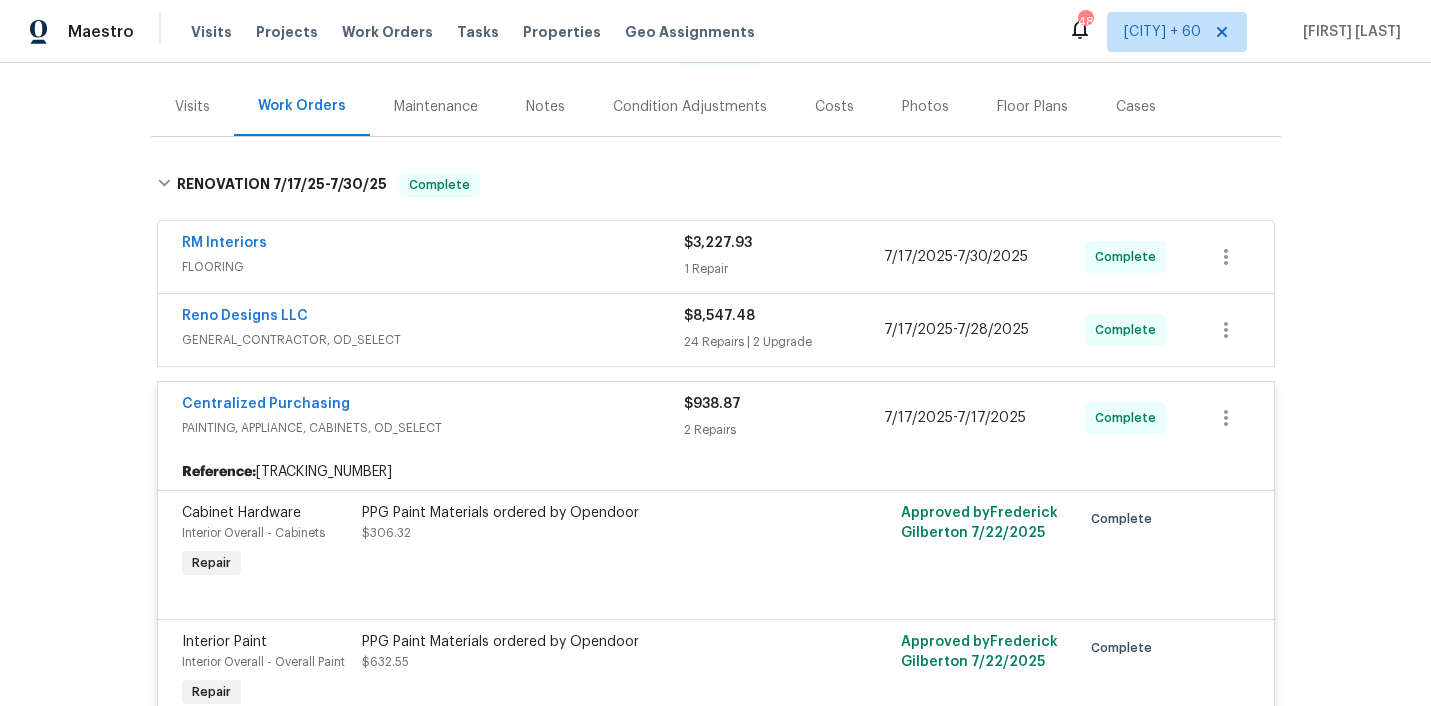 click on "GENERAL_CONTRACTOR, OD_SELECT" at bounding box center [433, 340] 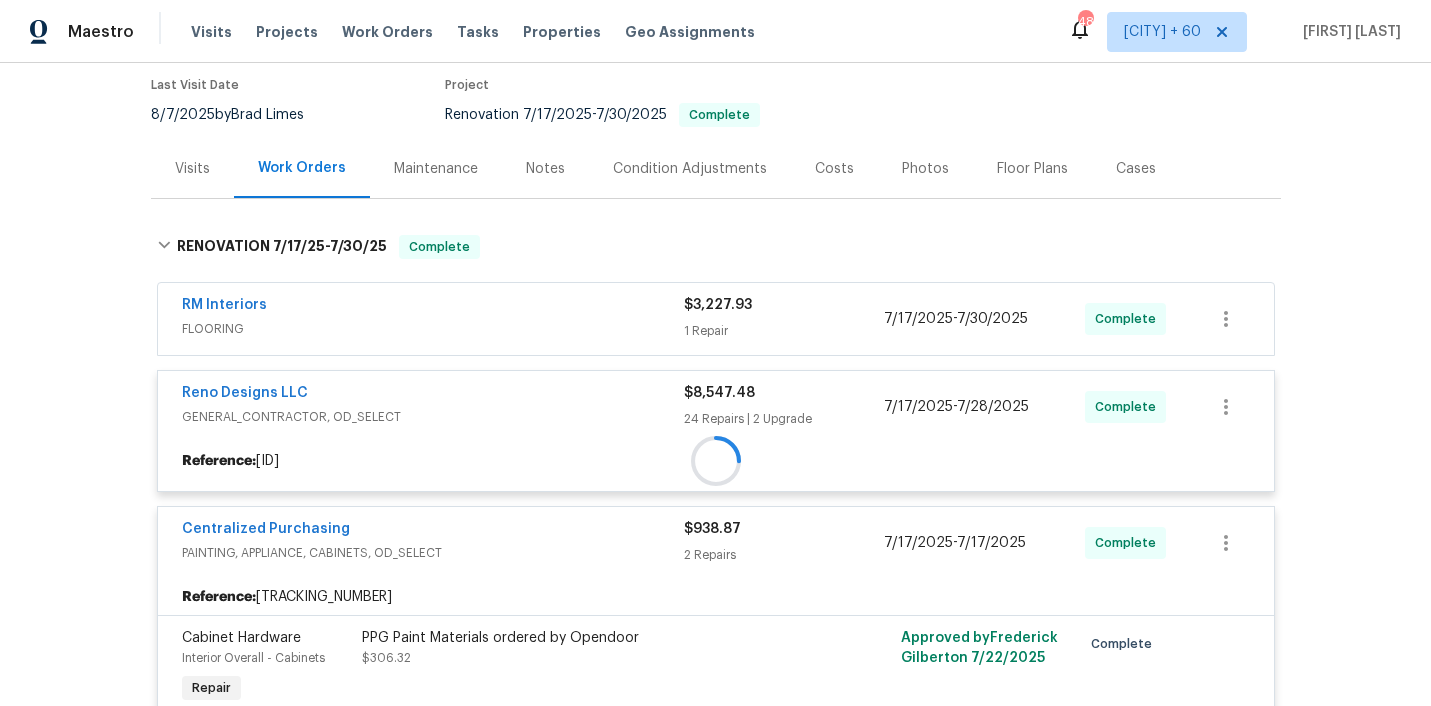 scroll, scrollTop: 155, scrollLeft: 0, axis: vertical 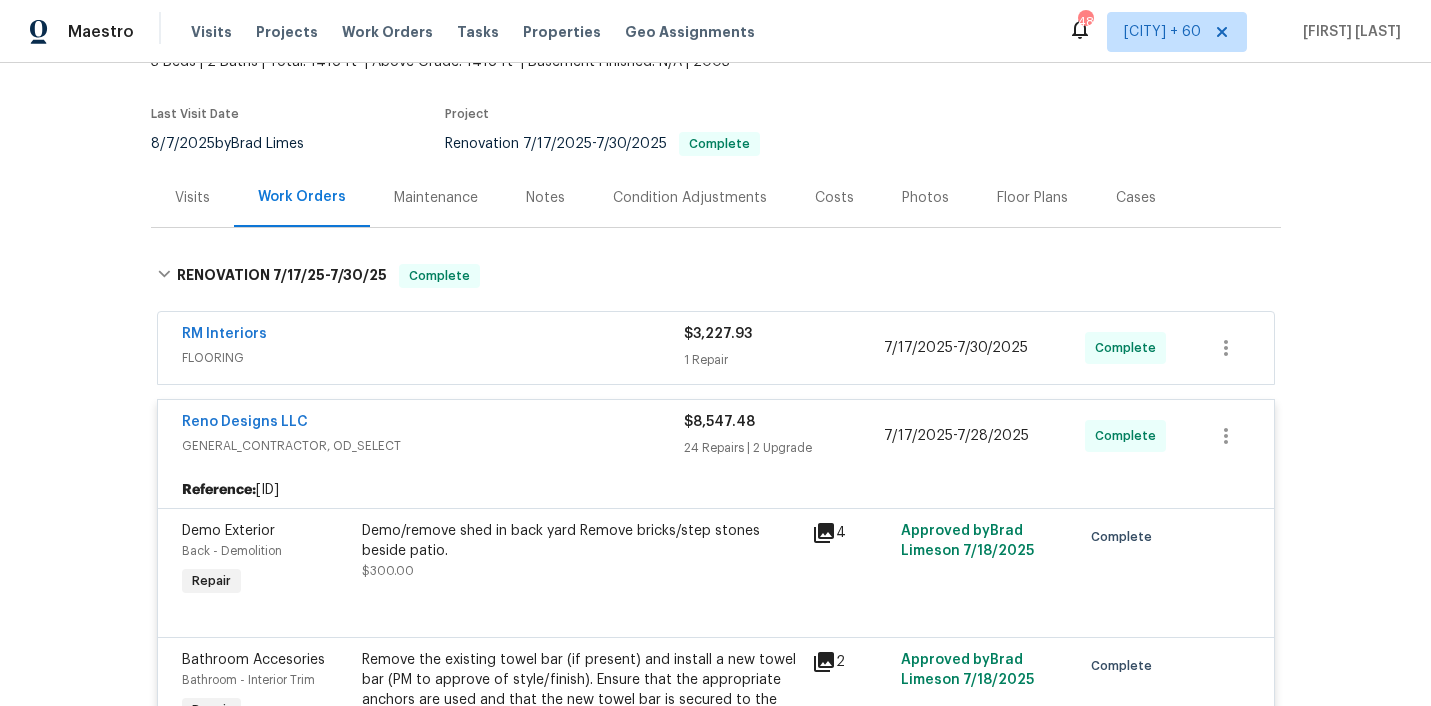 click on "RM Interiors" at bounding box center (433, 336) 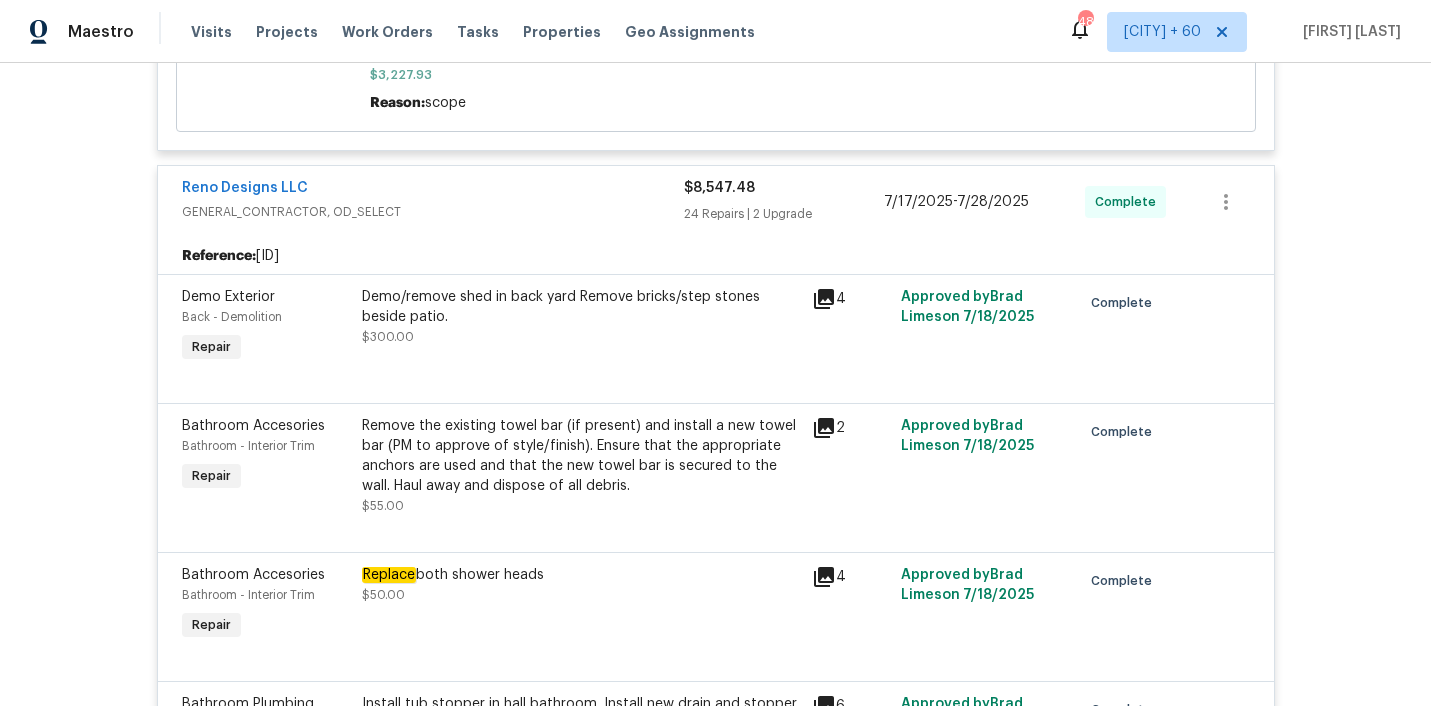 scroll, scrollTop: 714, scrollLeft: 0, axis: vertical 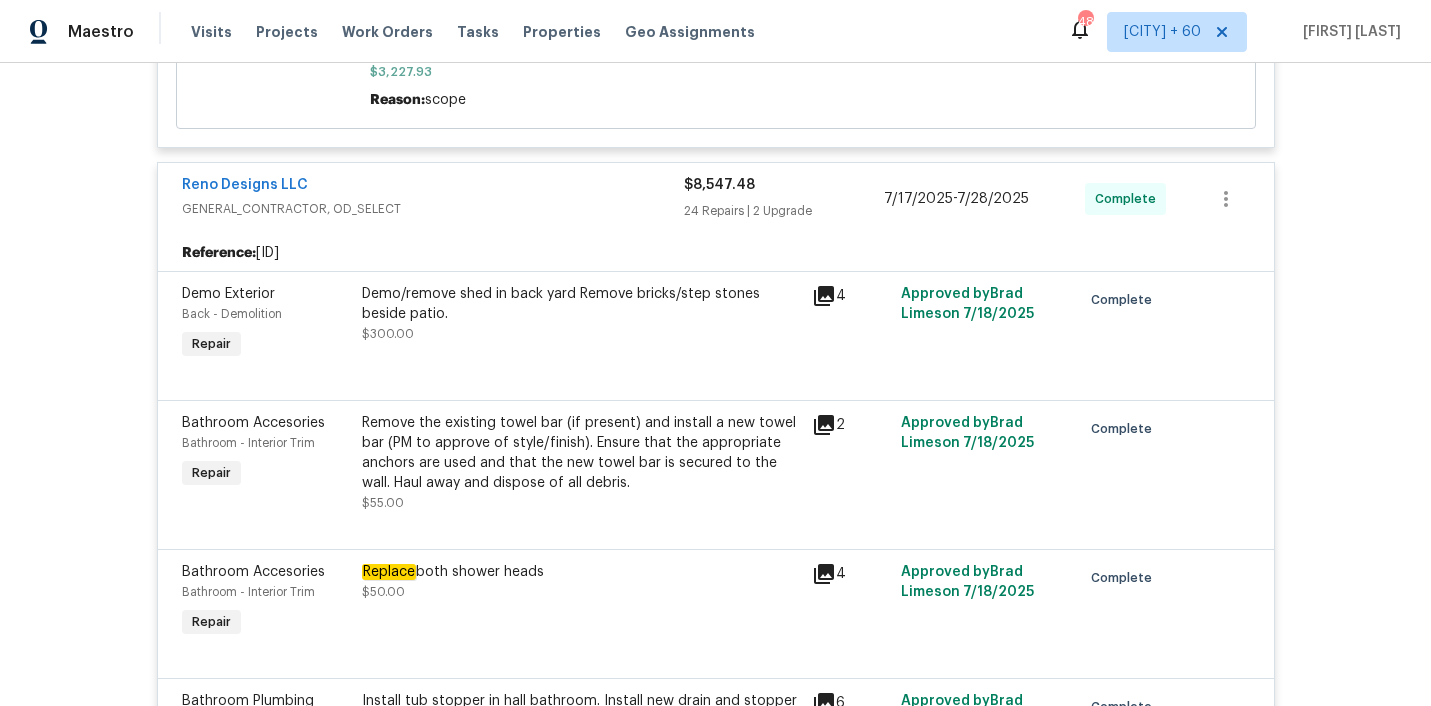 click on "Demo/remove shed in back yard
Remove bricks/step stones beside patio." at bounding box center [581, 304] 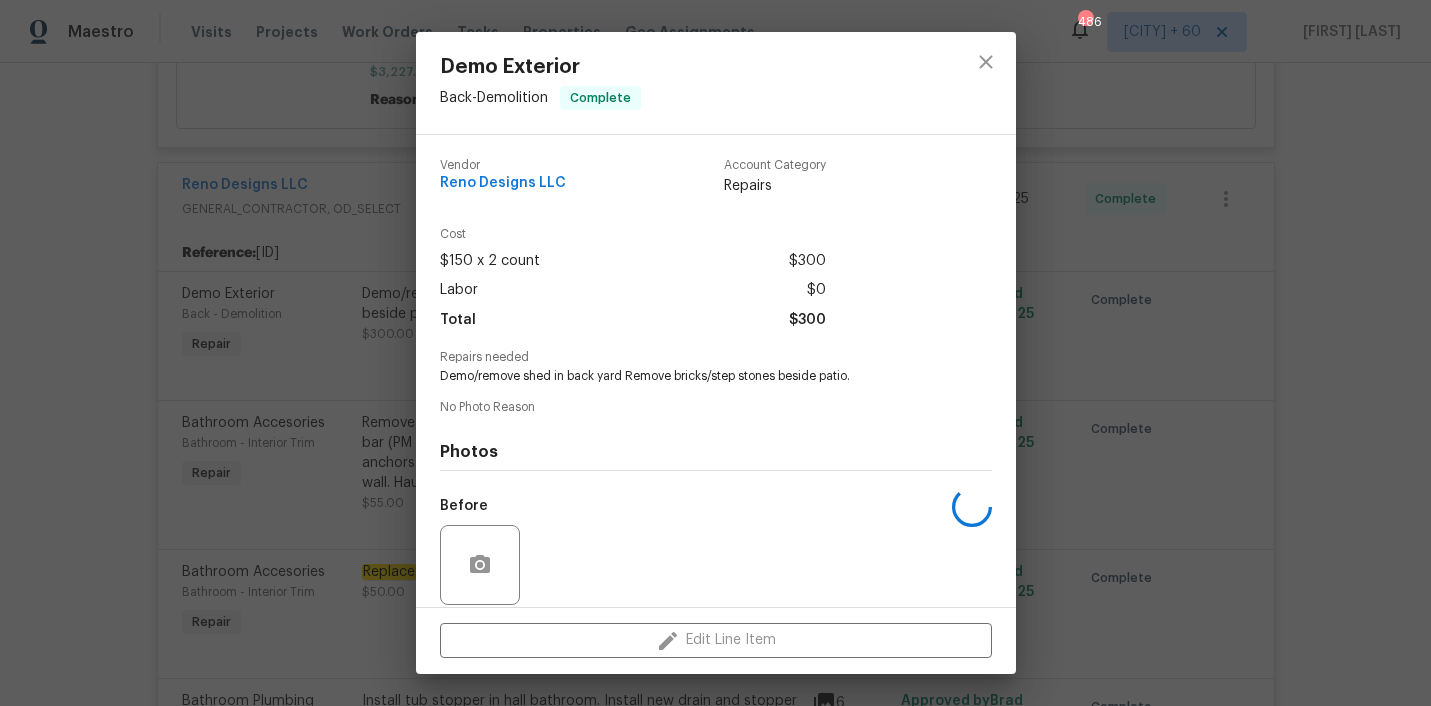 scroll, scrollTop: 148, scrollLeft: 0, axis: vertical 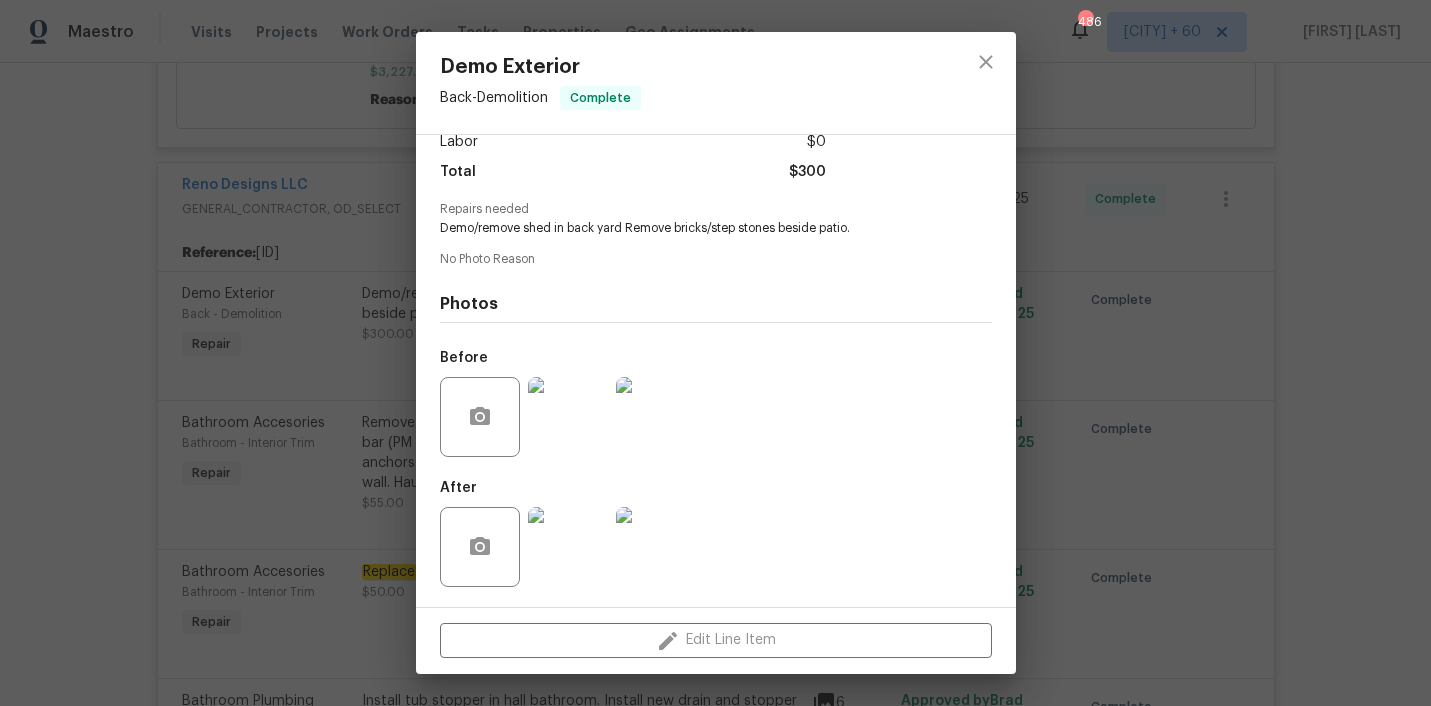 click at bounding box center (568, 417) 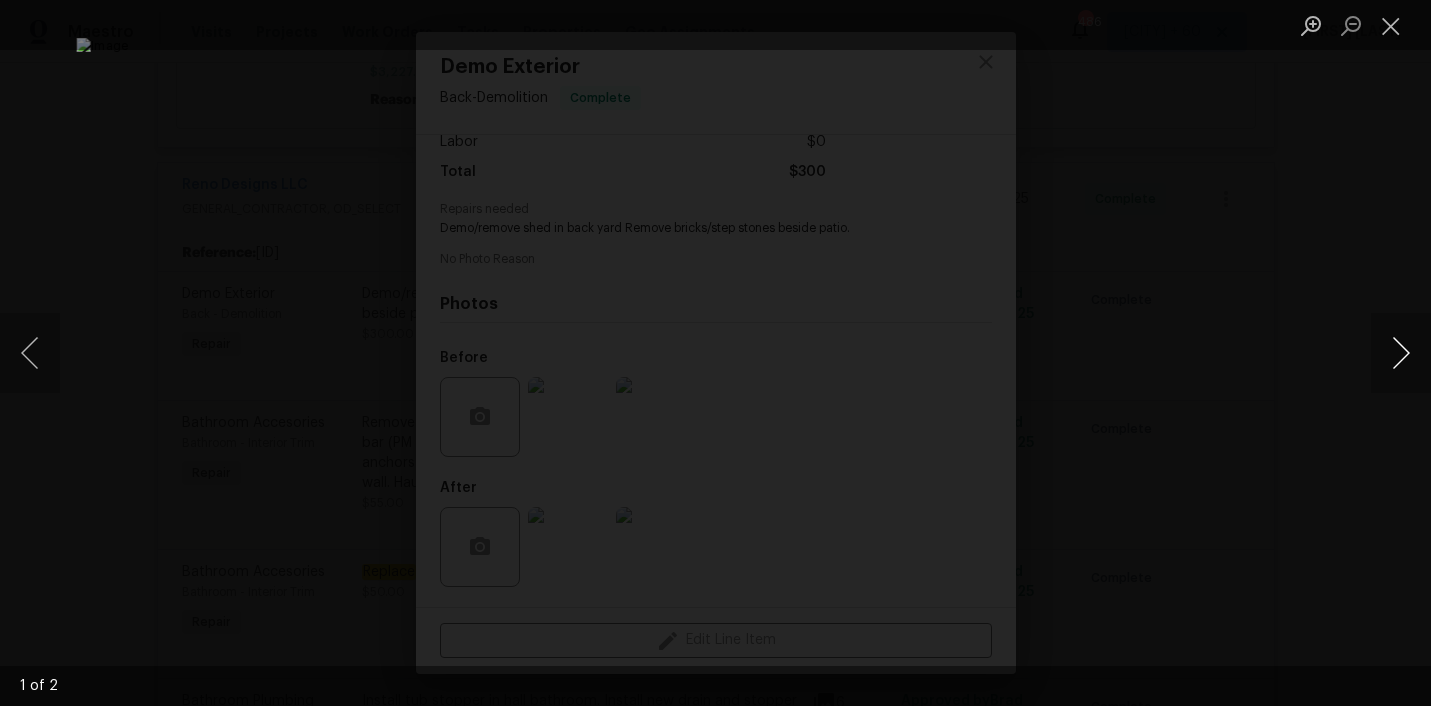 click at bounding box center (1401, 353) 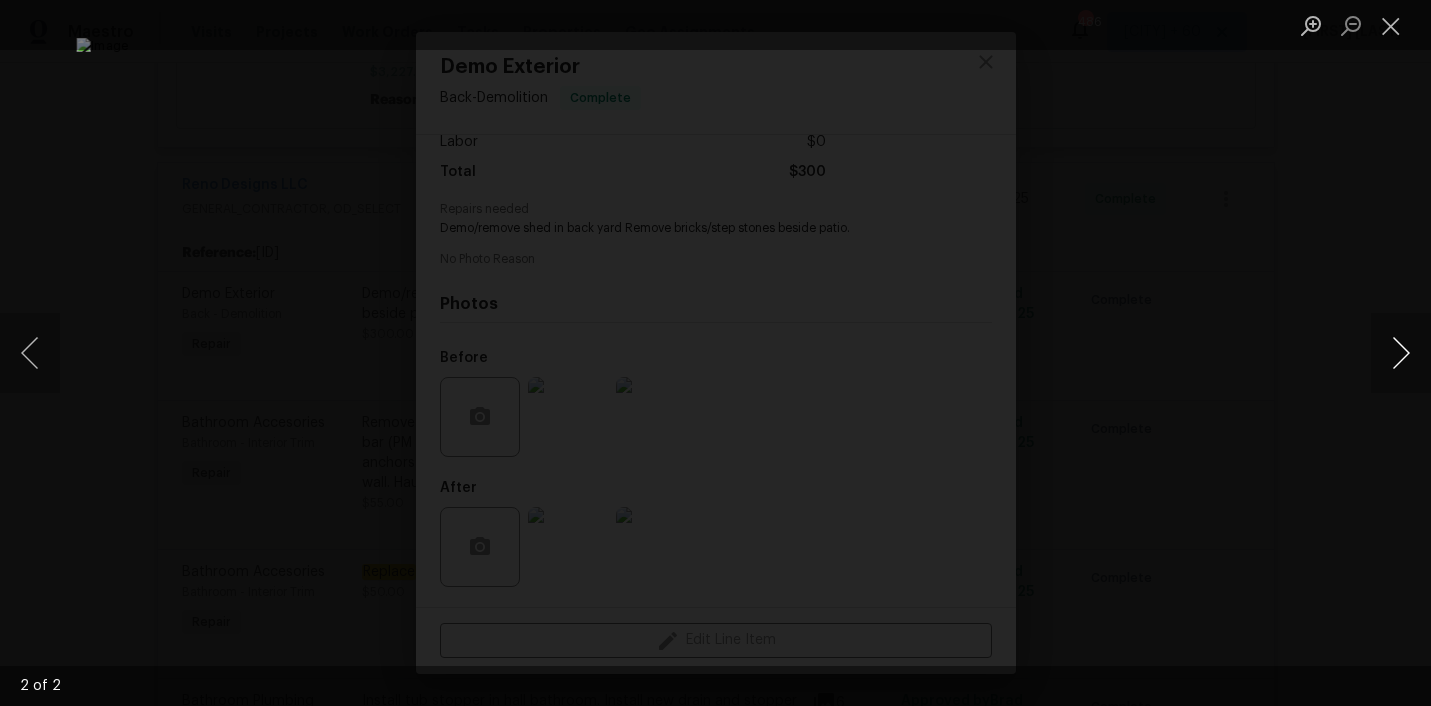 click at bounding box center [1401, 353] 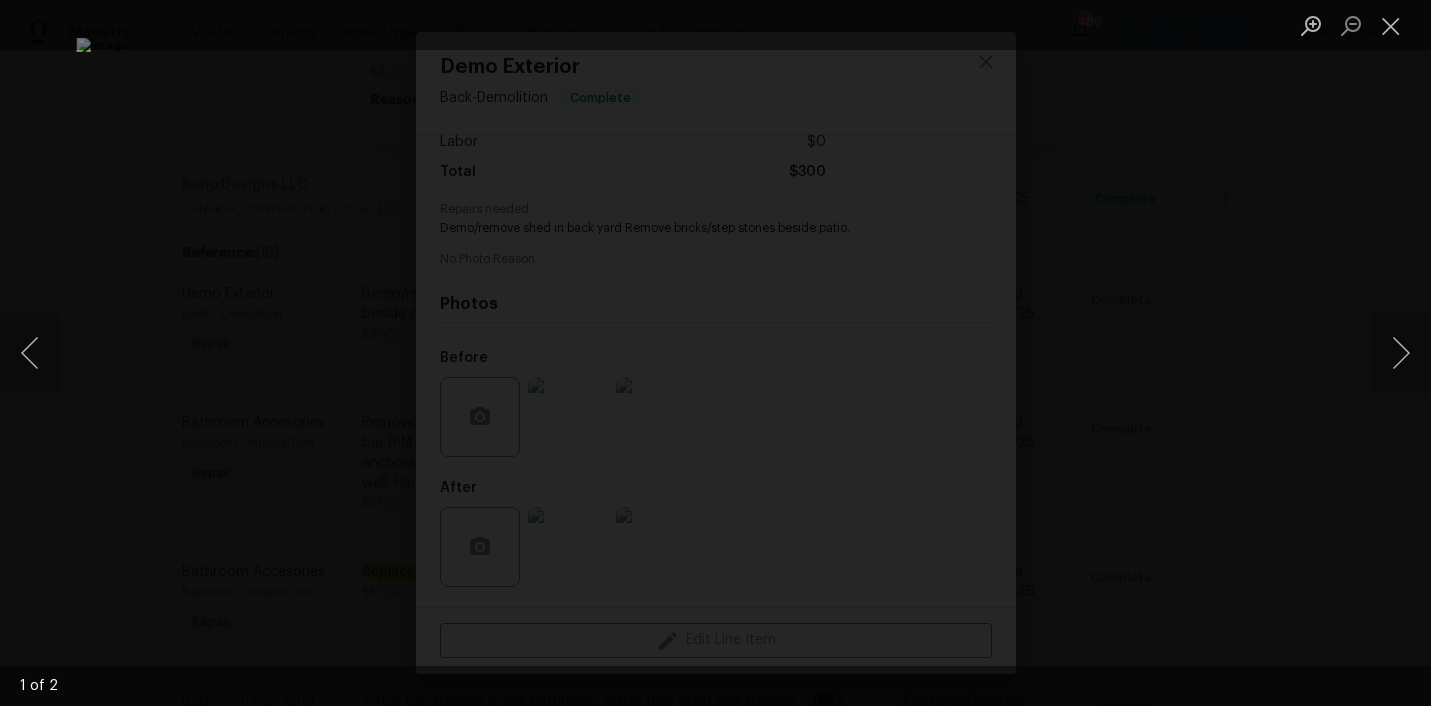 click at bounding box center [715, 353] 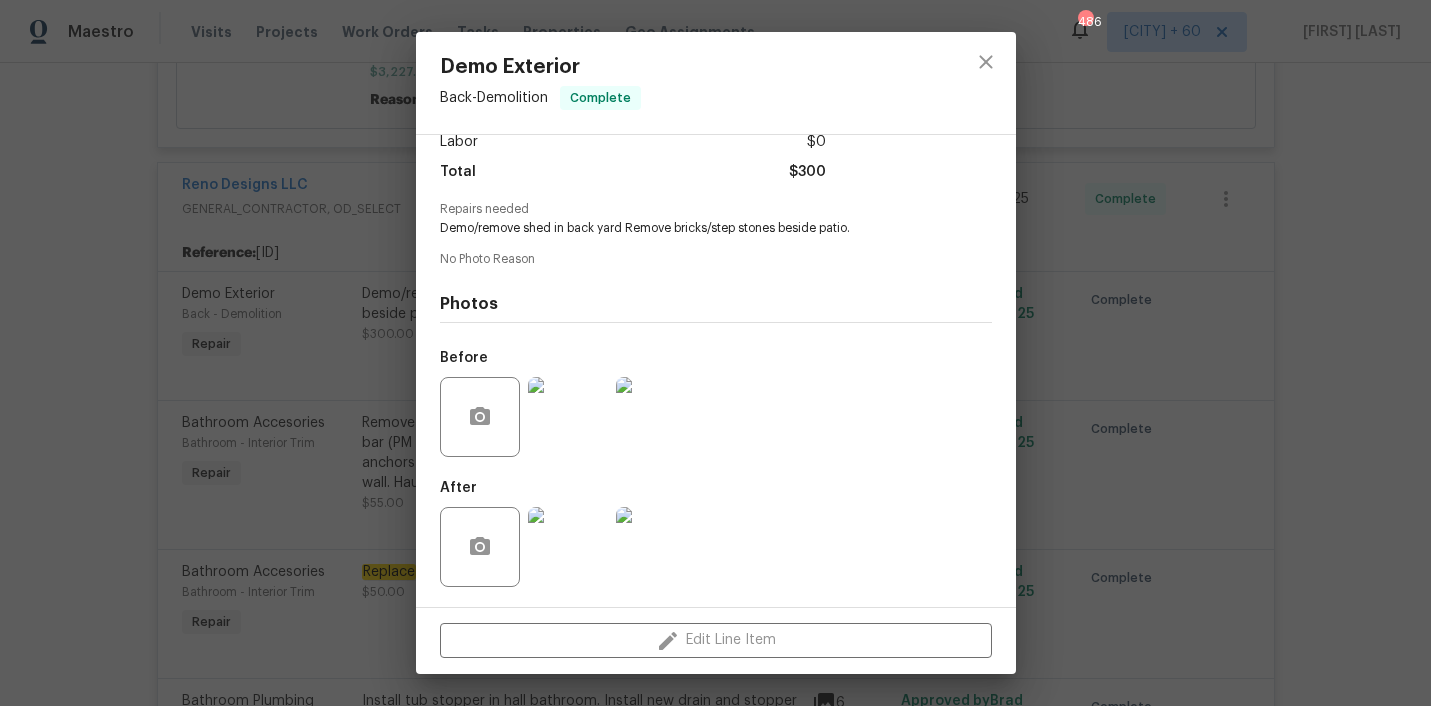 click on "Demo Exterior Back - Demolition Complete Vendor Reno Designs LLC Account Category Repairs Cost $150 x 2 count $300 Labor $0 Total $300 Repairs needed Demo/remove shed in back yard
Remove bricks/step stones beside patio. No Photo Reason Photos Before After Edit Line Item" at bounding box center [715, 353] 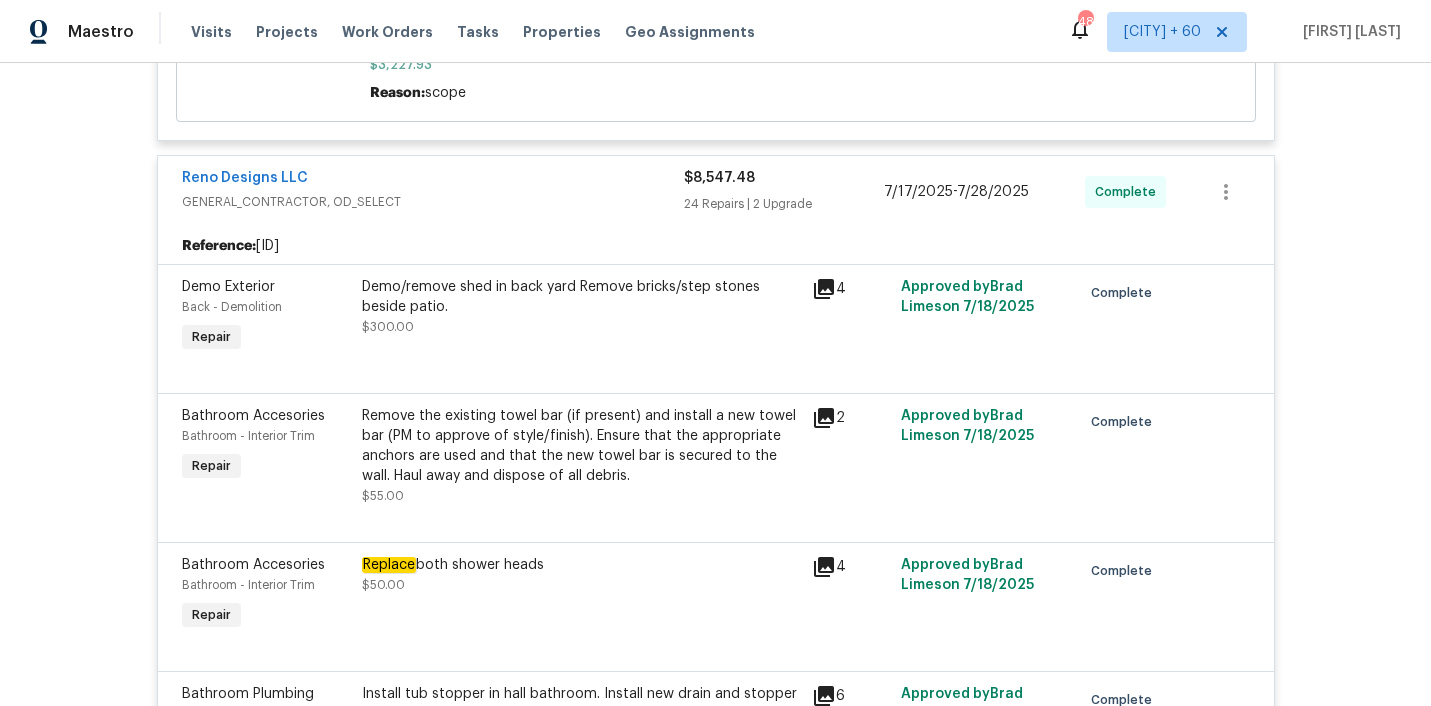 scroll, scrollTop: 0, scrollLeft: 0, axis: both 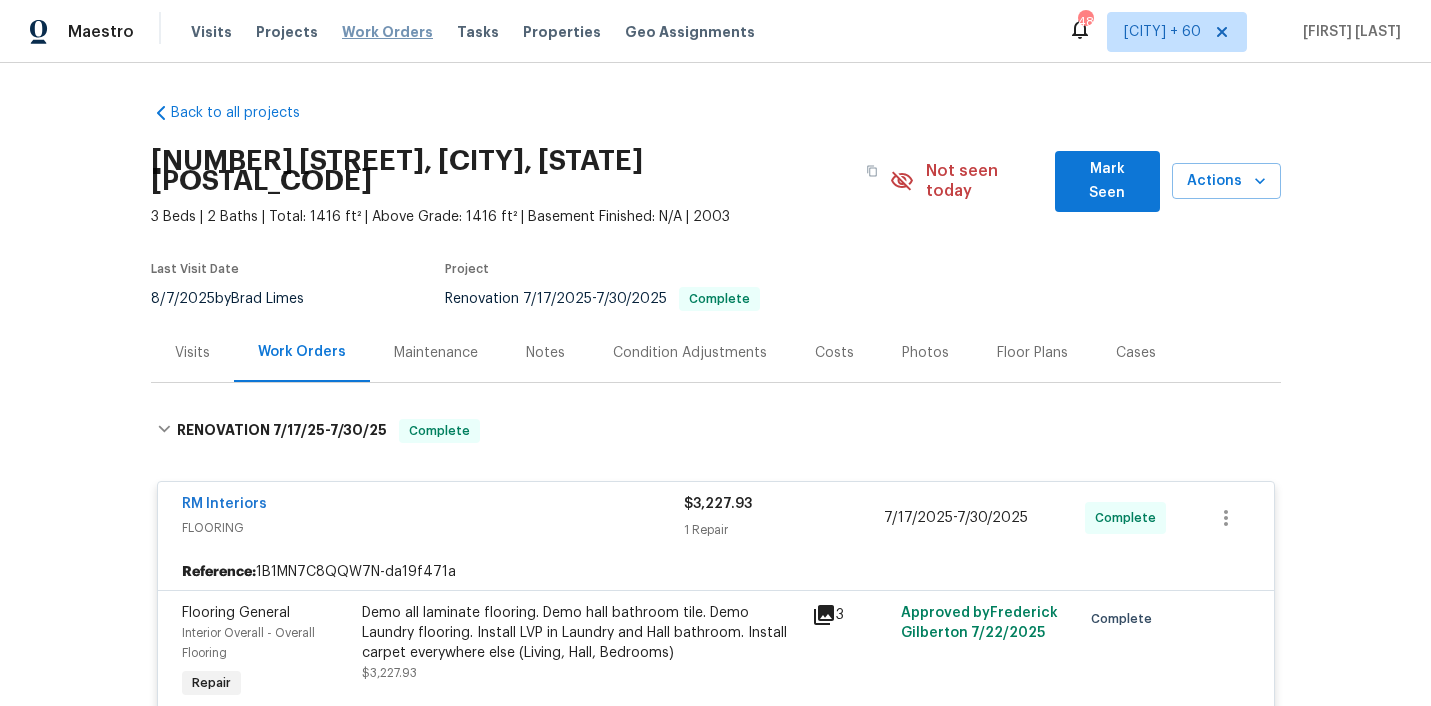 click on "Work Orders" at bounding box center [387, 32] 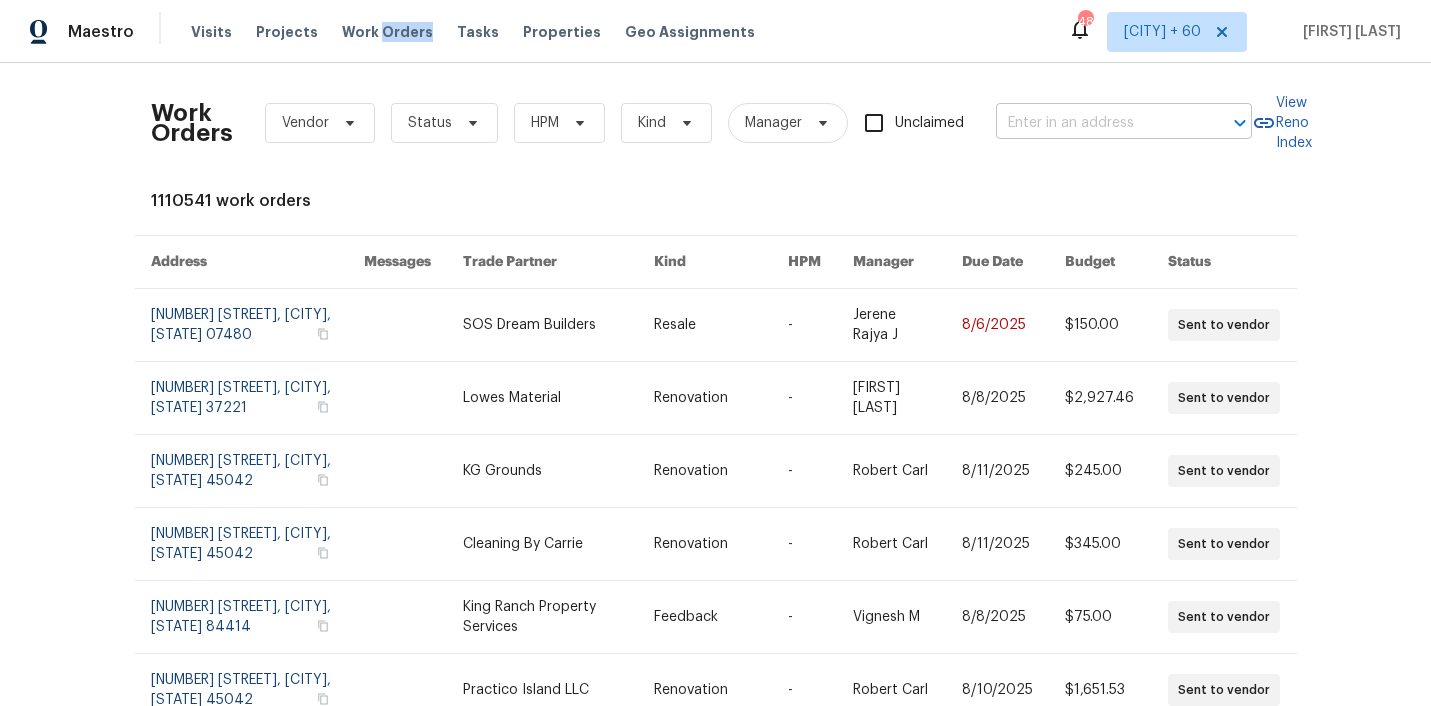 click at bounding box center [1096, 123] 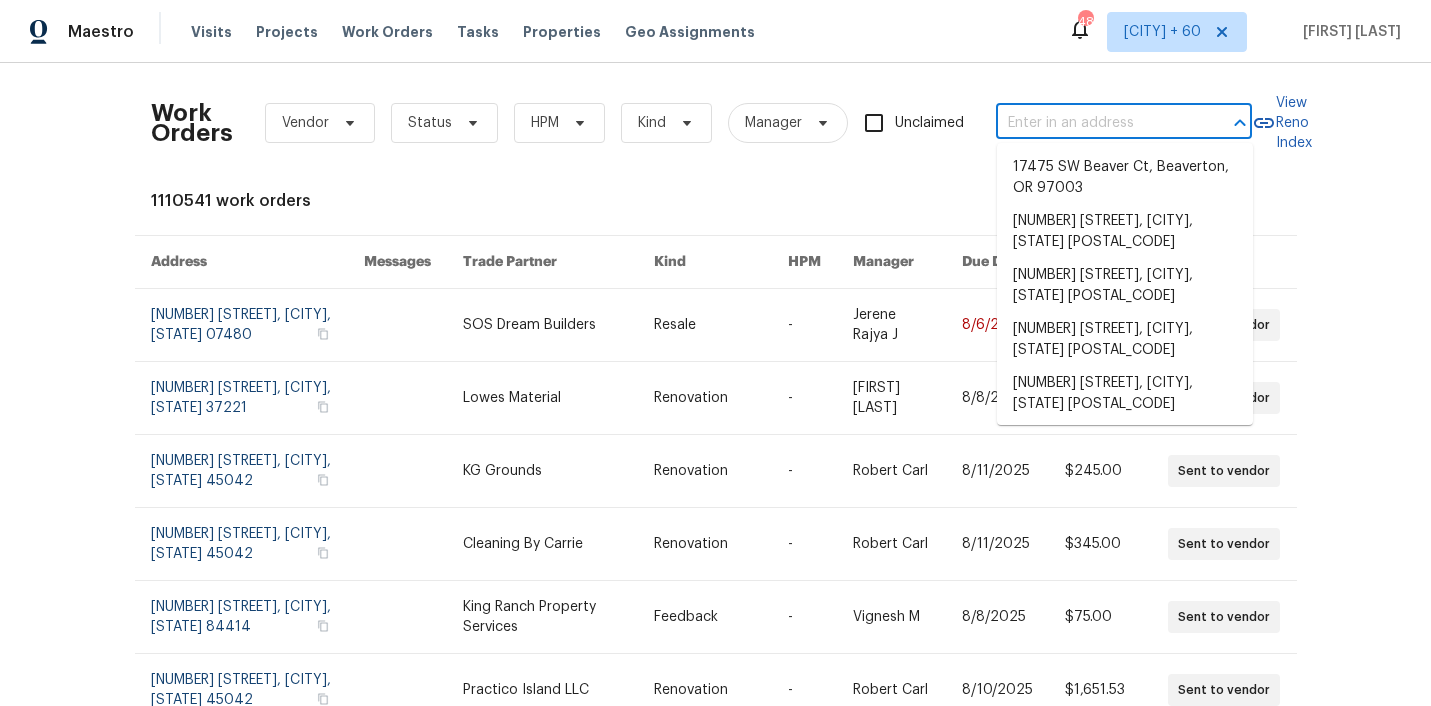 paste on "[NUMBER] [STREET], [CITY], [STATE] [POSTAL_CODE]" 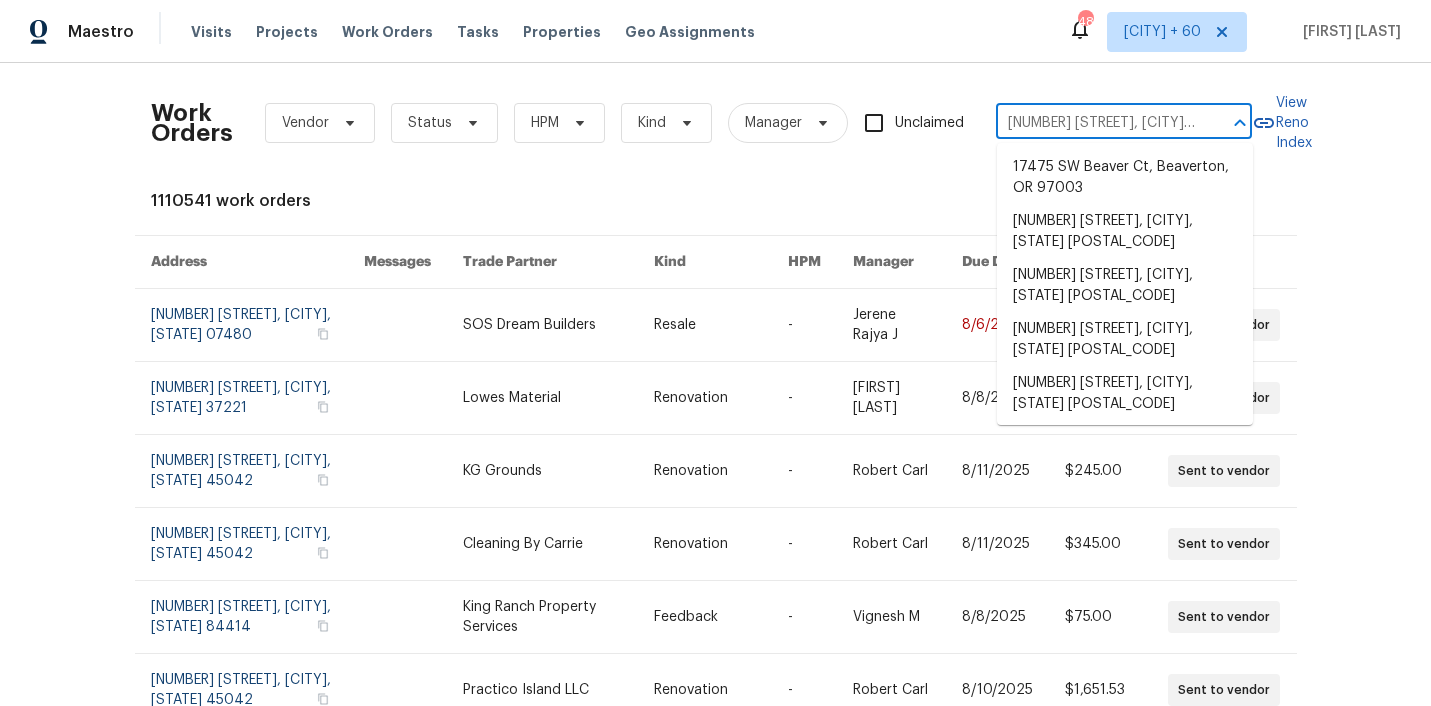 scroll, scrollTop: 0, scrollLeft: 87, axis: horizontal 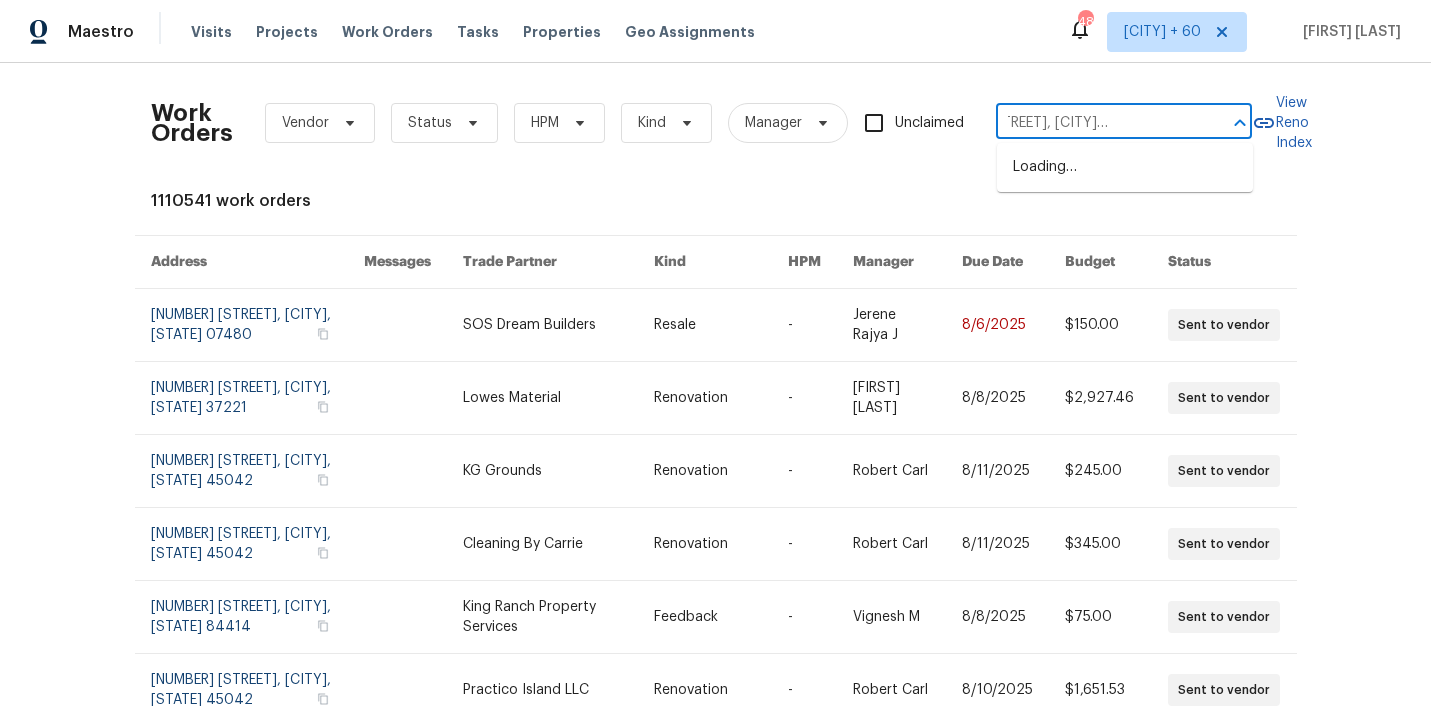type on "[NUMBER] [STREET], [CITY], [STATE] [POSTAL_CODE]" 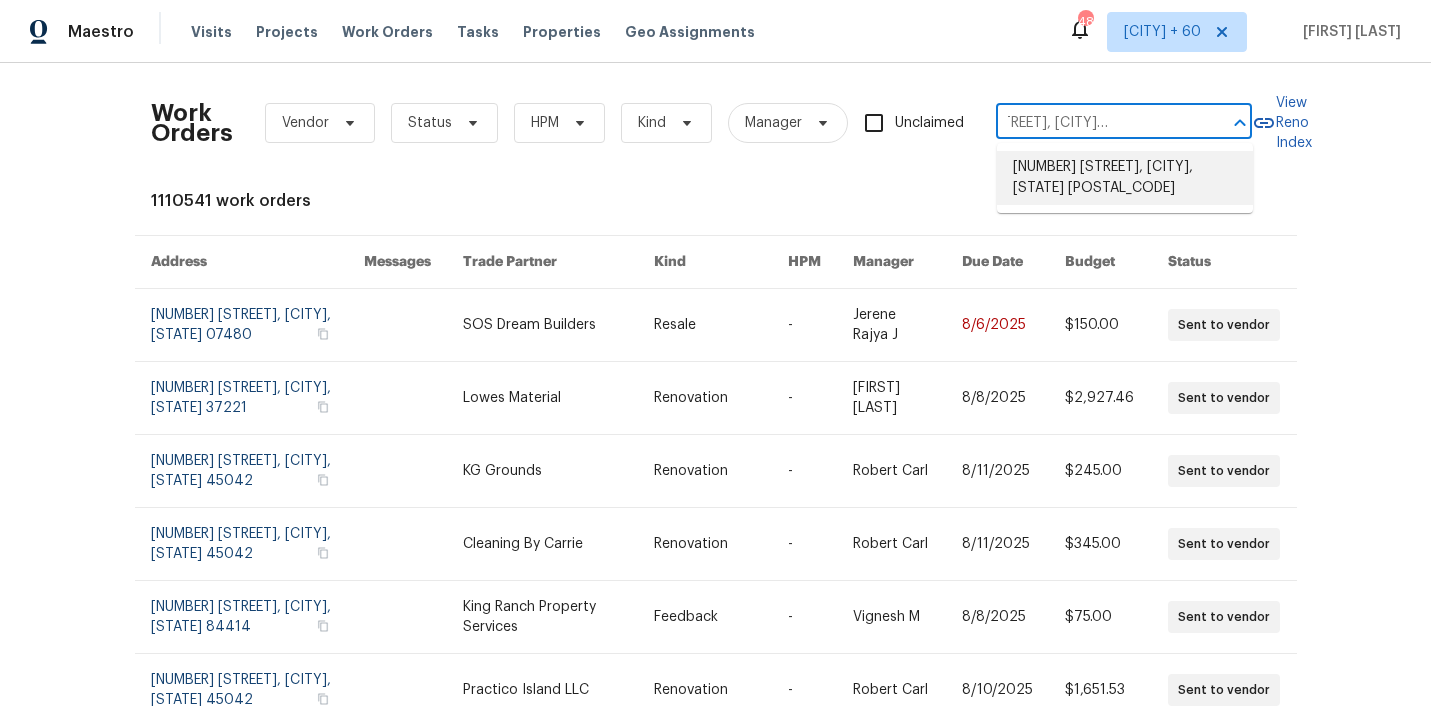 click on "[NUMBER] [STREET], [CITY], [STATE] [POSTAL_CODE]" at bounding box center [1125, 178] 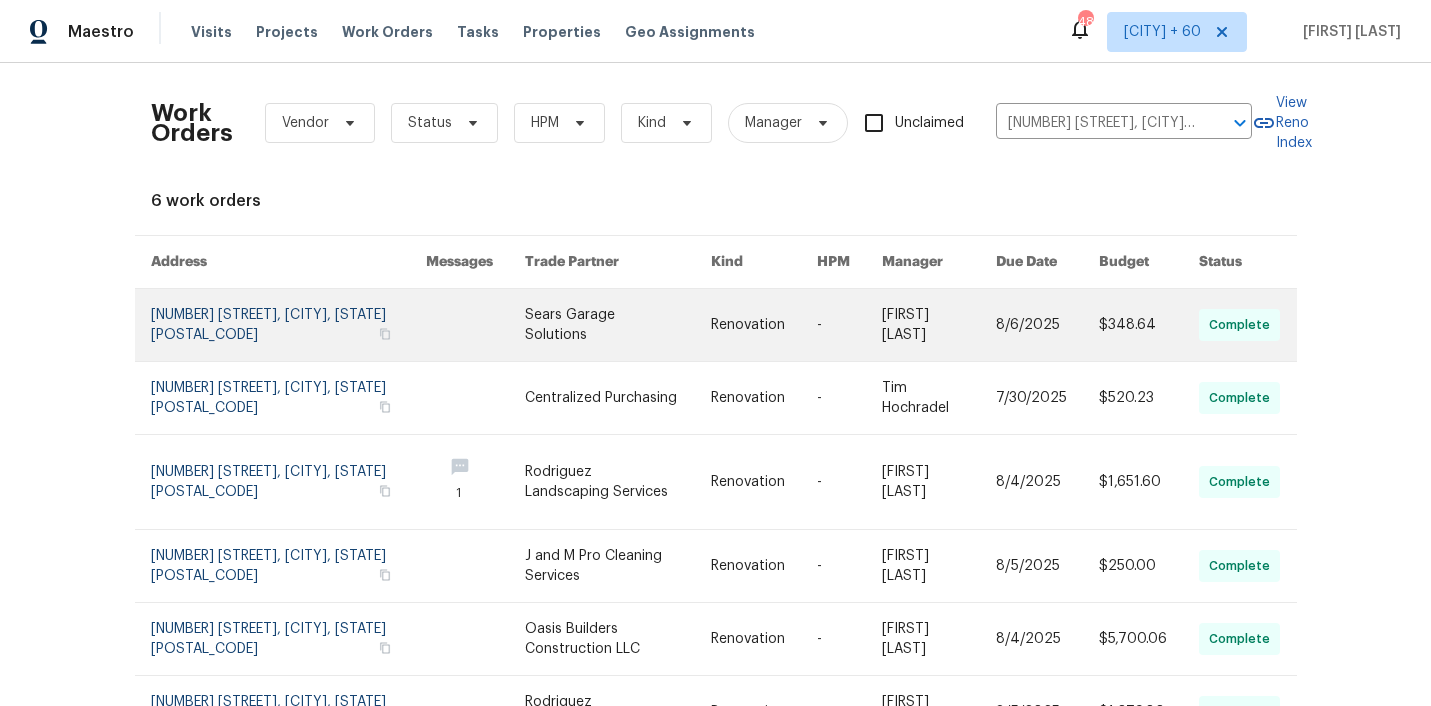click at bounding box center (618, 325) 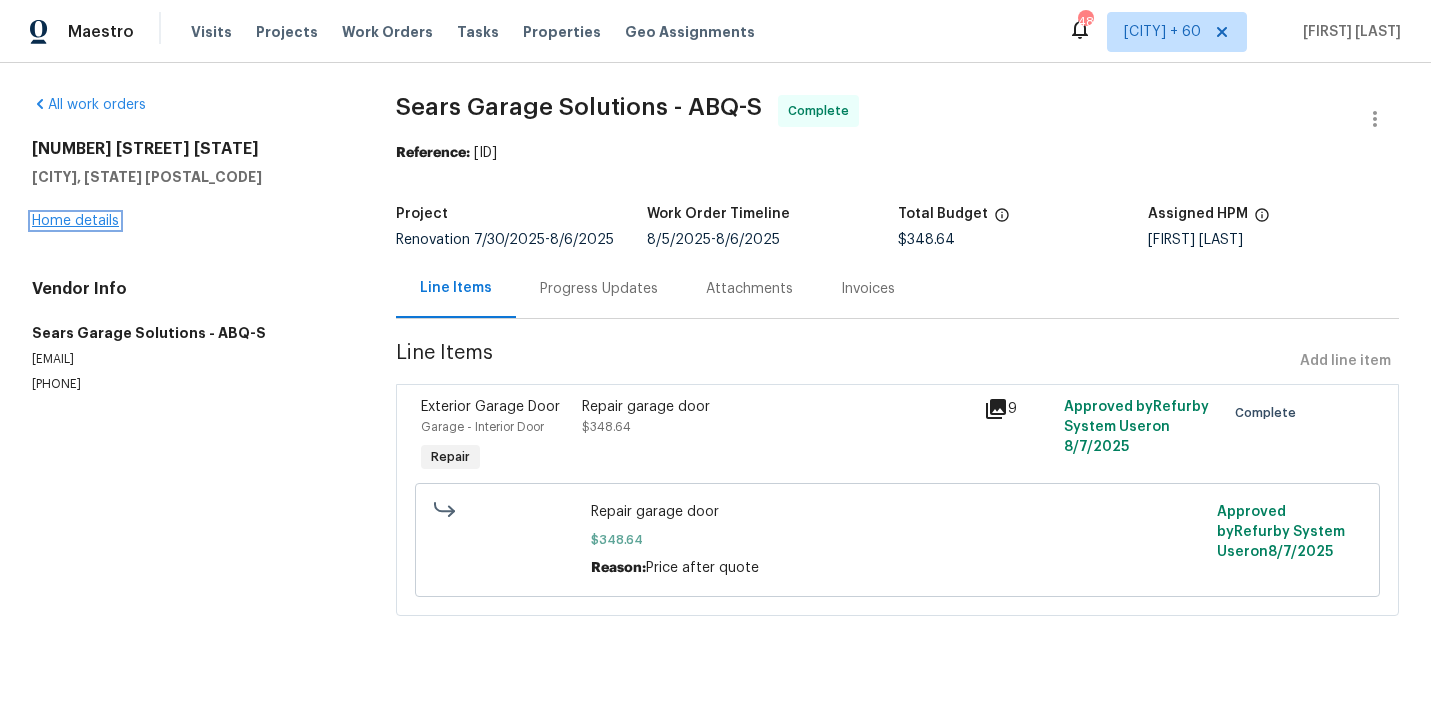 click on "Home details" at bounding box center (75, 221) 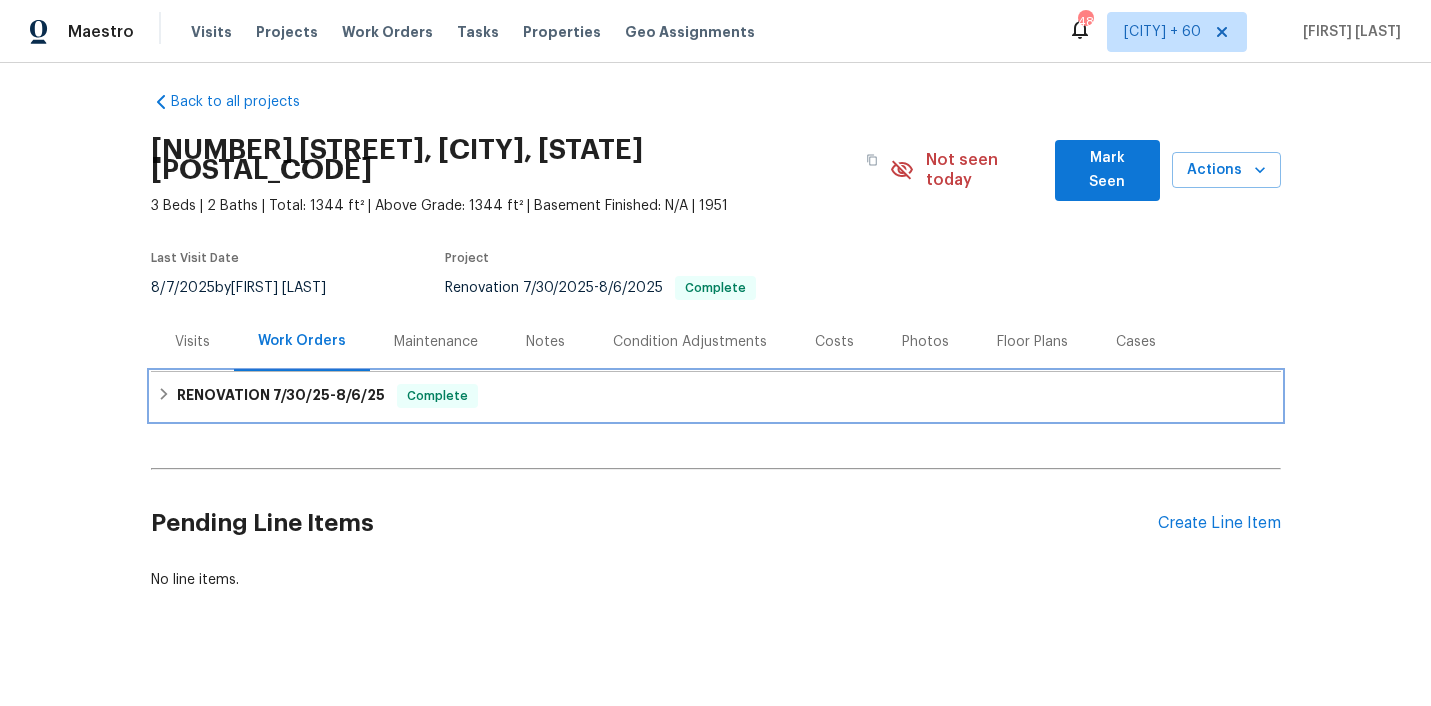 click on "RENOVATION [DATE] - [DATE] Complete" at bounding box center [716, 396] 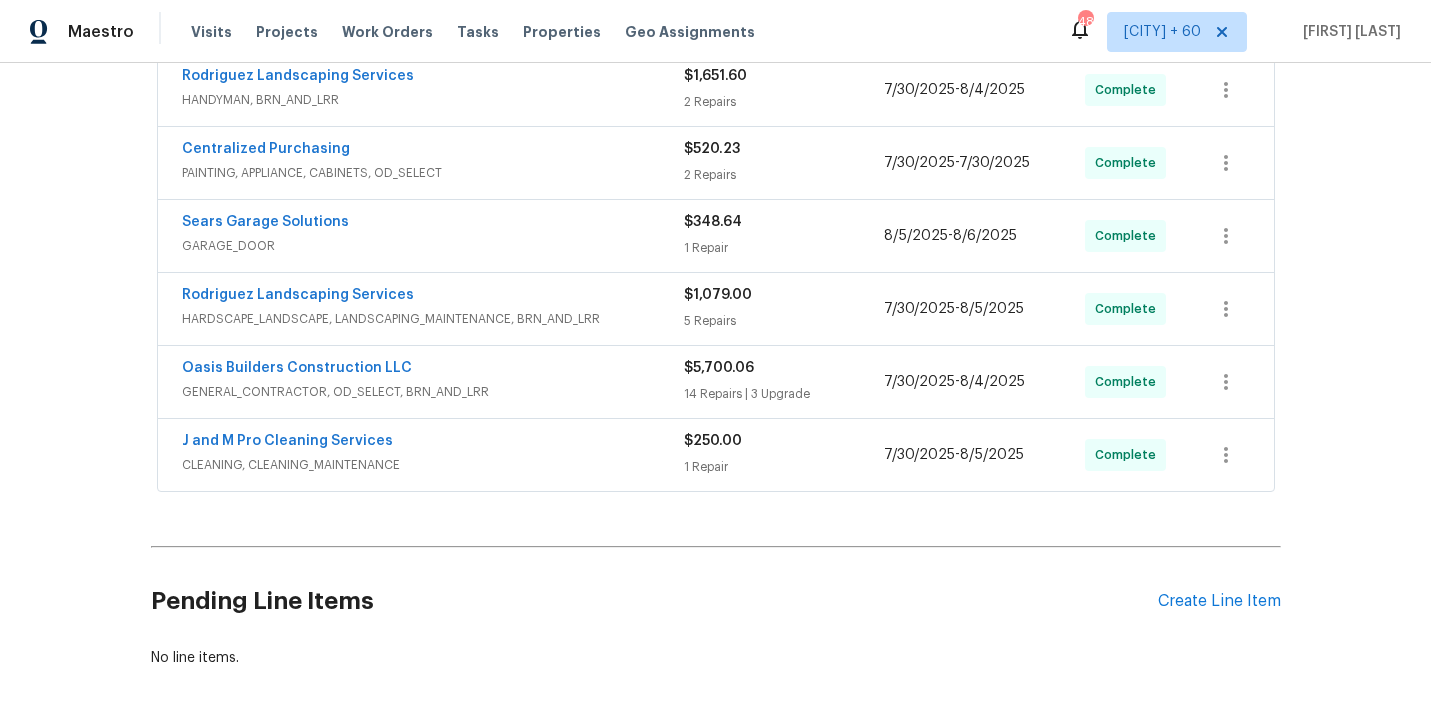 scroll, scrollTop: 415, scrollLeft: 0, axis: vertical 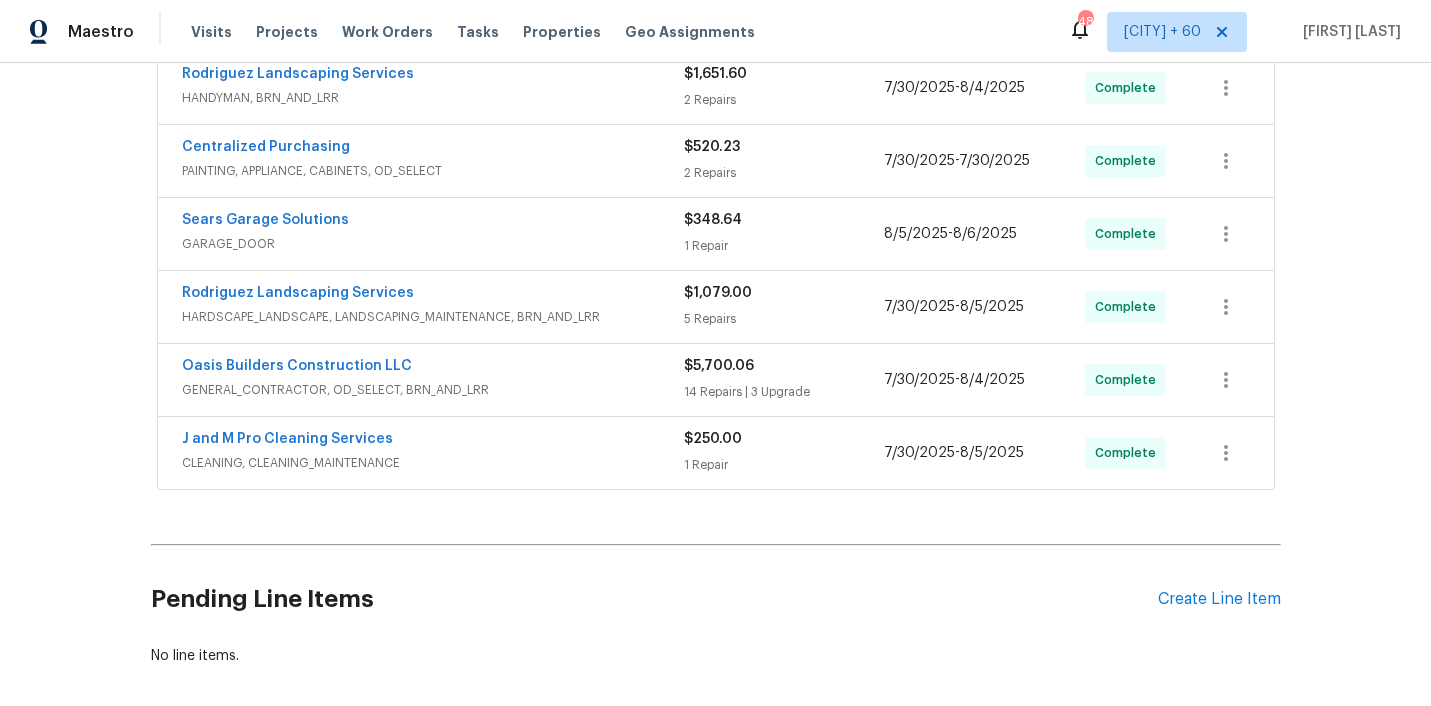 click on "CLEANING, CLEANING_MAINTENANCE" at bounding box center (433, 463) 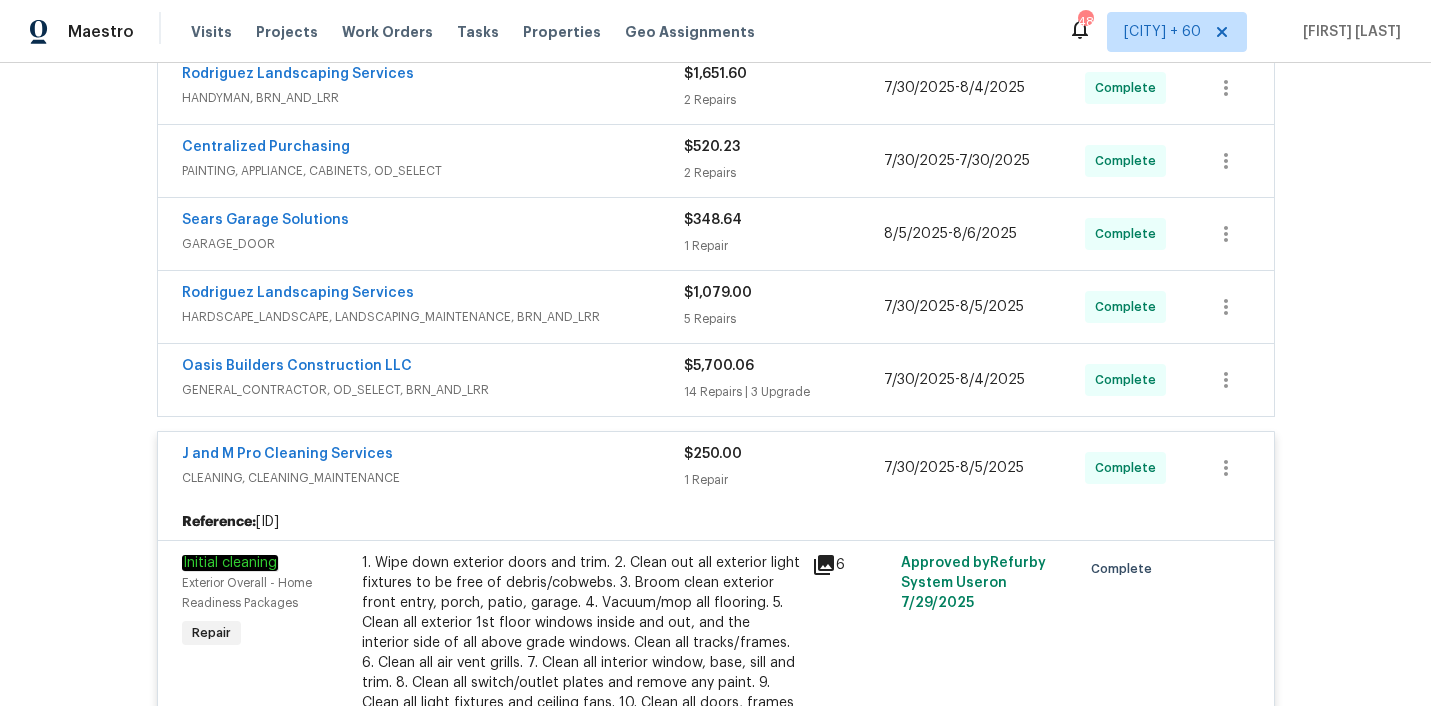 click on "GENERAL_CONTRACTOR, OD_SELECT, BRN_AND_LRR" at bounding box center [433, 390] 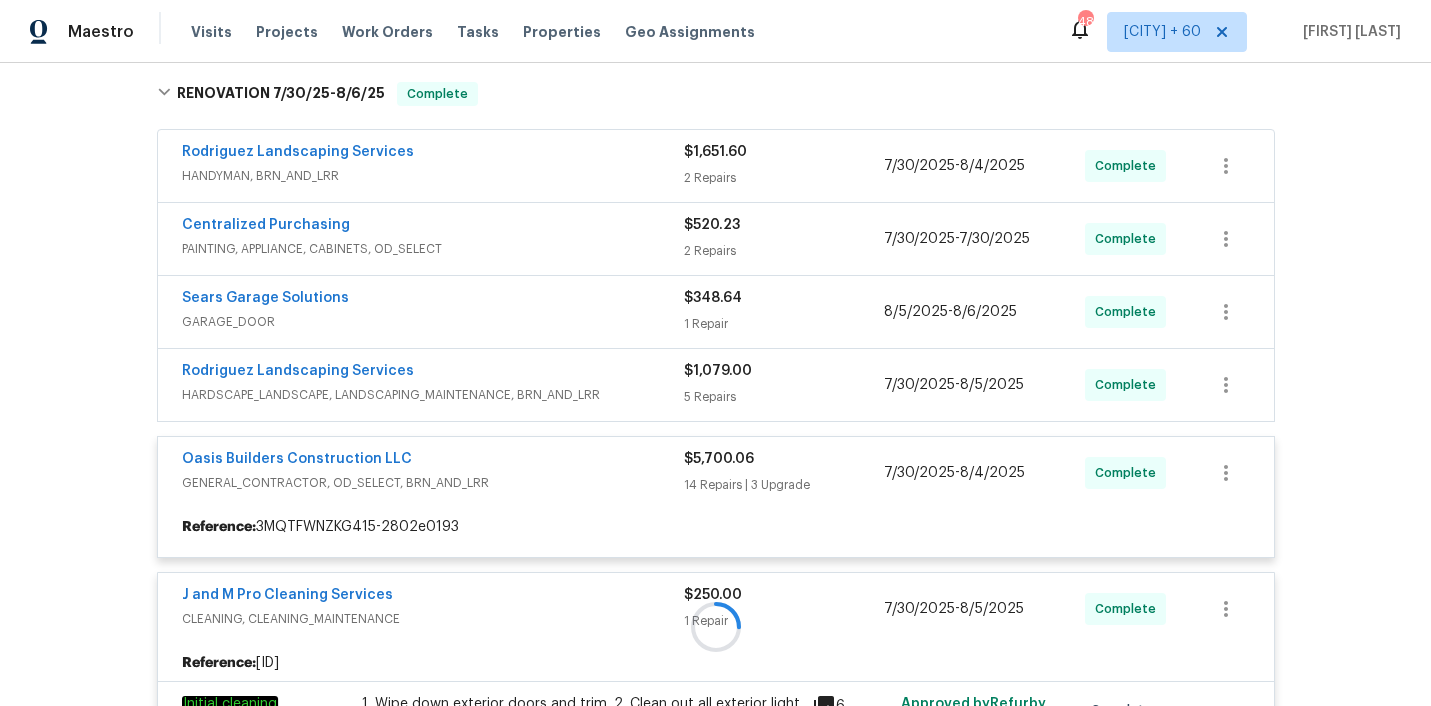 scroll, scrollTop: 322, scrollLeft: 0, axis: vertical 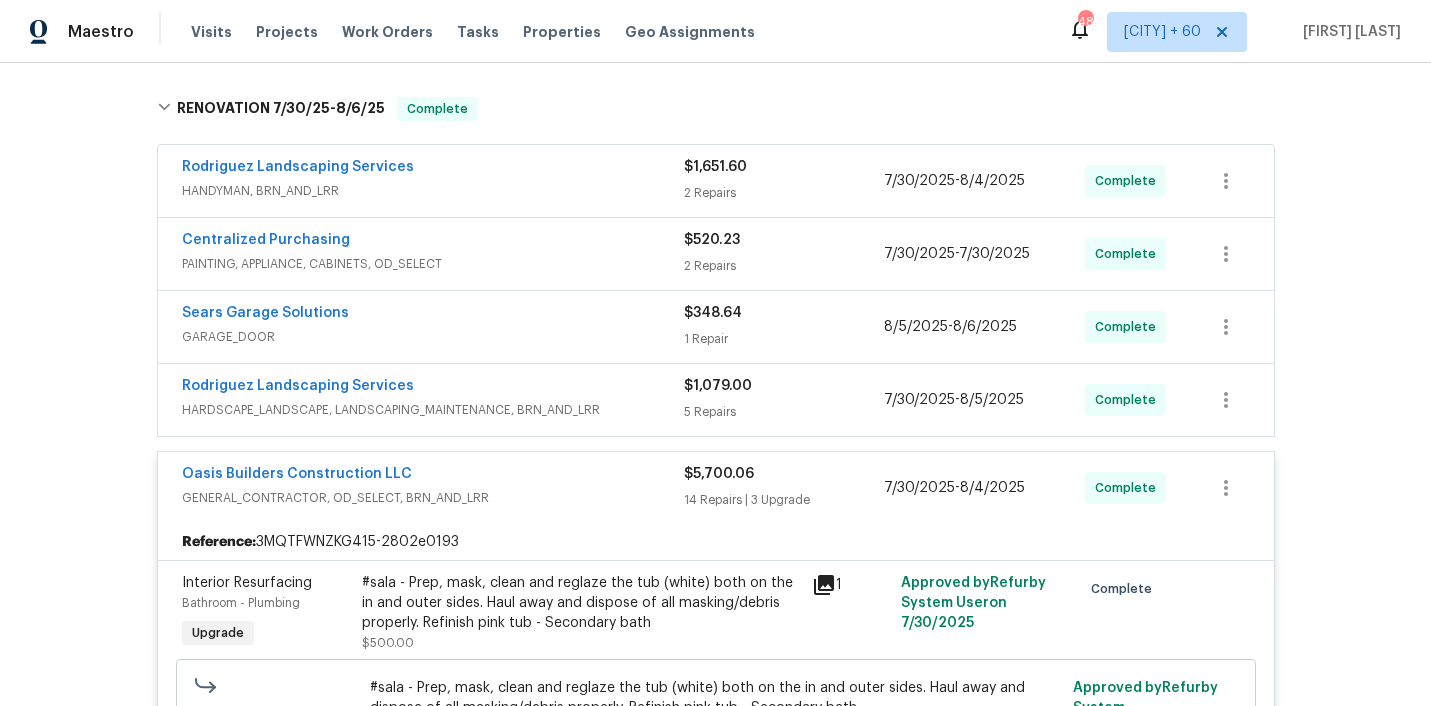 click on "Rodriguez Landscaping Services" at bounding box center [433, 388] 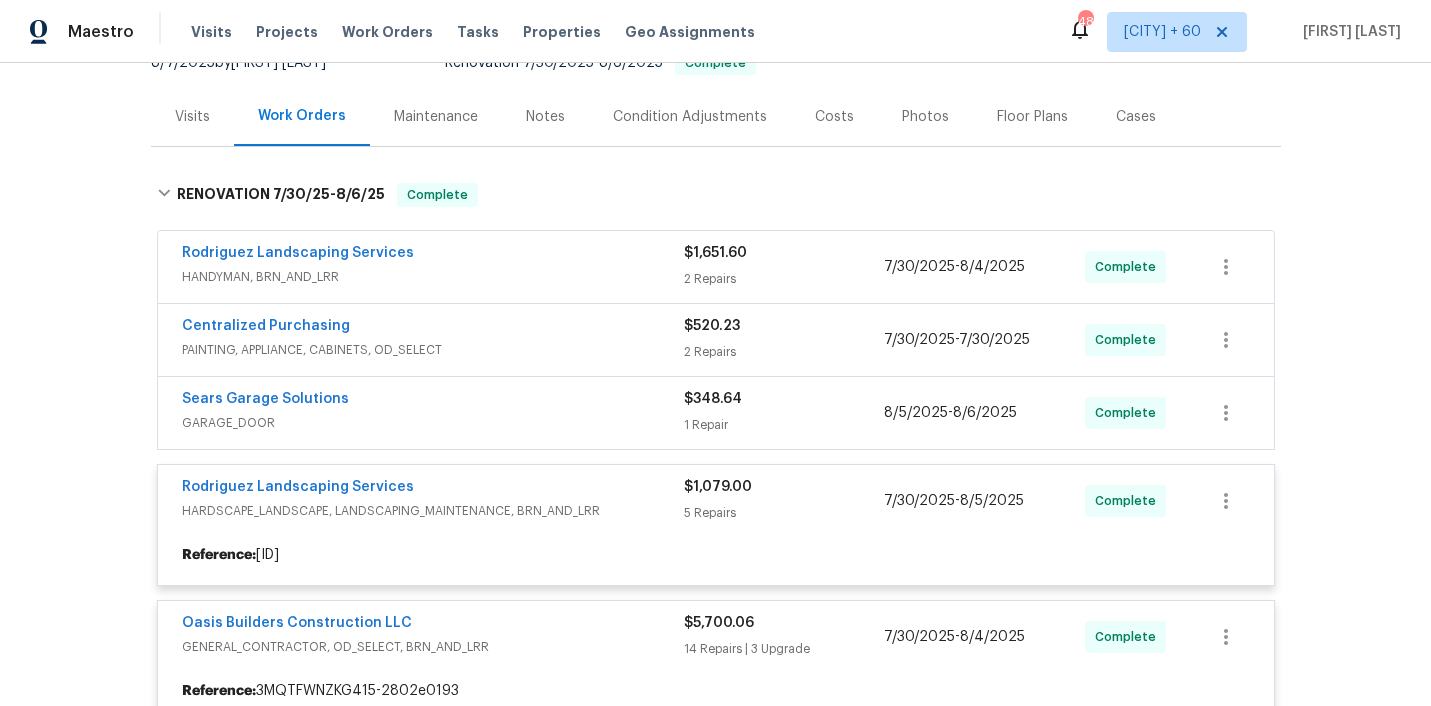scroll, scrollTop: 230, scrollLeft: 0, axis: vertical 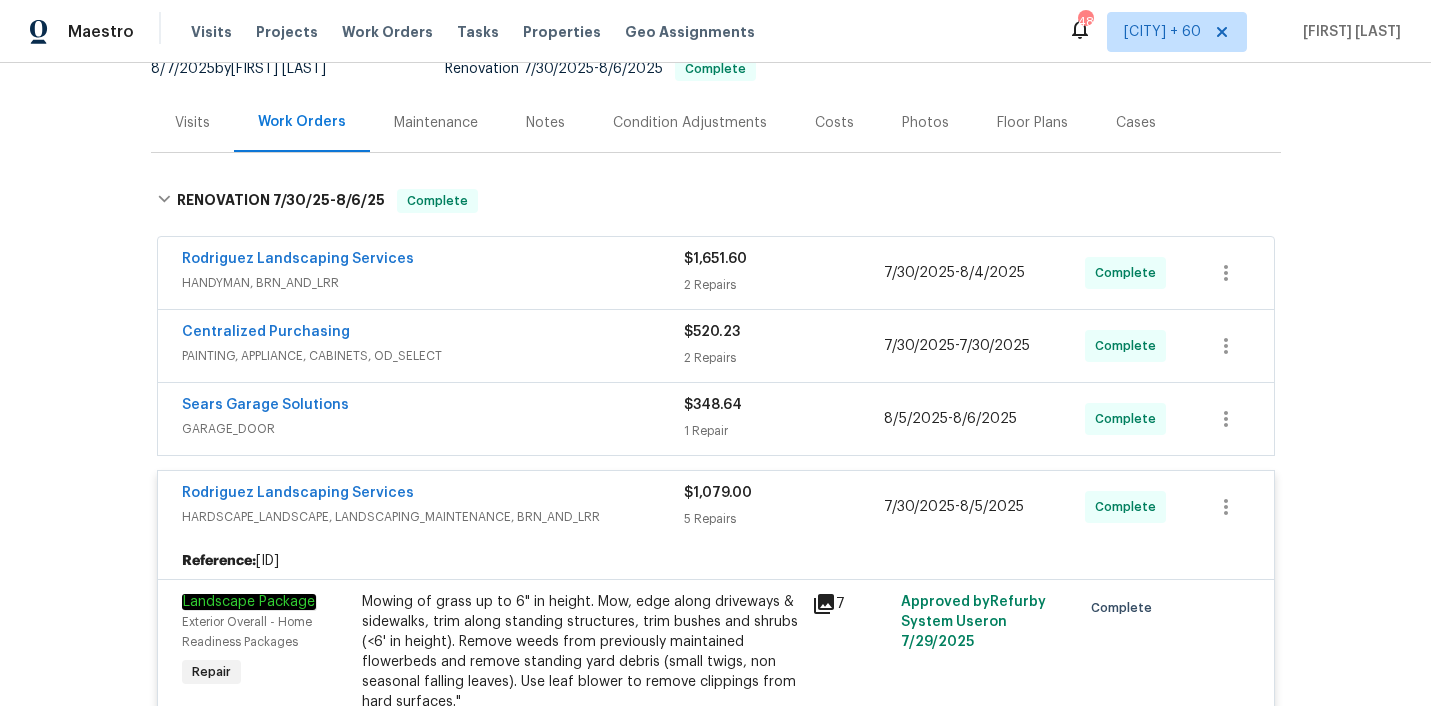 click on "Sears Garage Solutions" at bounding box center [433, 407] 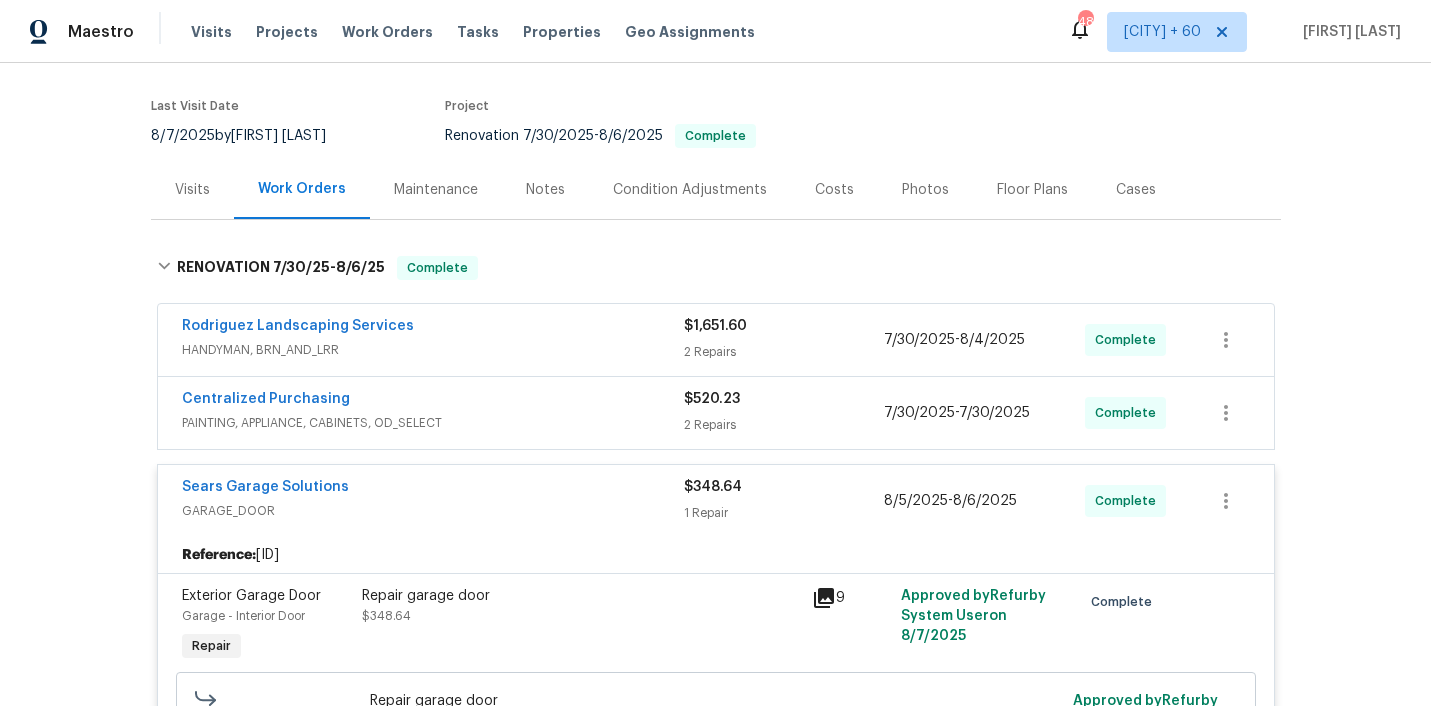 click on "PAINTING, APPLIANCE, CABINETS, OD_SELECT" at bounding box center (433, 423) 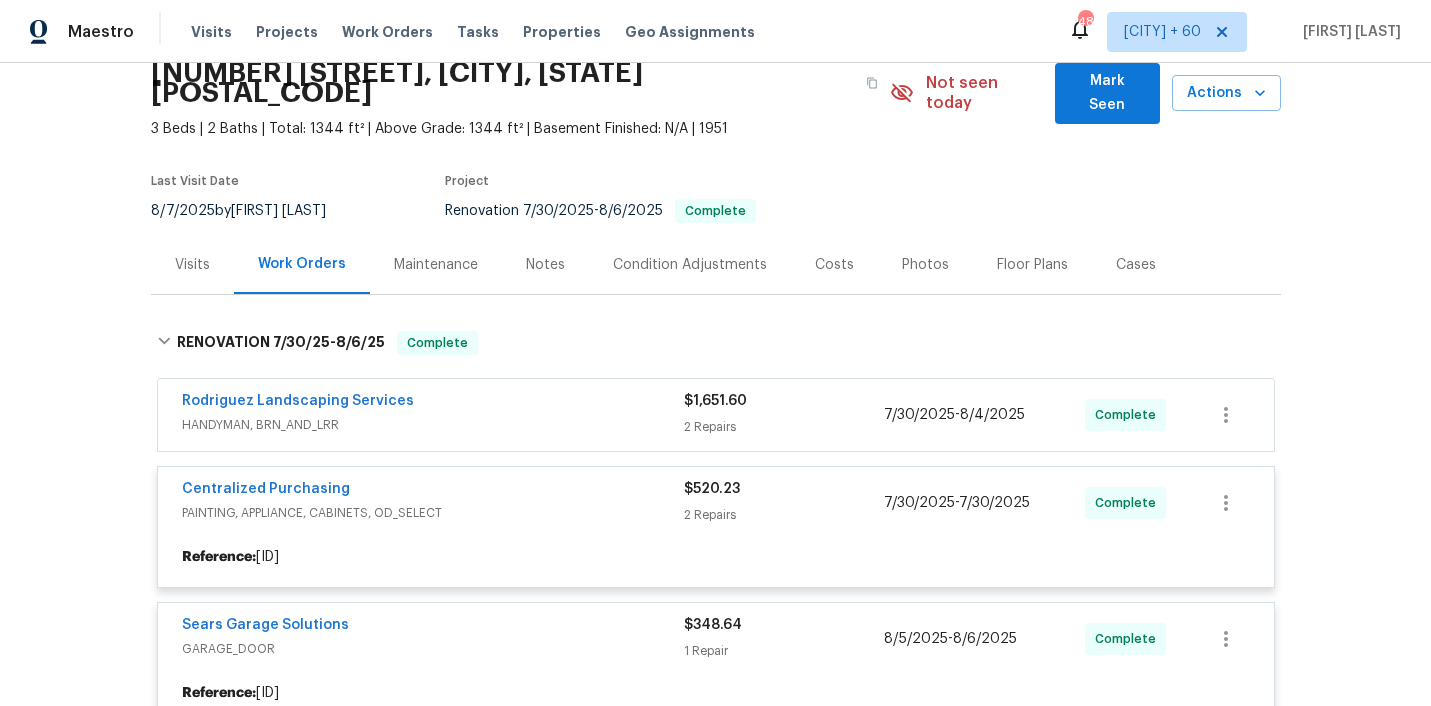 scroll, scrollTop: 80, scrollLeft: 0, axis: vertical 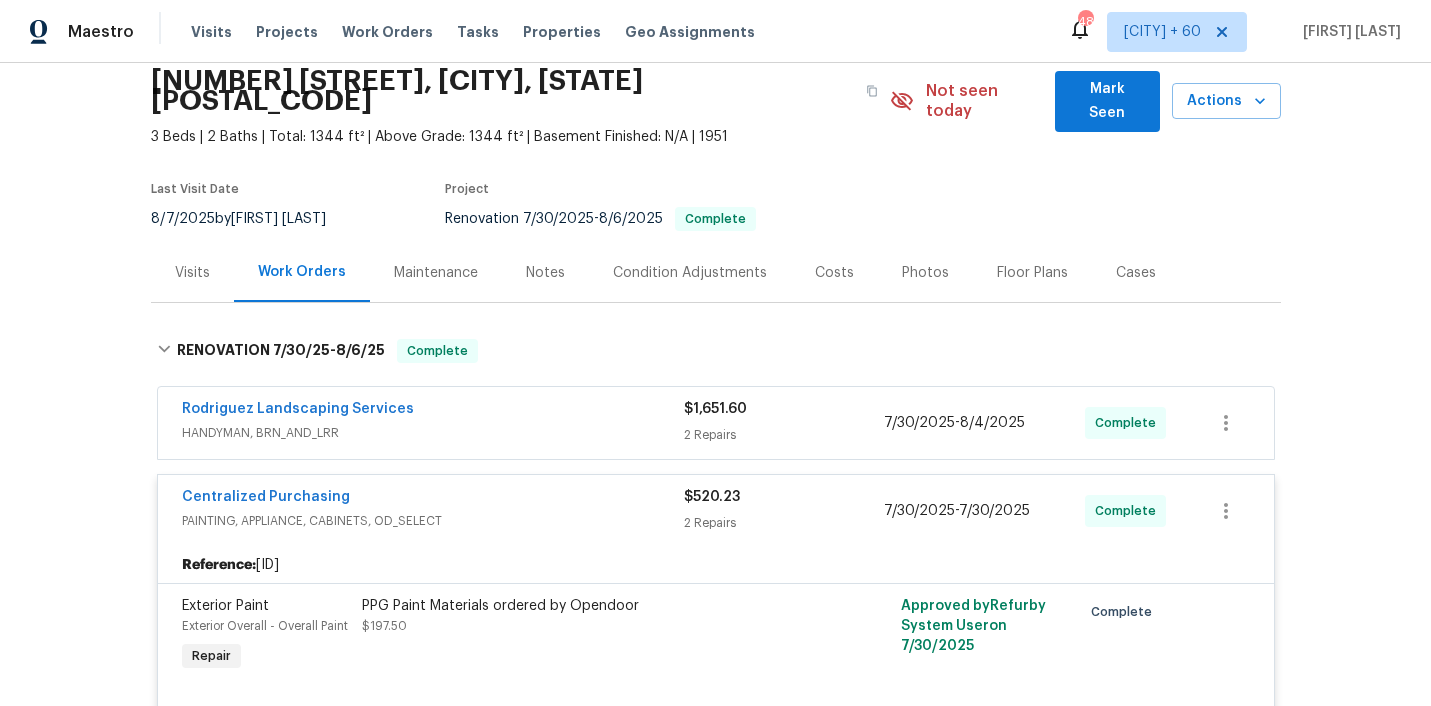 click on "Rodriguez Landscaping Services" at bounding box center [433, 411] 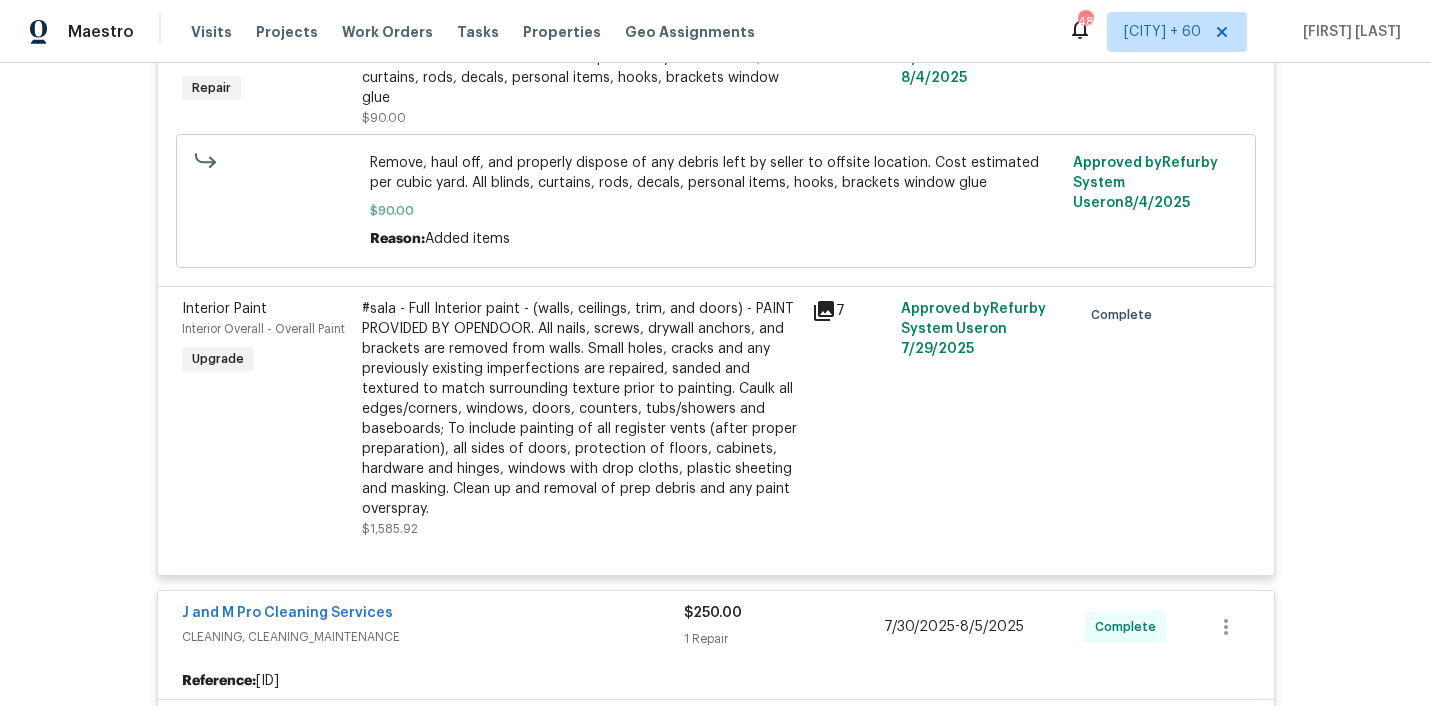 scroll, scrollTop: 6058, scrollLeft: 0, axis: vertical 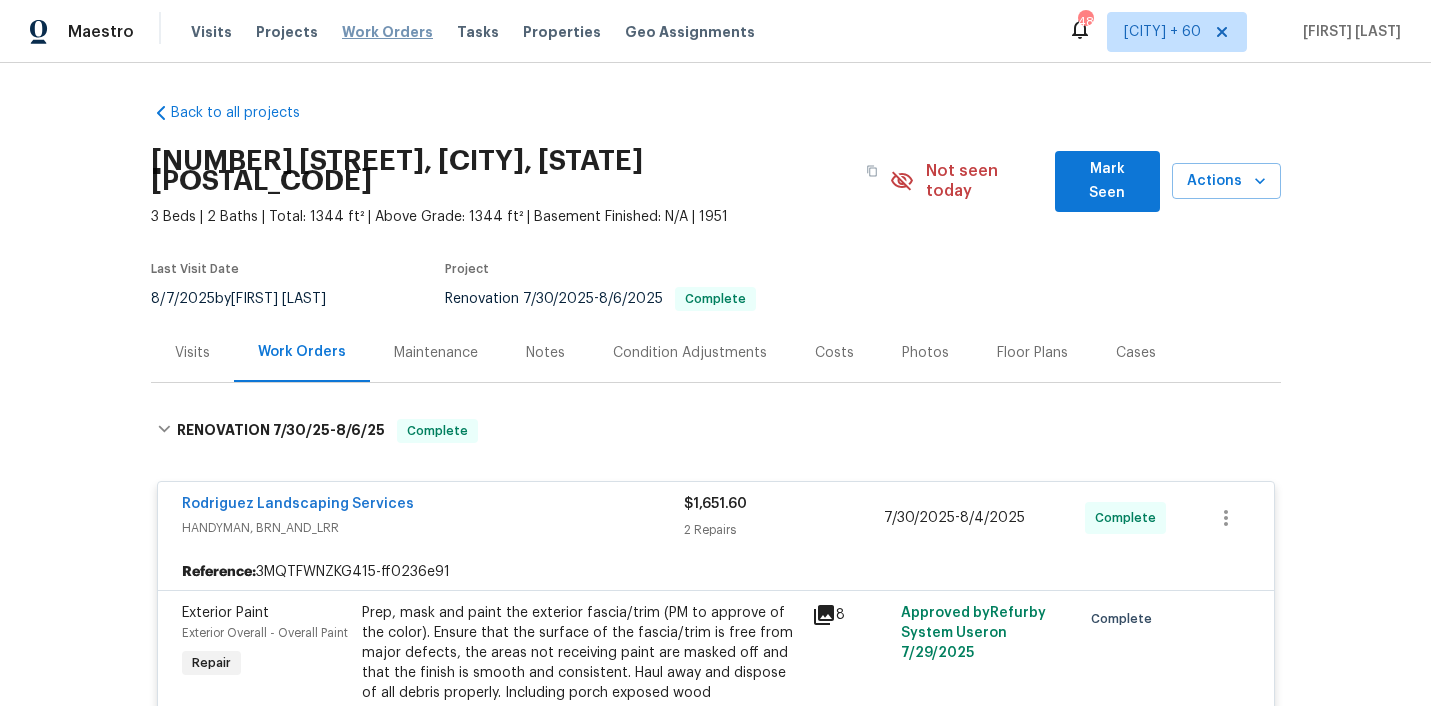click on "Work Orders" at bounding box center (387, 32) 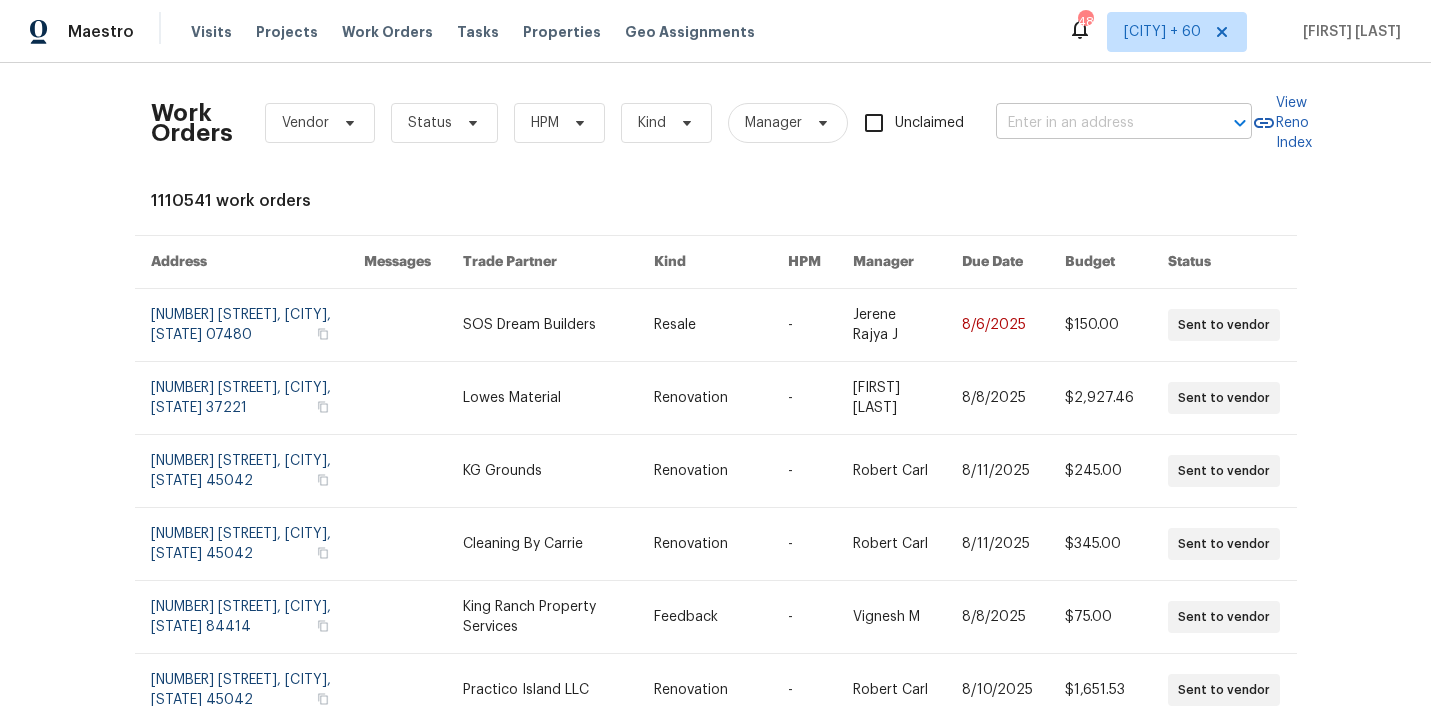 click at bounding box center (1096, 123) 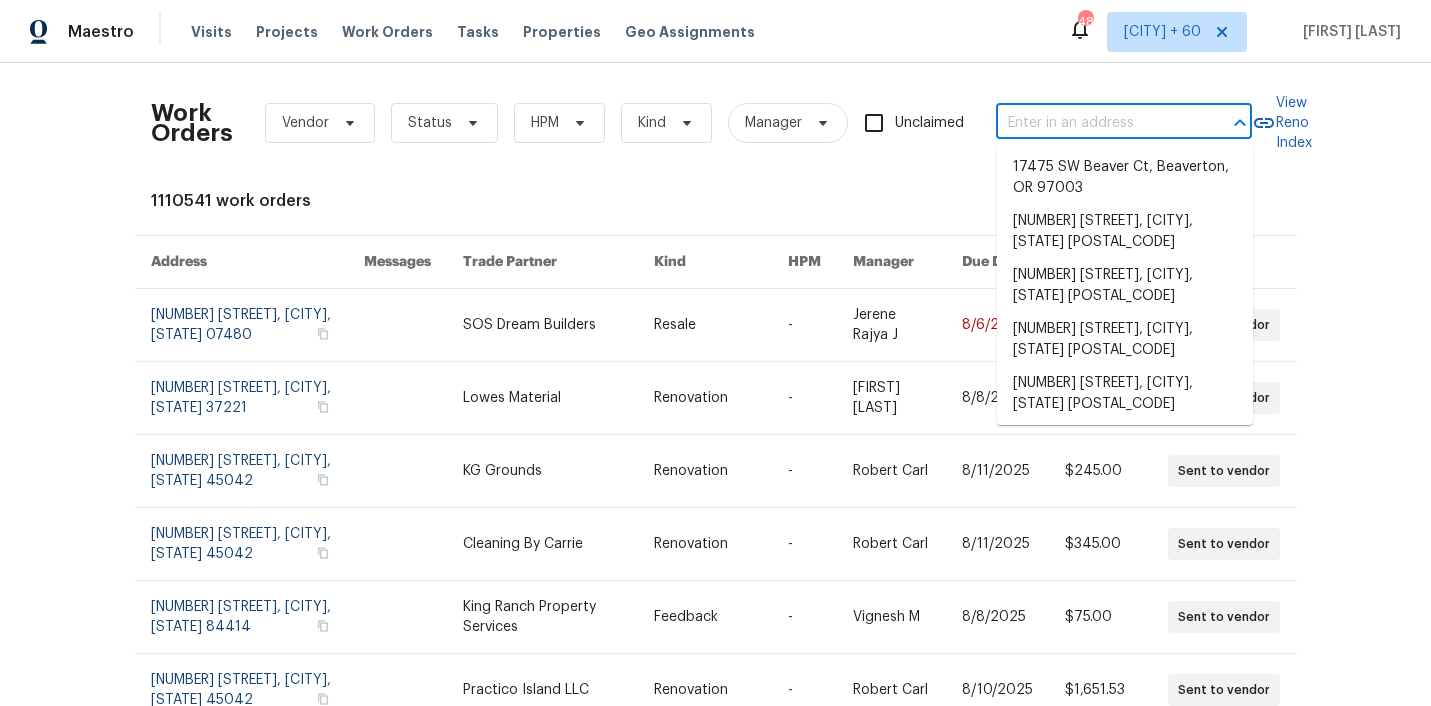 paste on "[NUMBER] [STREET] [CITY], [STATE] [POSTAL_CODE]" 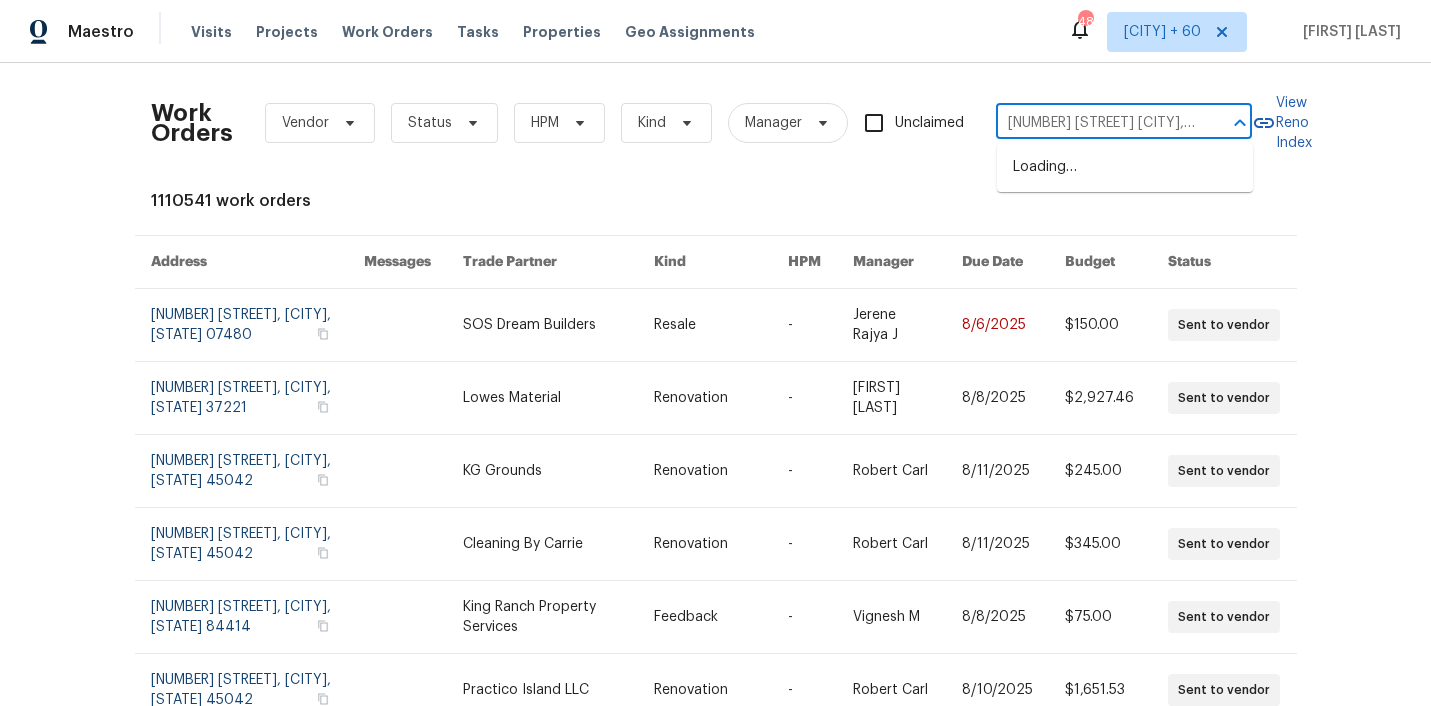 scroll, scrollTop: 0, scrollLeft: 53, axis: horizontal 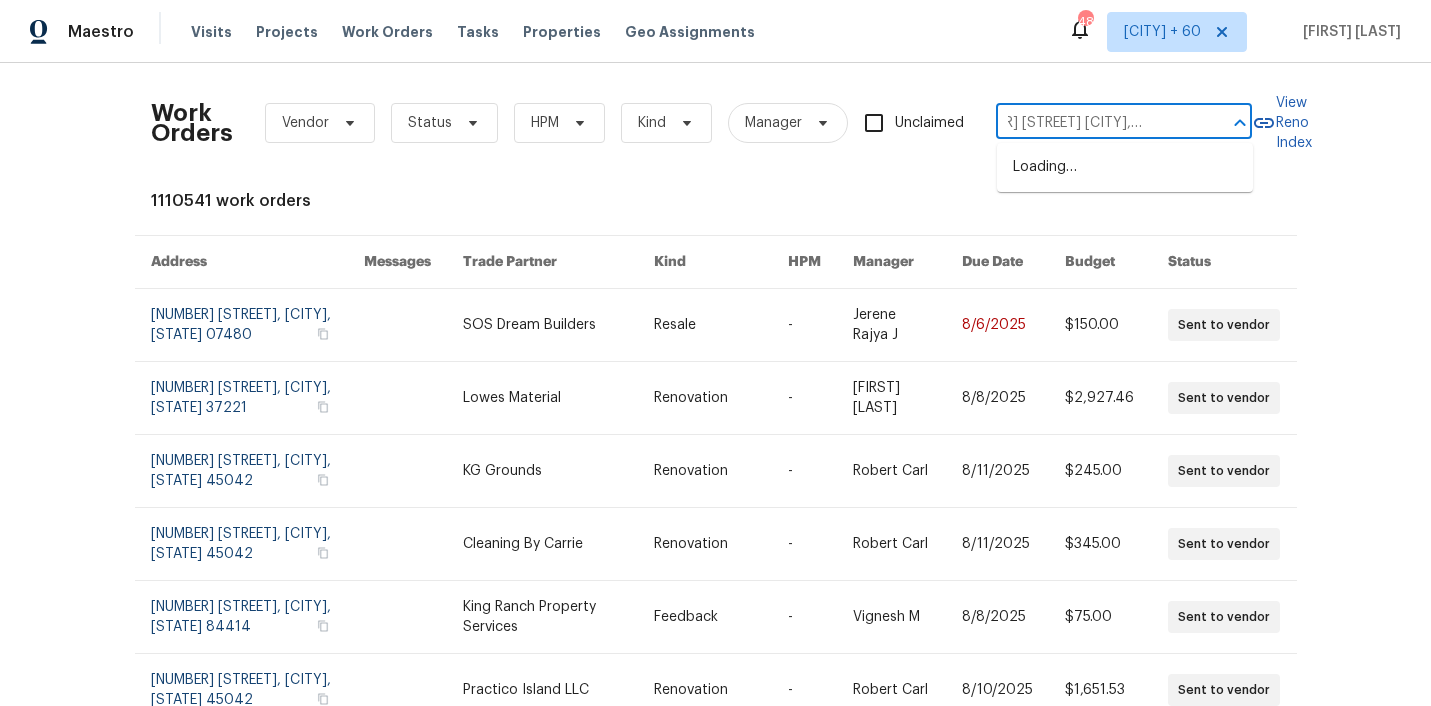 type on "[NUMBER] [STREET] [CITY], [STATE] [POSTAL_CODE]" 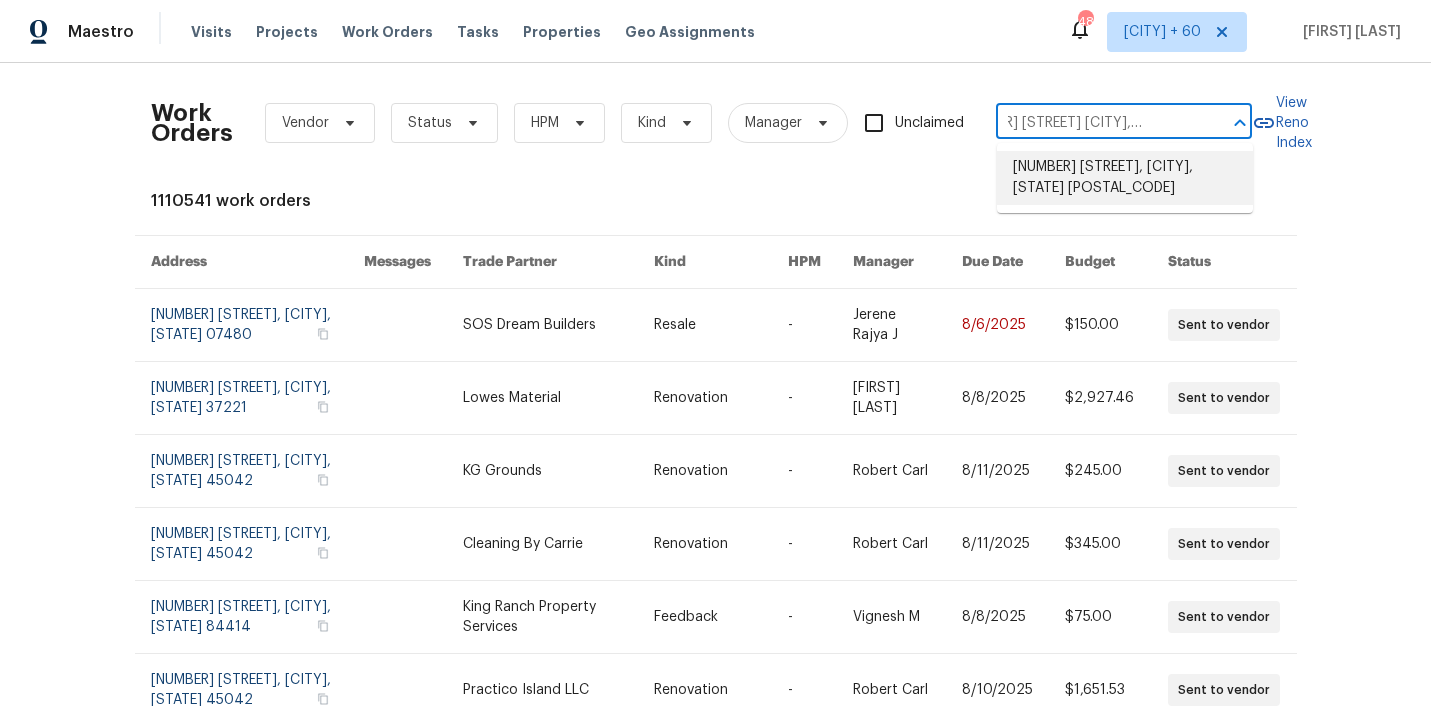 click on "[NUMBER] [STREET], [CITY], [STATE] [POSTAL_CODE]" at bounding box center [1125, 178] 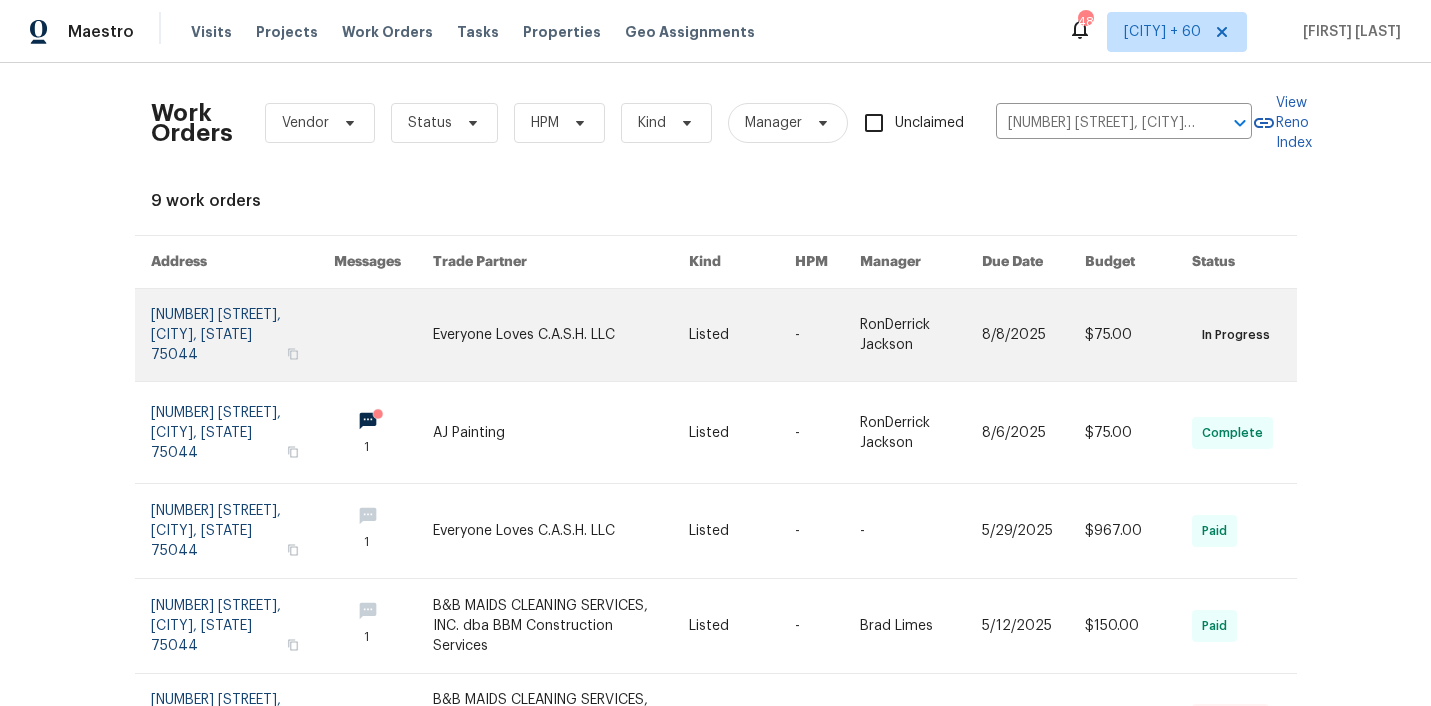 click at bounding box center (560, 335) 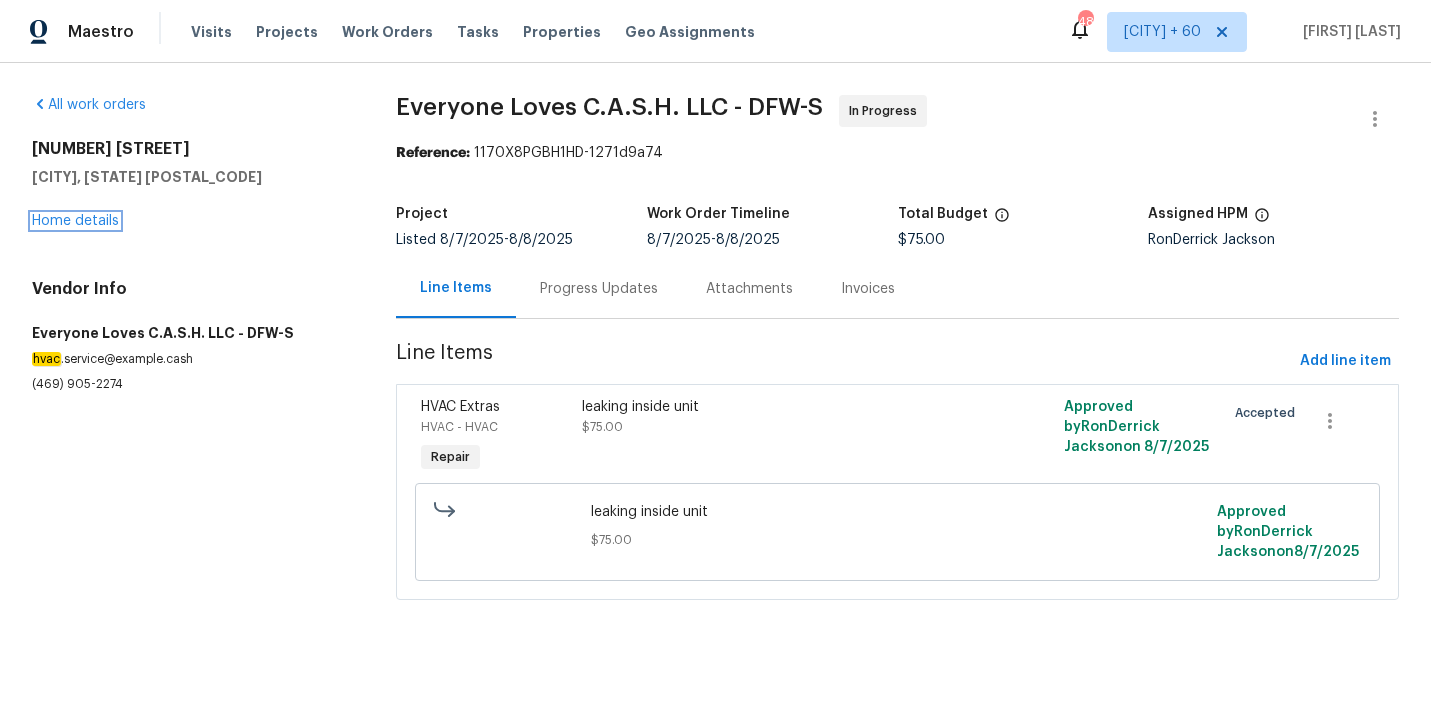 click on "Home details" at bounding box center [75, 221] 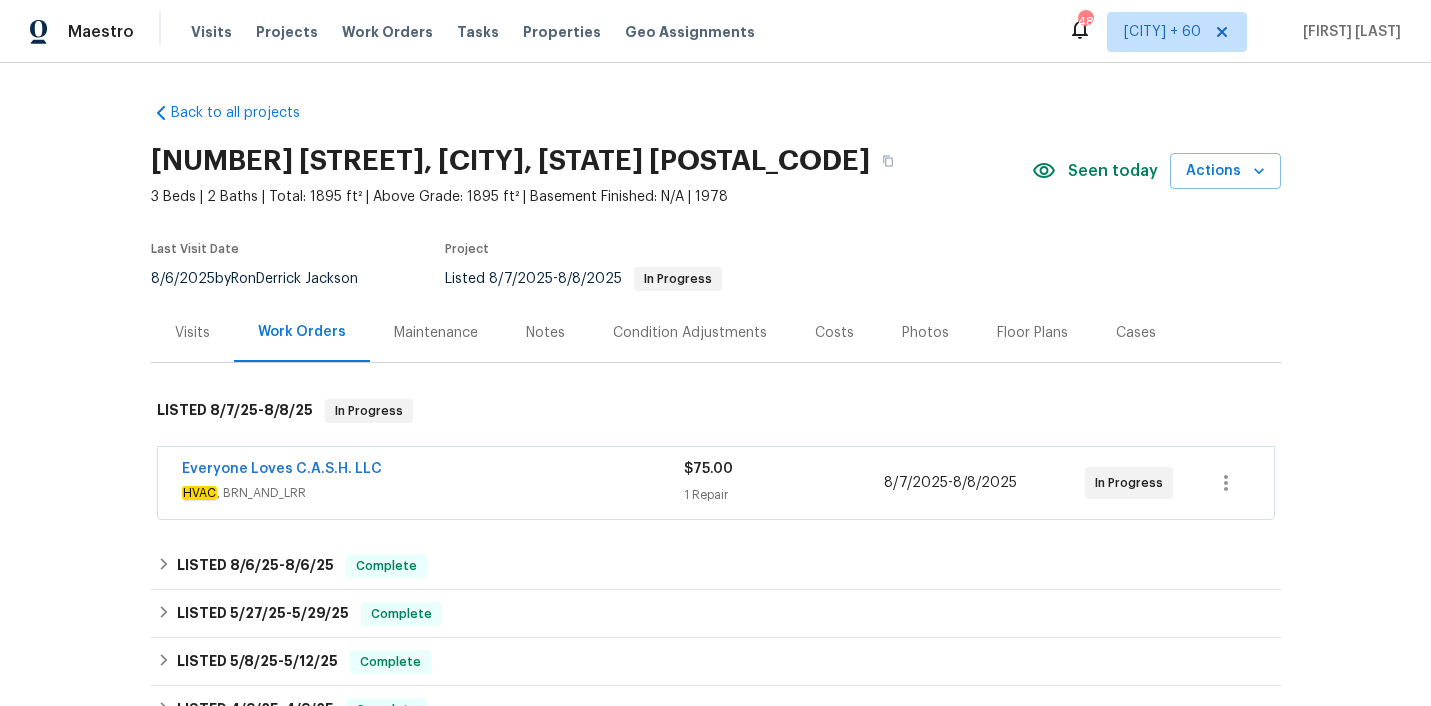 click on "[NUMBER] [STREET], [CITY], [STATE] $75.00 1 Repair [DATE] - [DATE] In Progress" at bounding box center [716, 483] 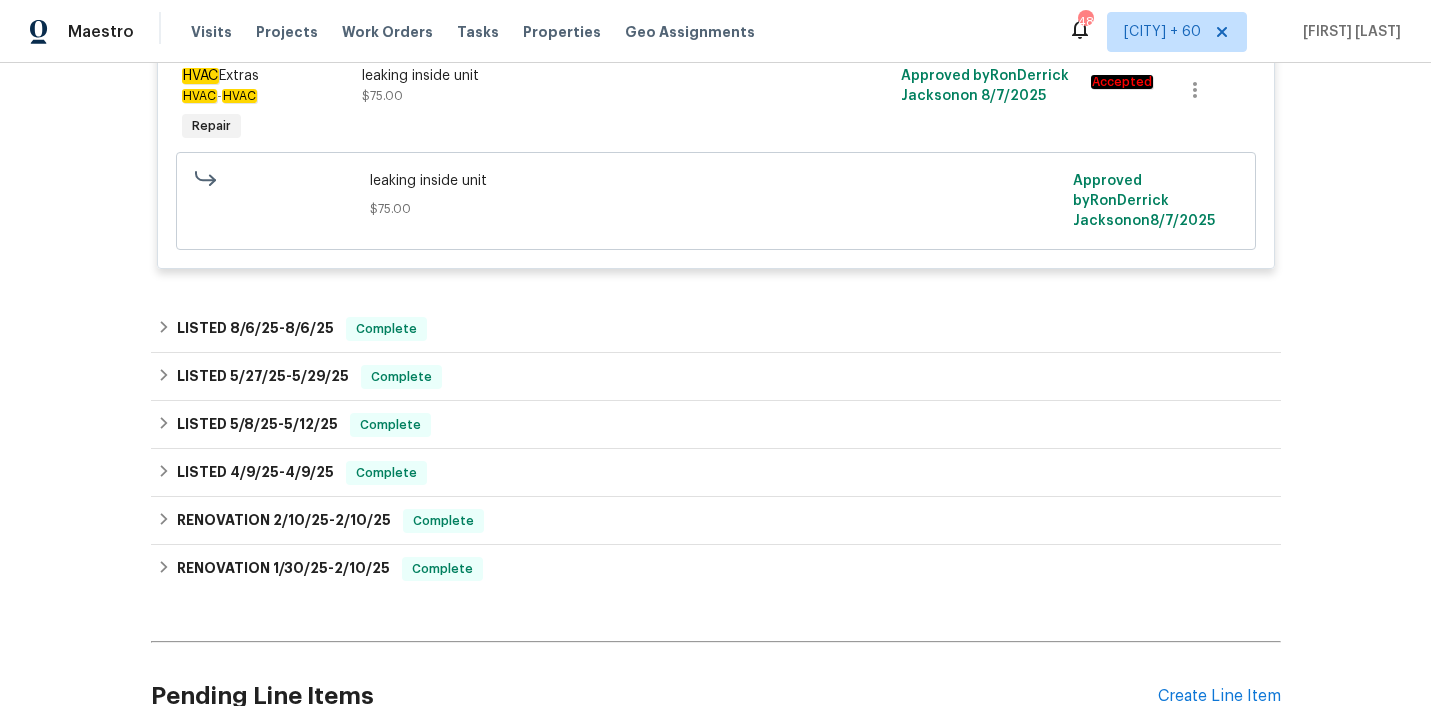 scroll, scrollTop: 555, scrollLeft: 0, axis: vertical 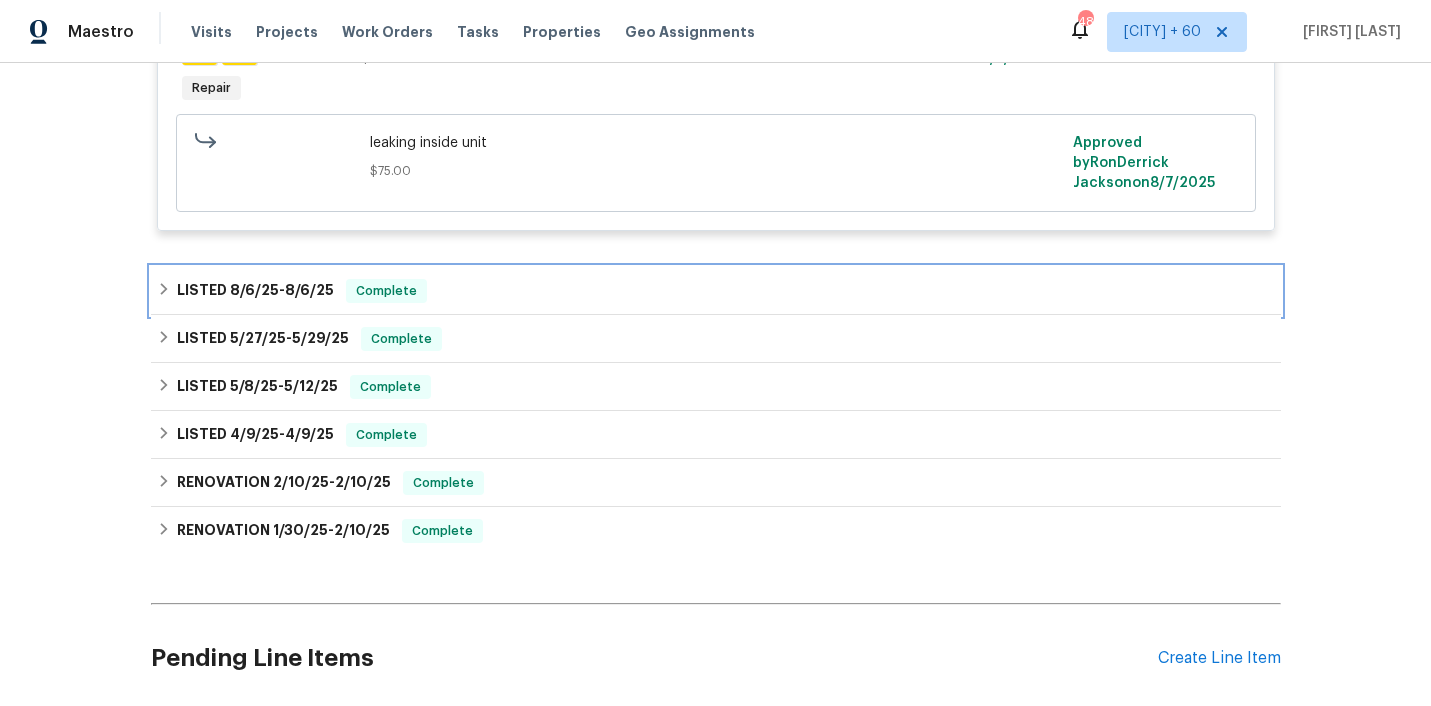 click on "LISTED [DATE] - [DATE] Complete" at bounding box center (716, 291) 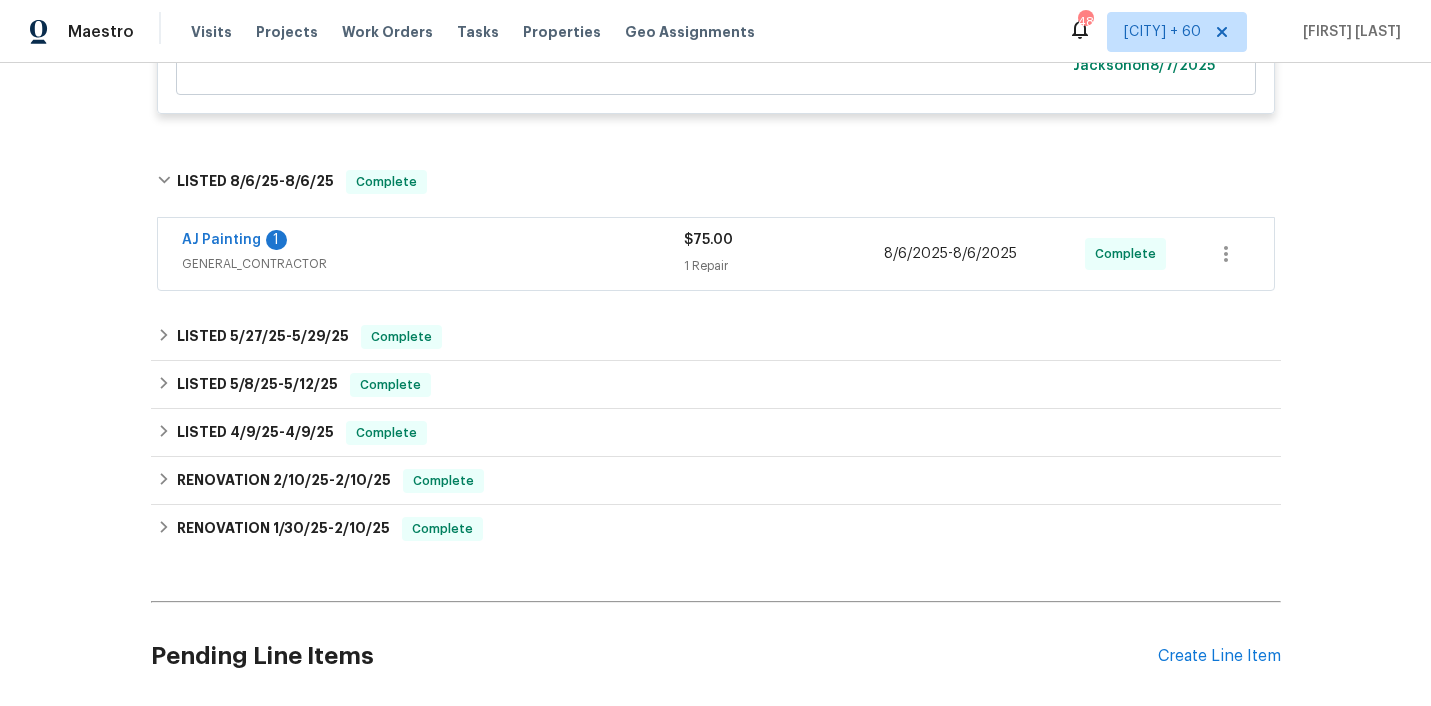 click on "AJ Painting 1" at bounding box center [433, 242] 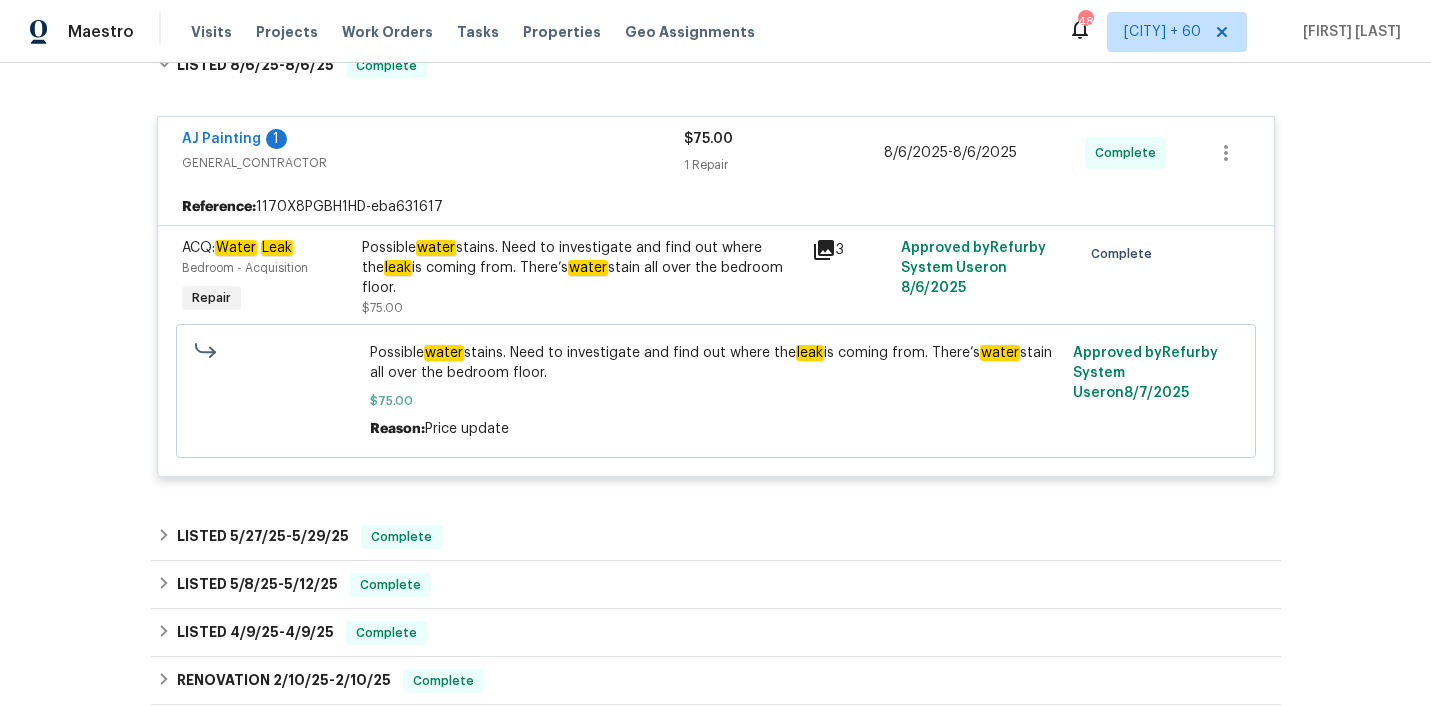 scroll, scrollTop: 725, scrollLeft: 0, axis: vertical 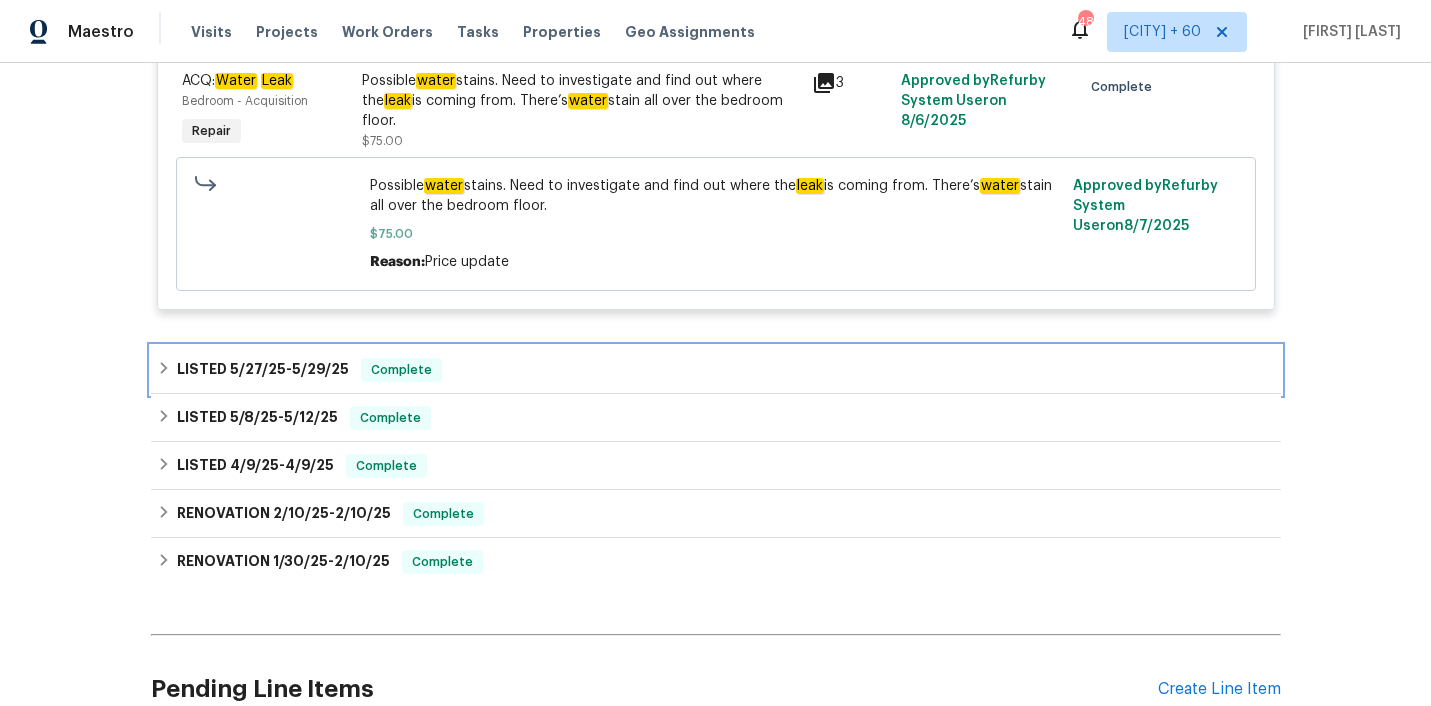 click on "LISTED   5/27/25  -  5/29/25 Complete" at bounding box center (716, 370) 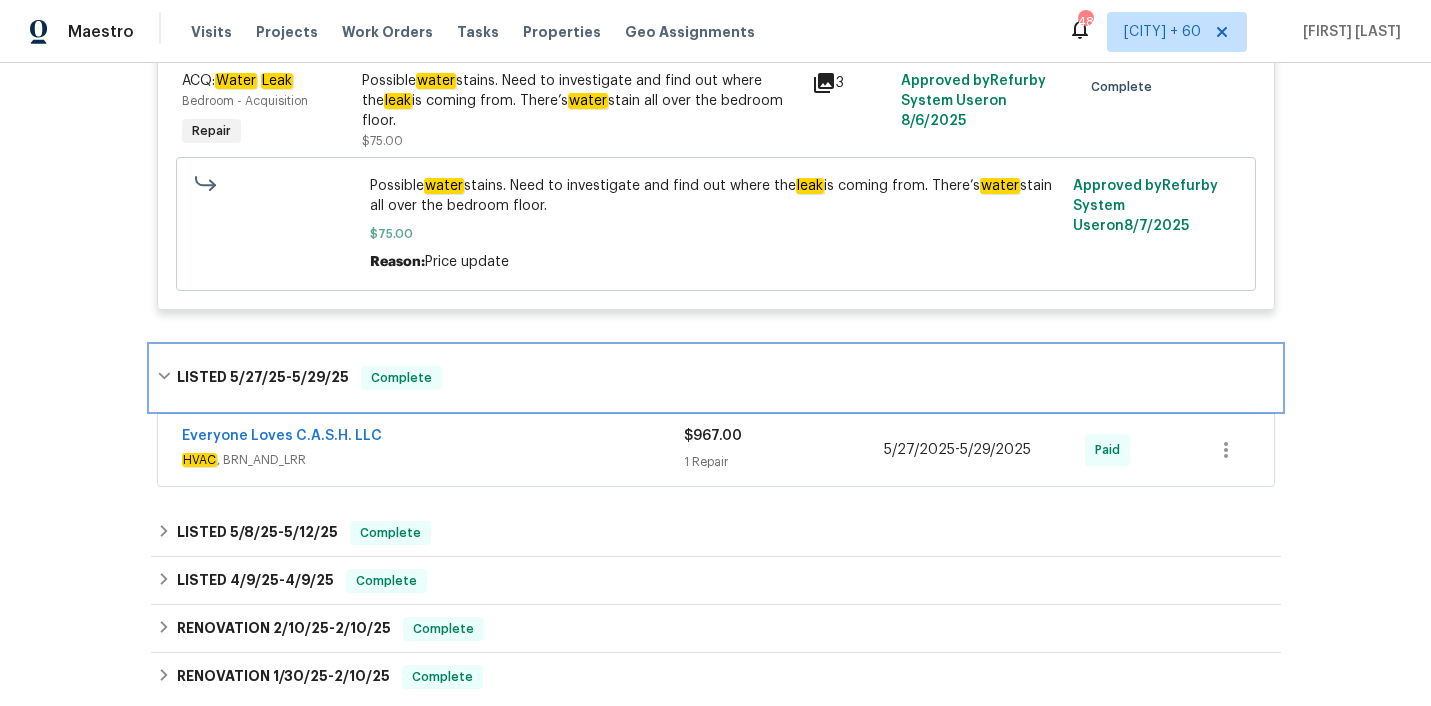 scroll, scrollTop: 1012, scrollLeft: 0, axis: vertical 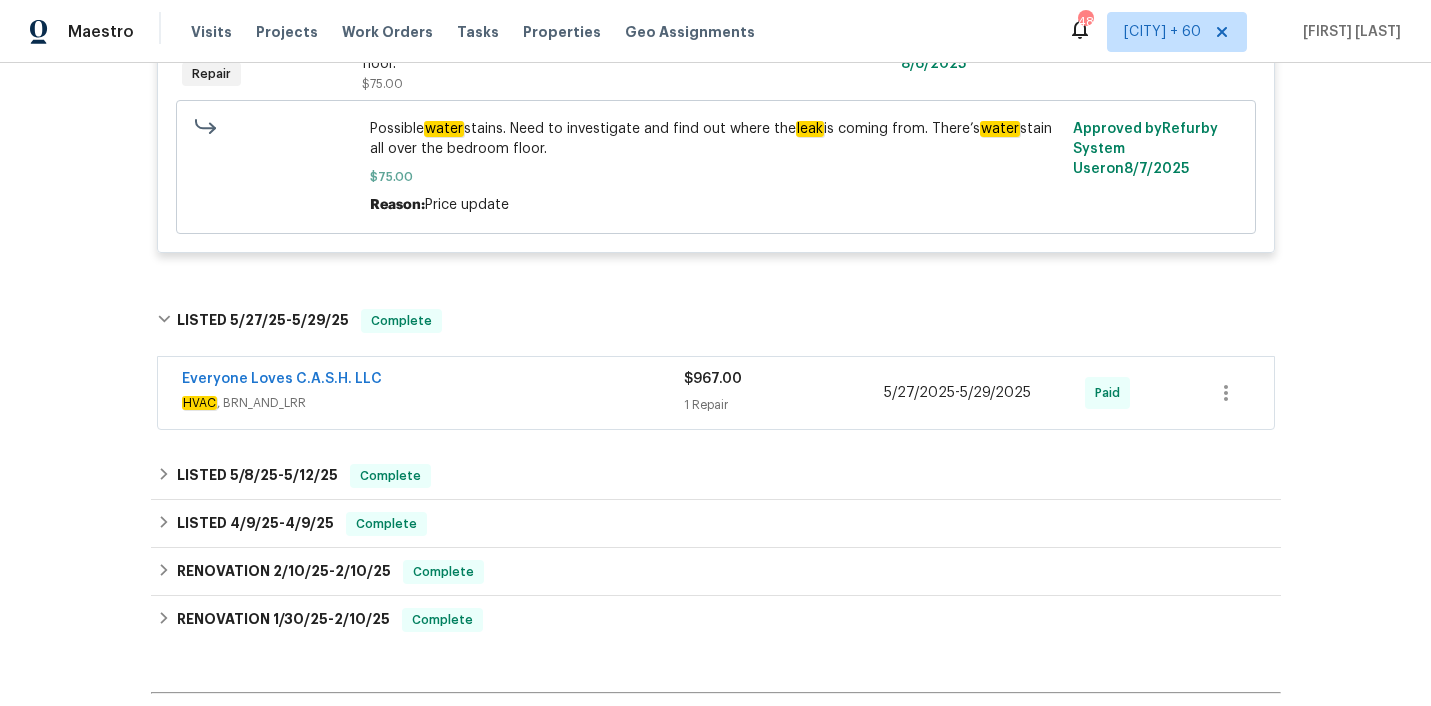 click on "Everyone Loves C.A.S.H. LLC" at bounding box center [433, 381] 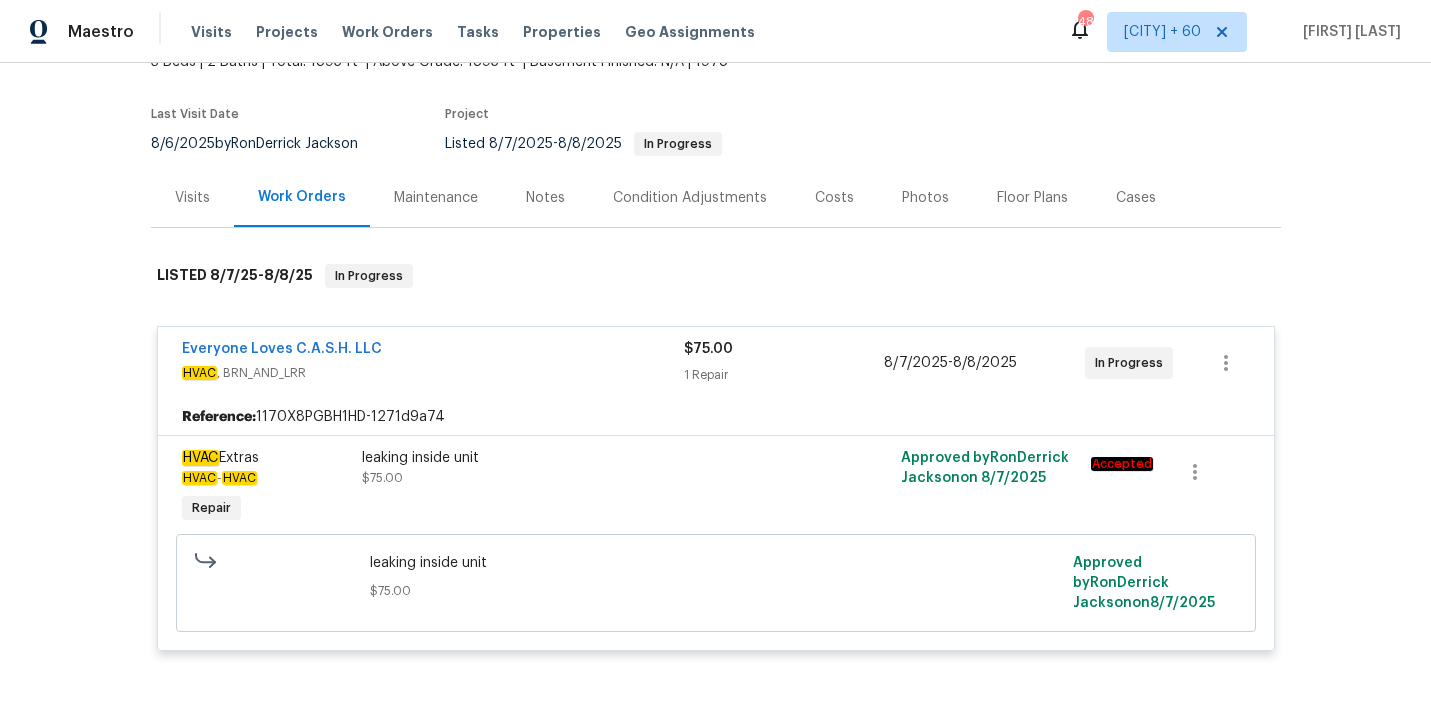 scroll, scrollTop: 0, scrollLeft: 0, axis: both 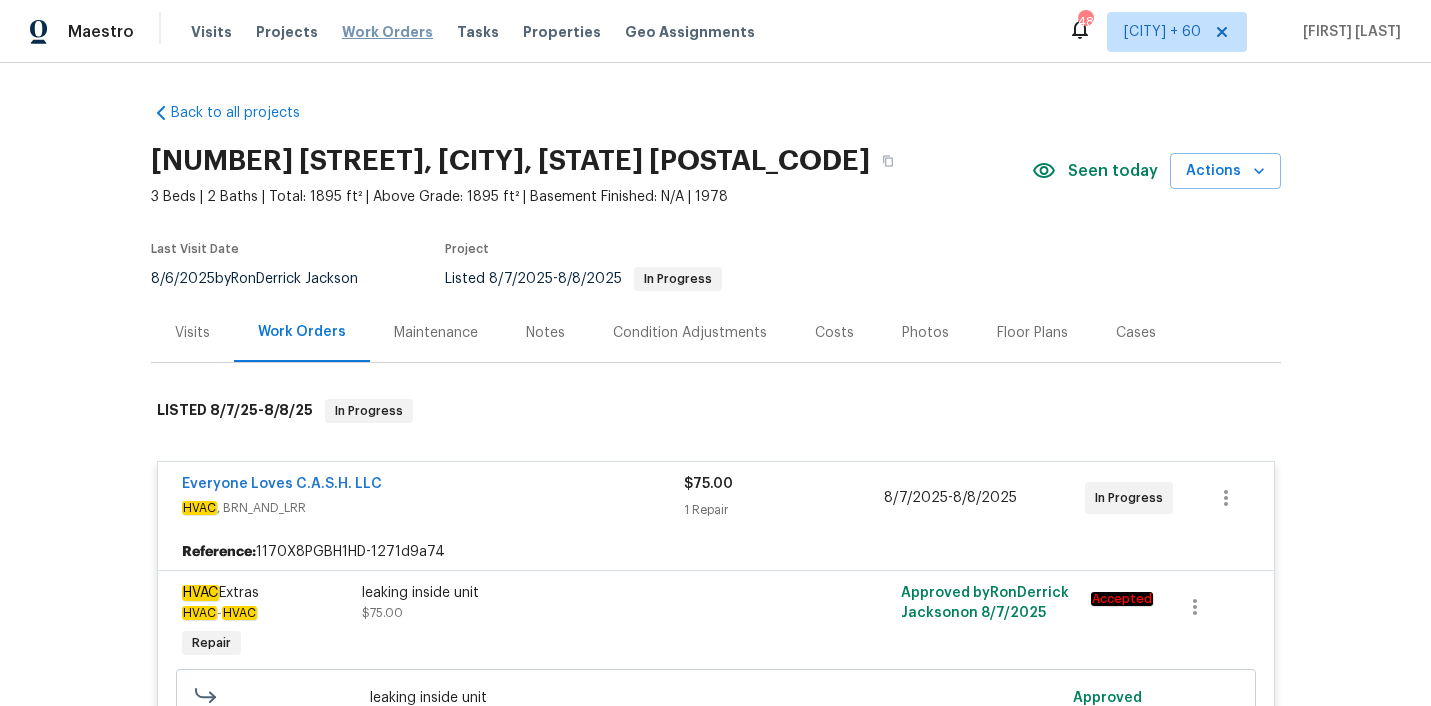 click on "Work Orders" at bounding box center [387, 32] 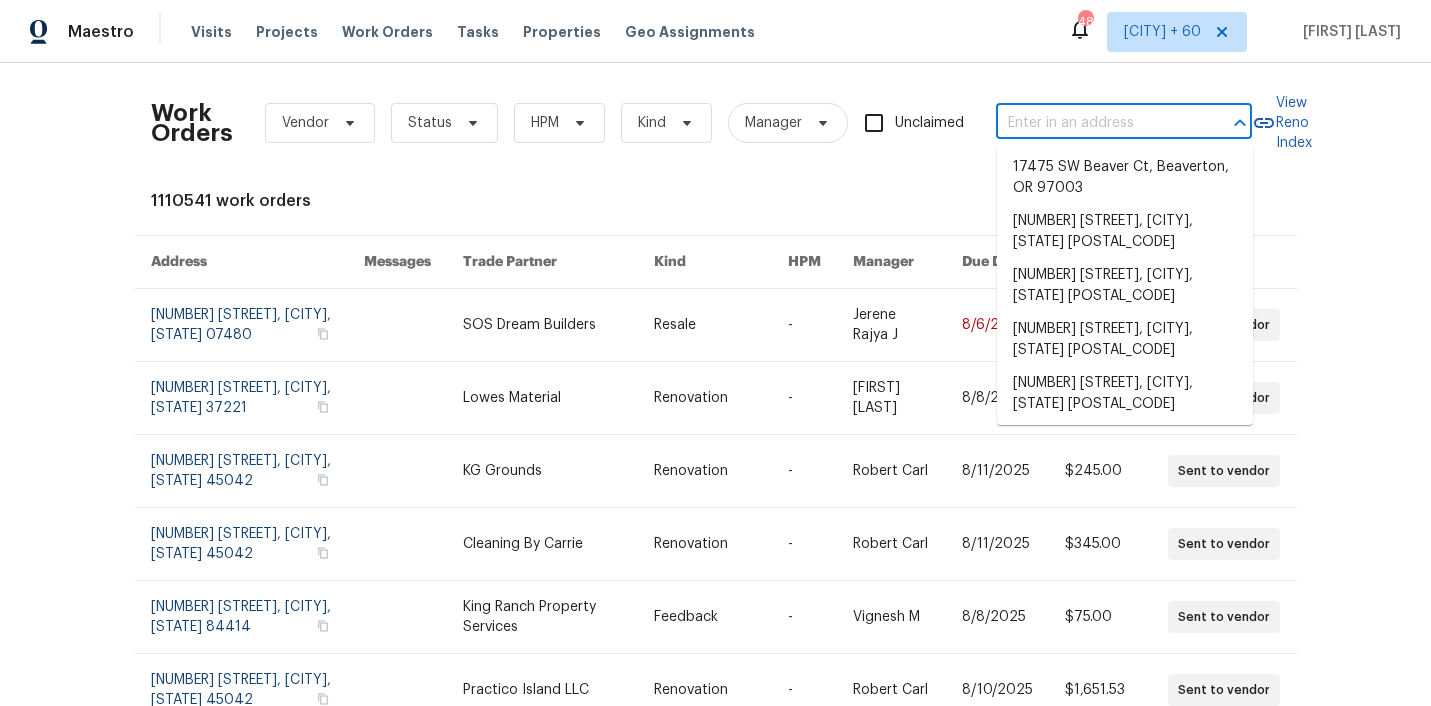 click at bounding box center [1096, 123] 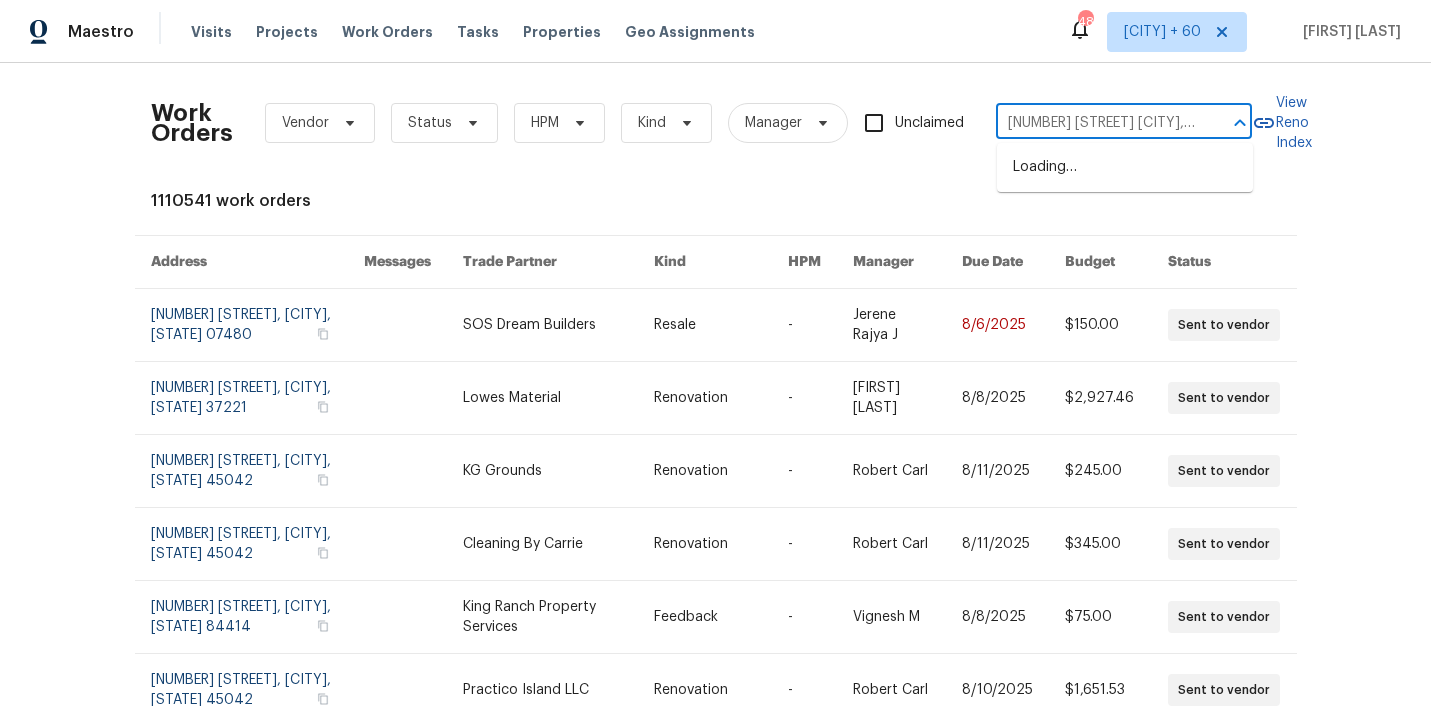 scroll, scrollTop: 0, scrollLeft: 104, axis: horizontal 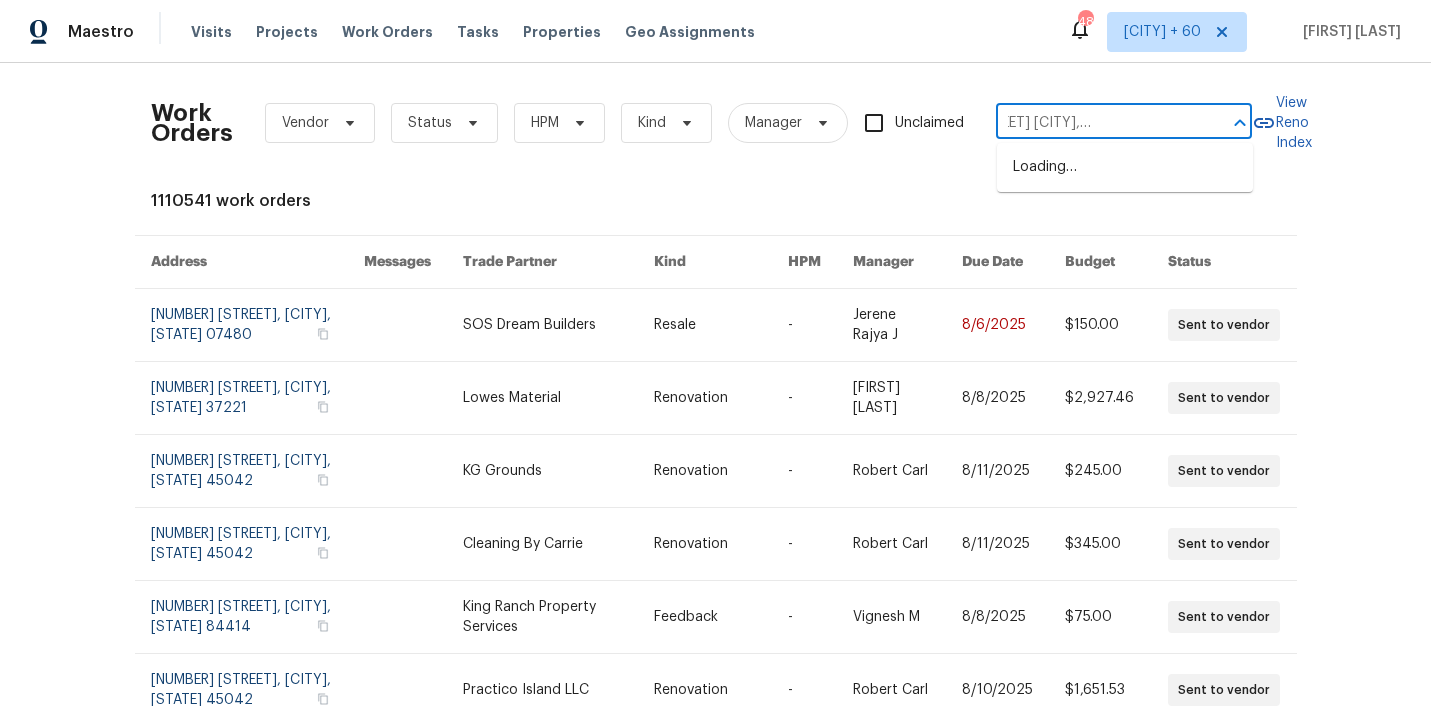 type on "[NUMBER] [STREET] [CITY], [STATE] [POSTAL_CODE]" 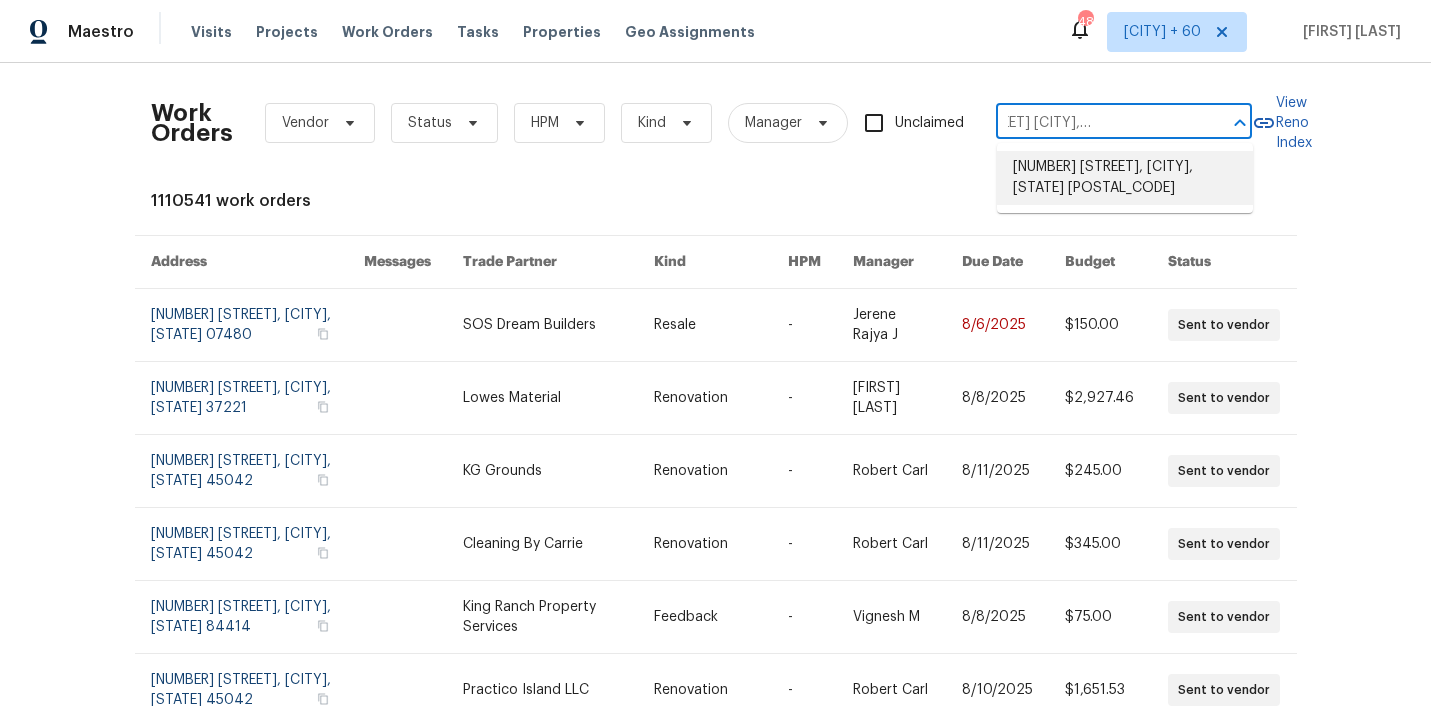 click on "[NUMBER] [STREET], [CITY], [STATE] [POSTAL_CODE]" at bounding box center [1125, 178] 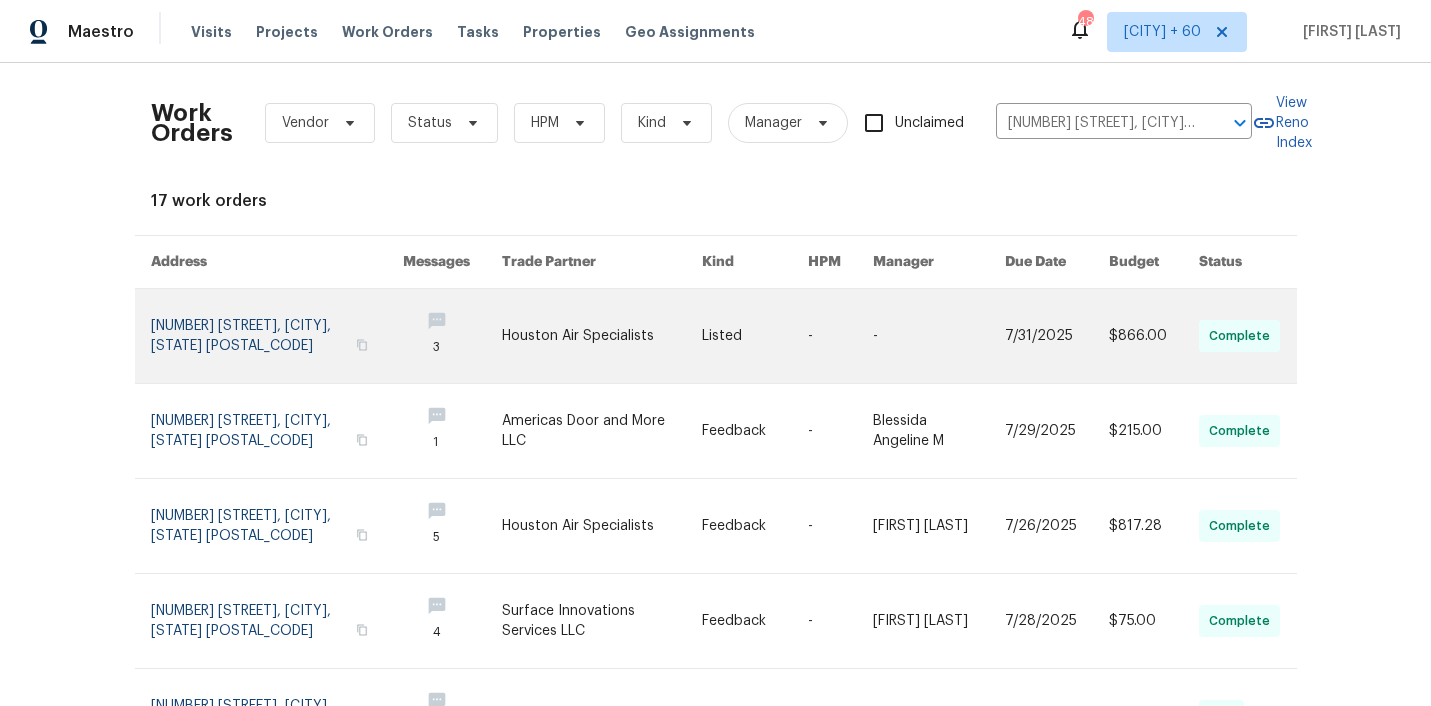 click at bounding box center [602, 336] 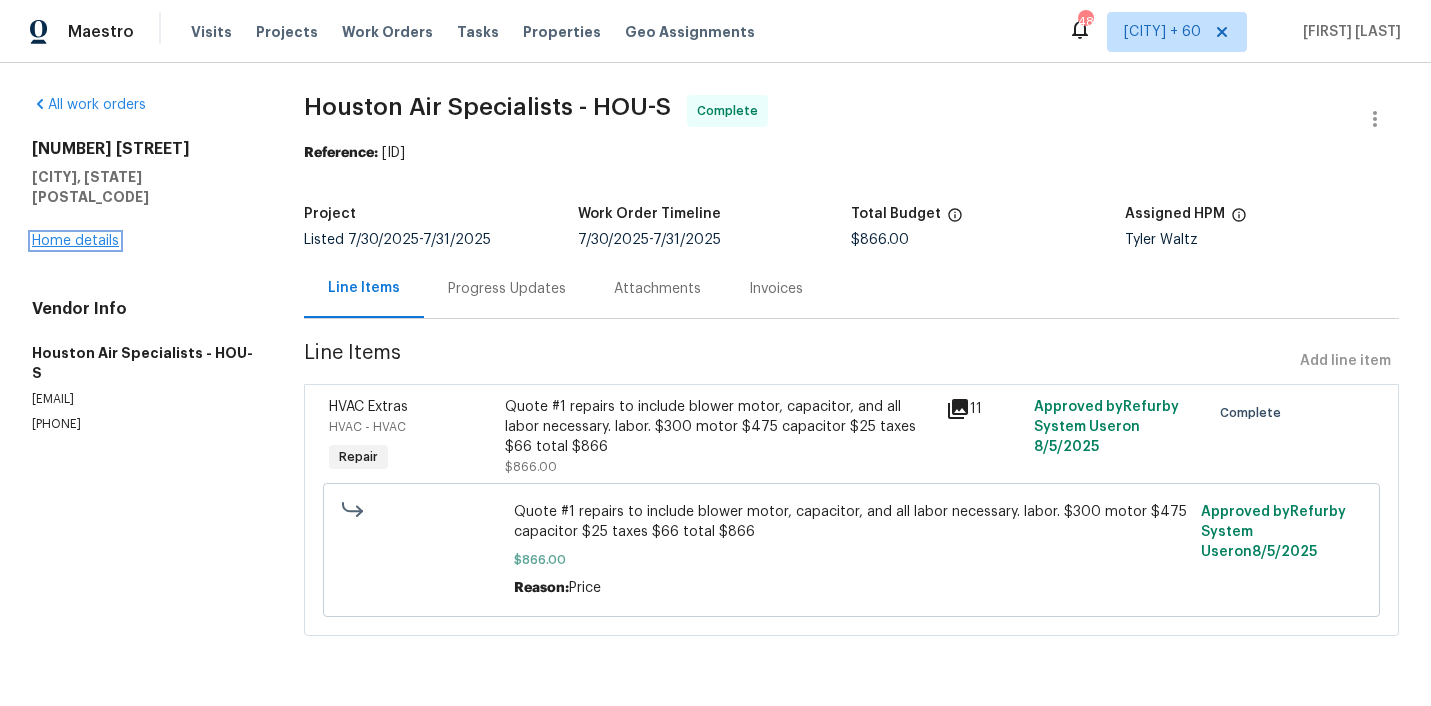 click on "Home details" at bounding box center (75, 241) 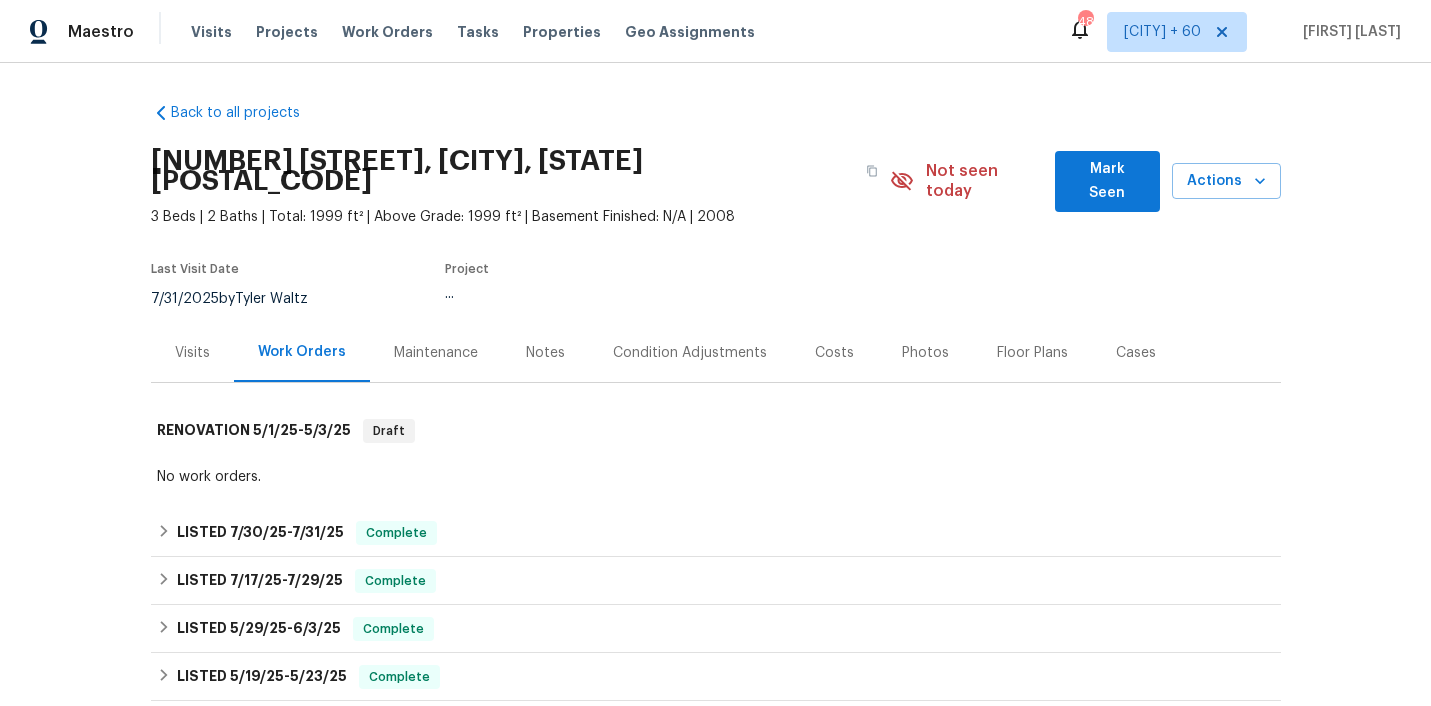 scroll, scrollTop: 176, scrollLeft: 0, axis: vertical 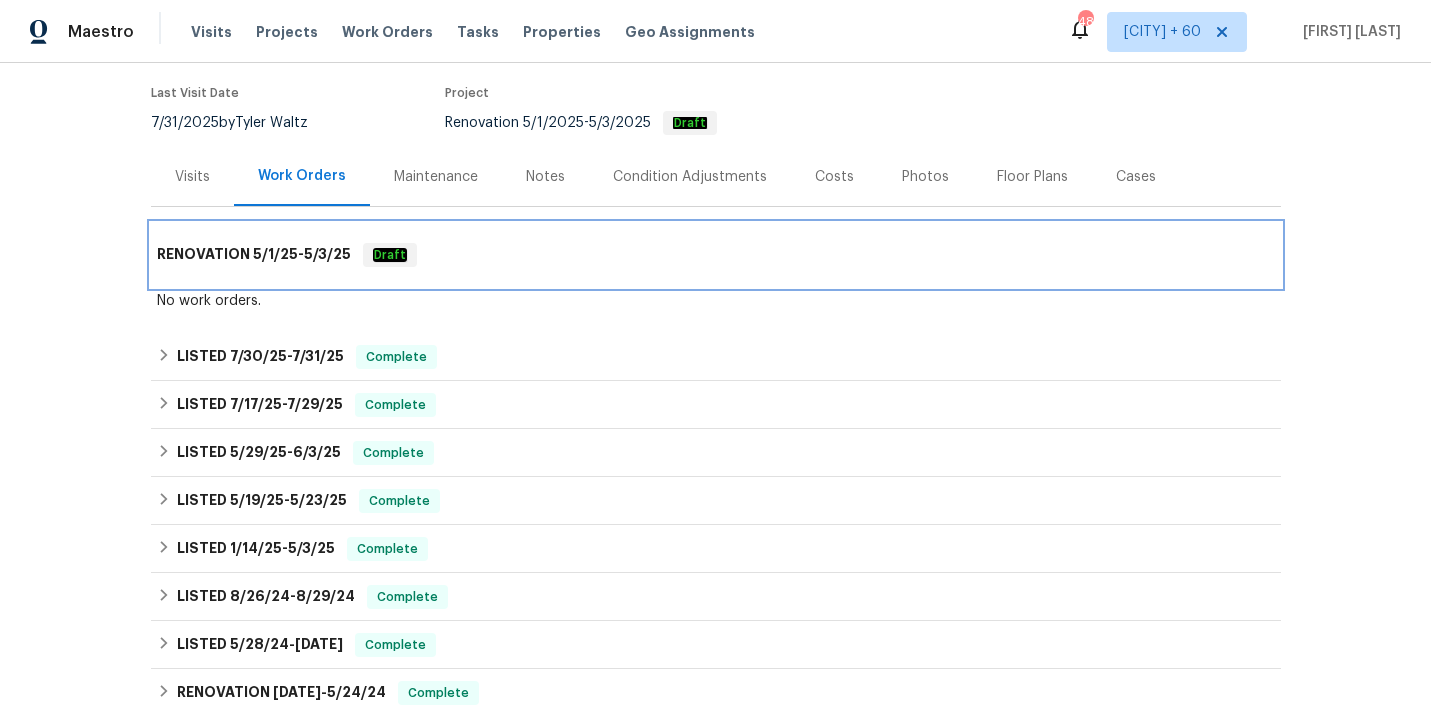 click on "RENOVATION [DATE] - [DATE] Draft" at bounding box center (716, 255) 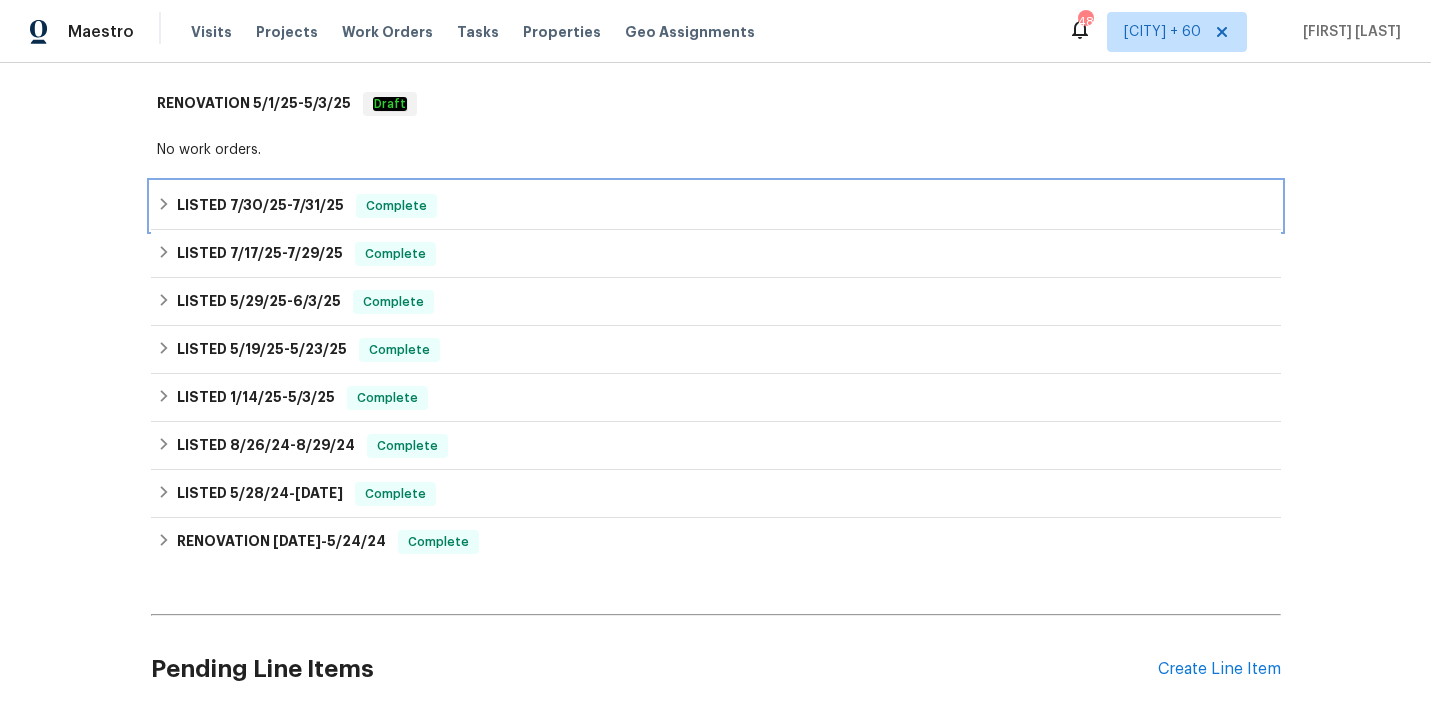 click on "LISTED   7/30/25  -  7/31/25 Complete" at bounding box center [716, 206] 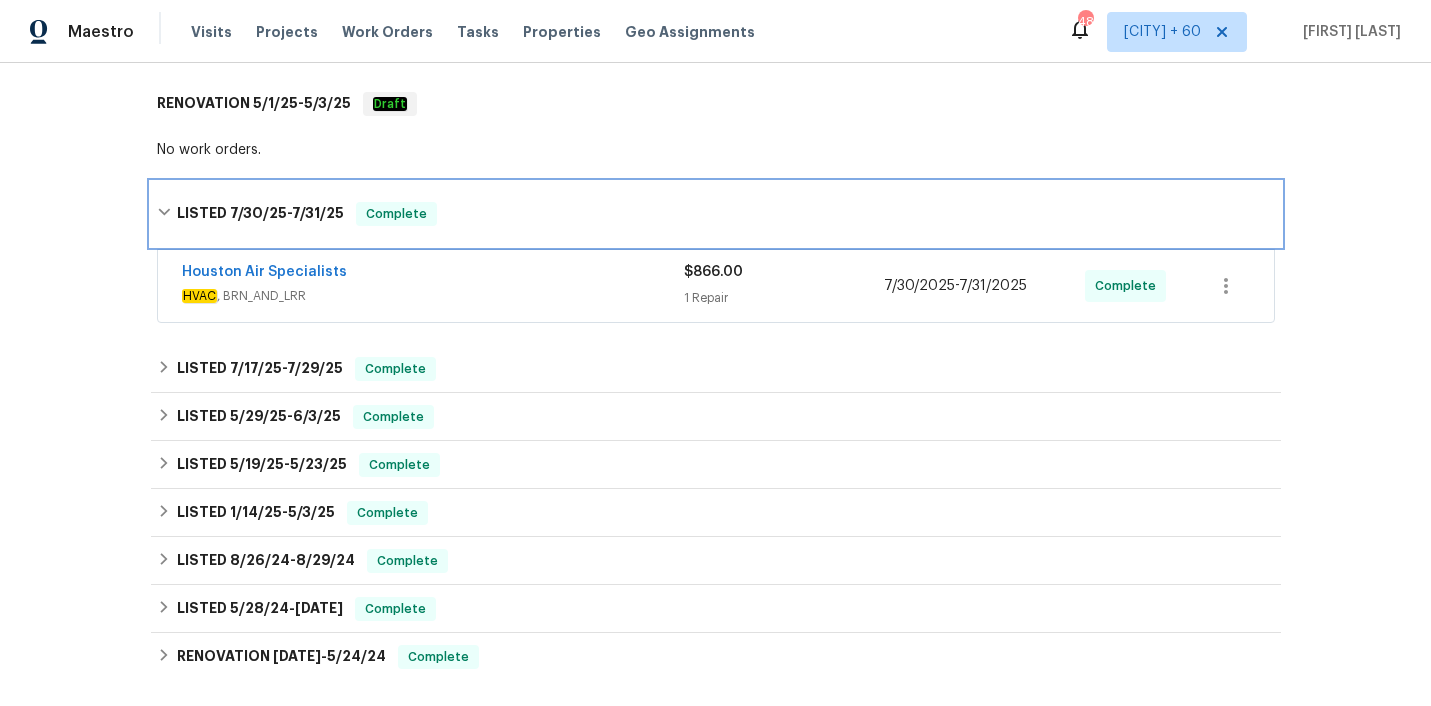 scroll, scrollTop: 369, scrollLeft: 0, axis: vertical 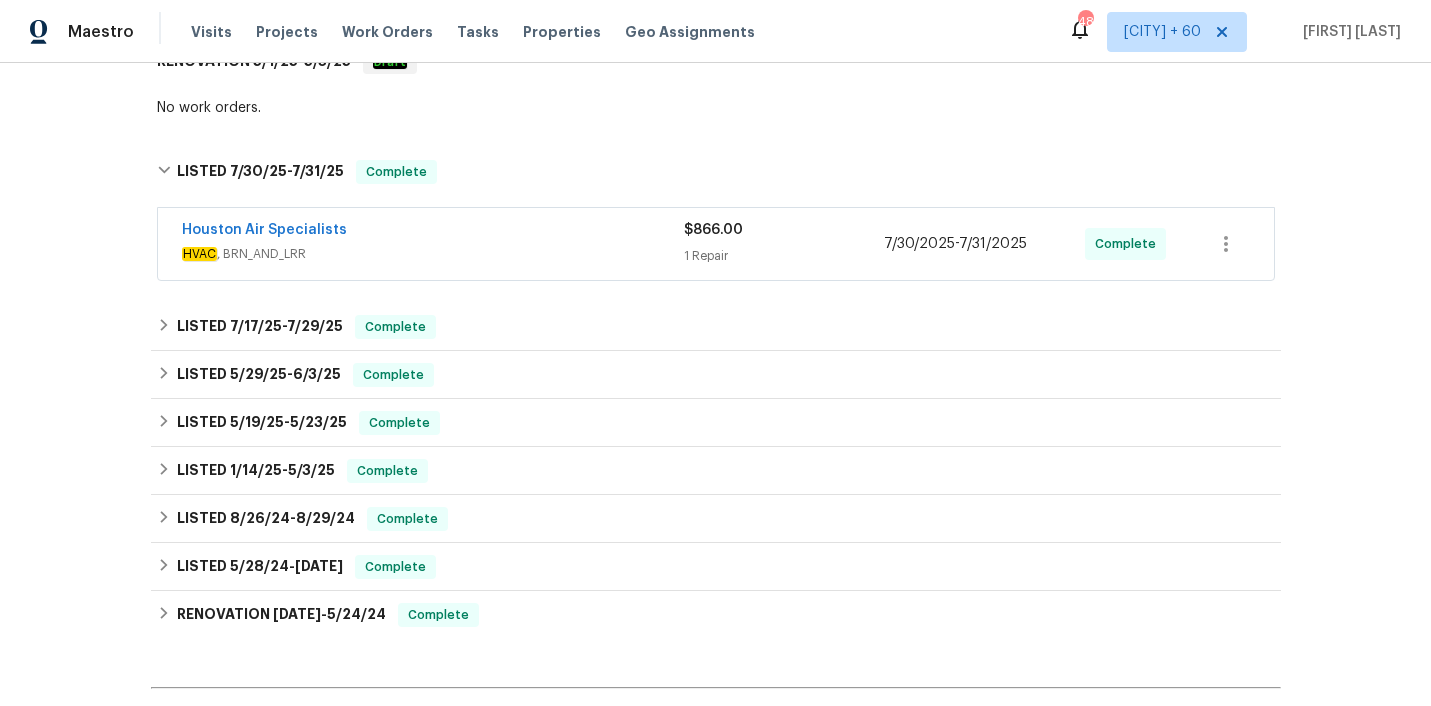 click on "[NUMBER] [STREET], [CITY], [STATE] $866.00 1 Repair [DATE] - [DATE] Complete" at bounding box center (716, 244) 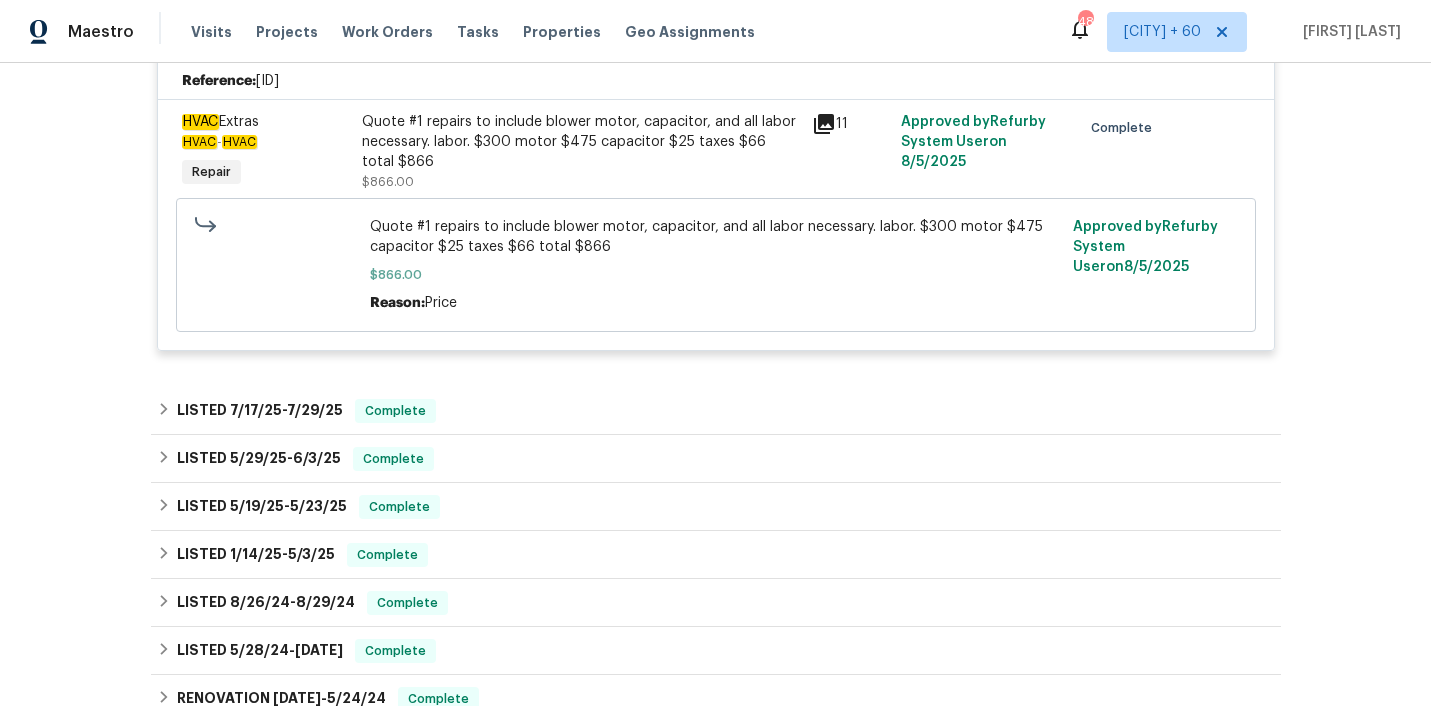 scroll, scrollTop: 624, scrollLeft: 0, axis: vertical 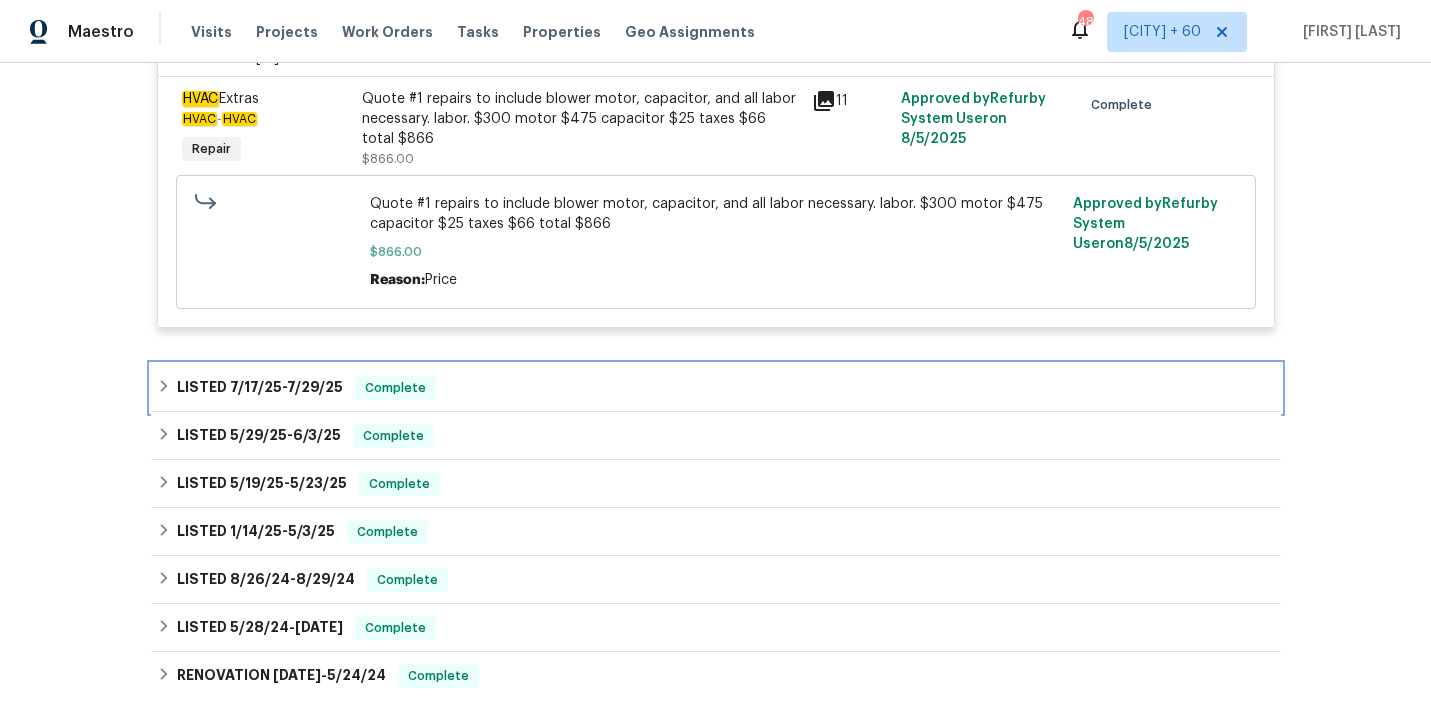 click on "LISTED [DATE] - [DATE] Complete" at bounding box center [716, 388] 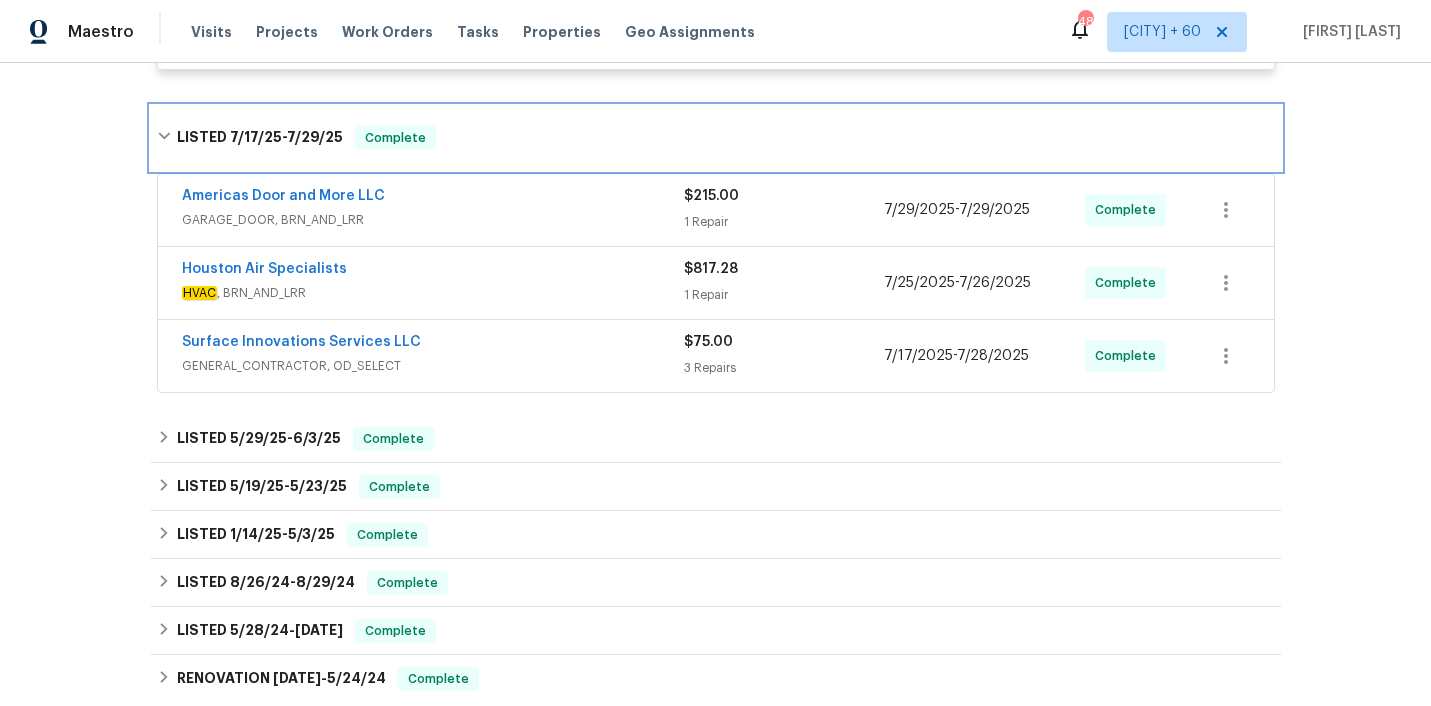scroll, scrollTop: 890, scrollLeft: 0, axis: vertical 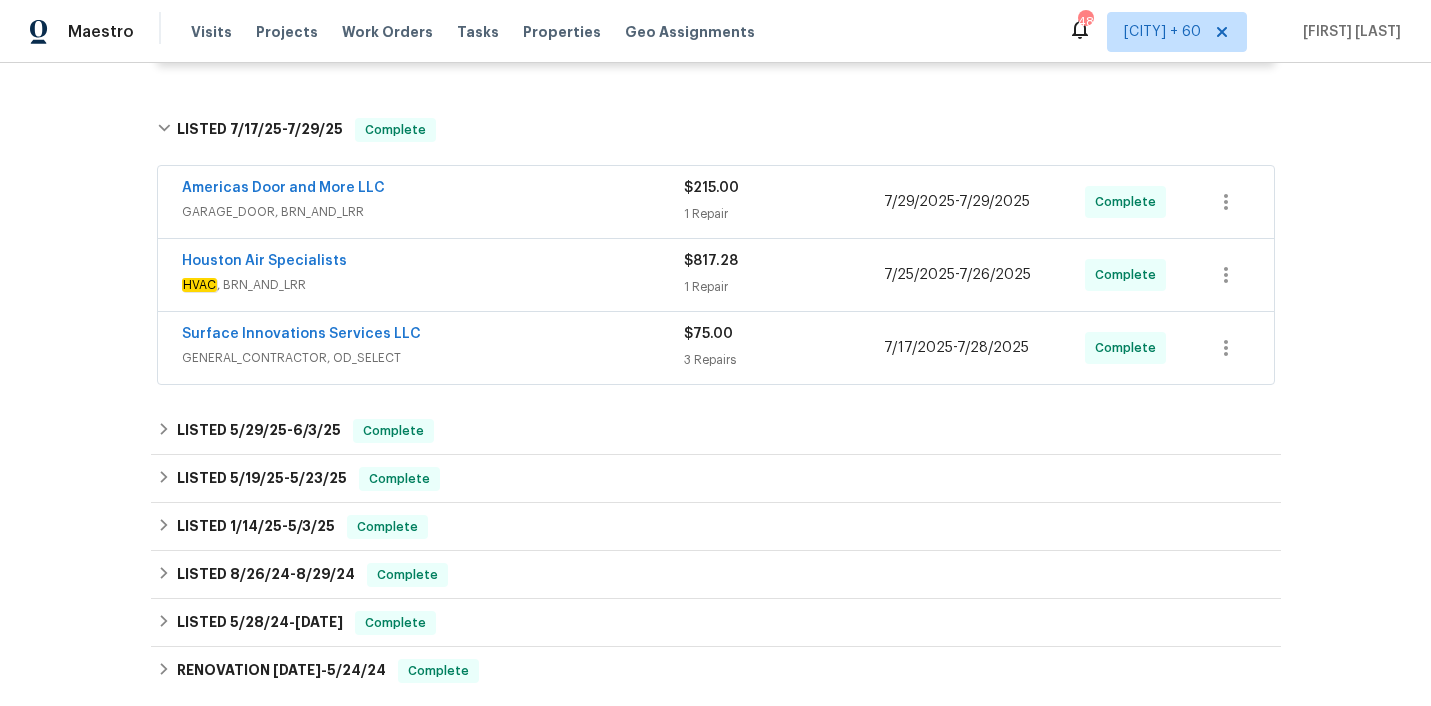 click on "Surface Innovations Services LLC" at bounding box center [433, 336] 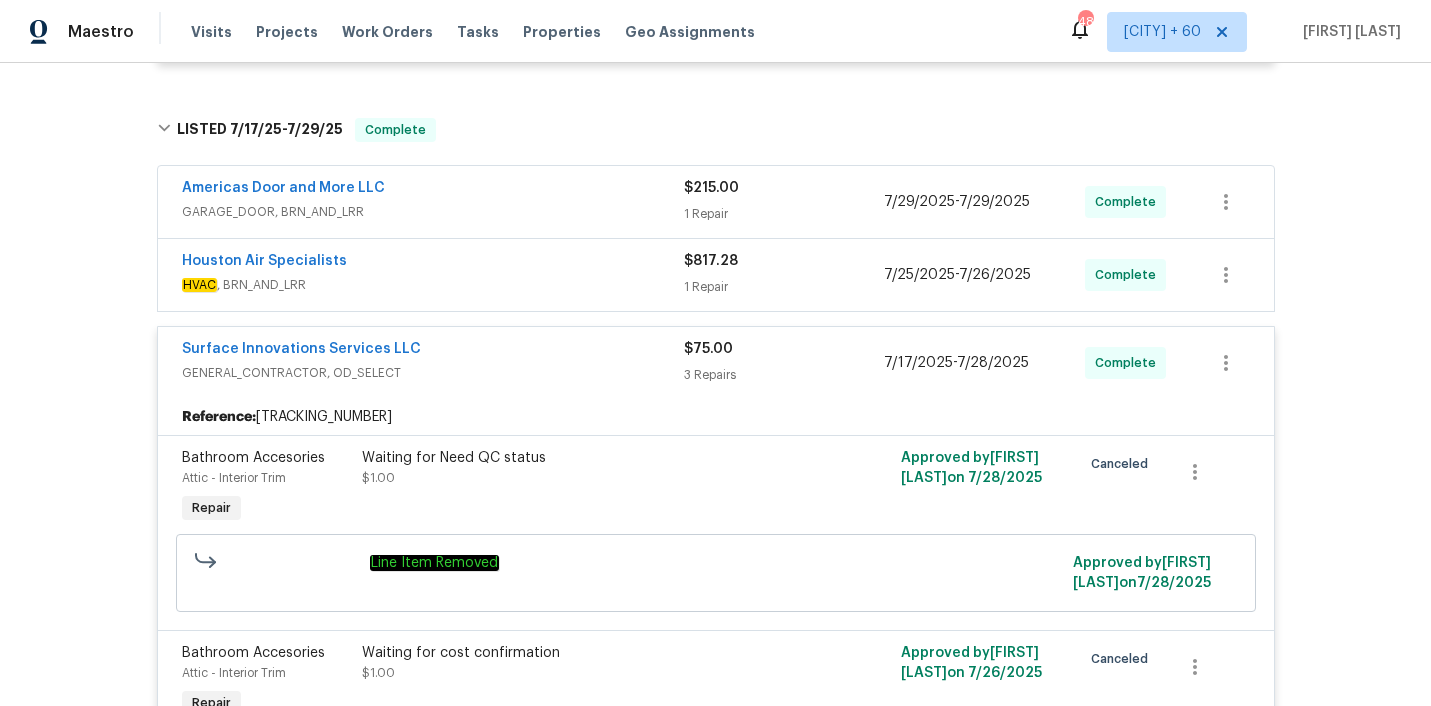 click on "Houston Air Specialists" at bounding box center (433, 263) 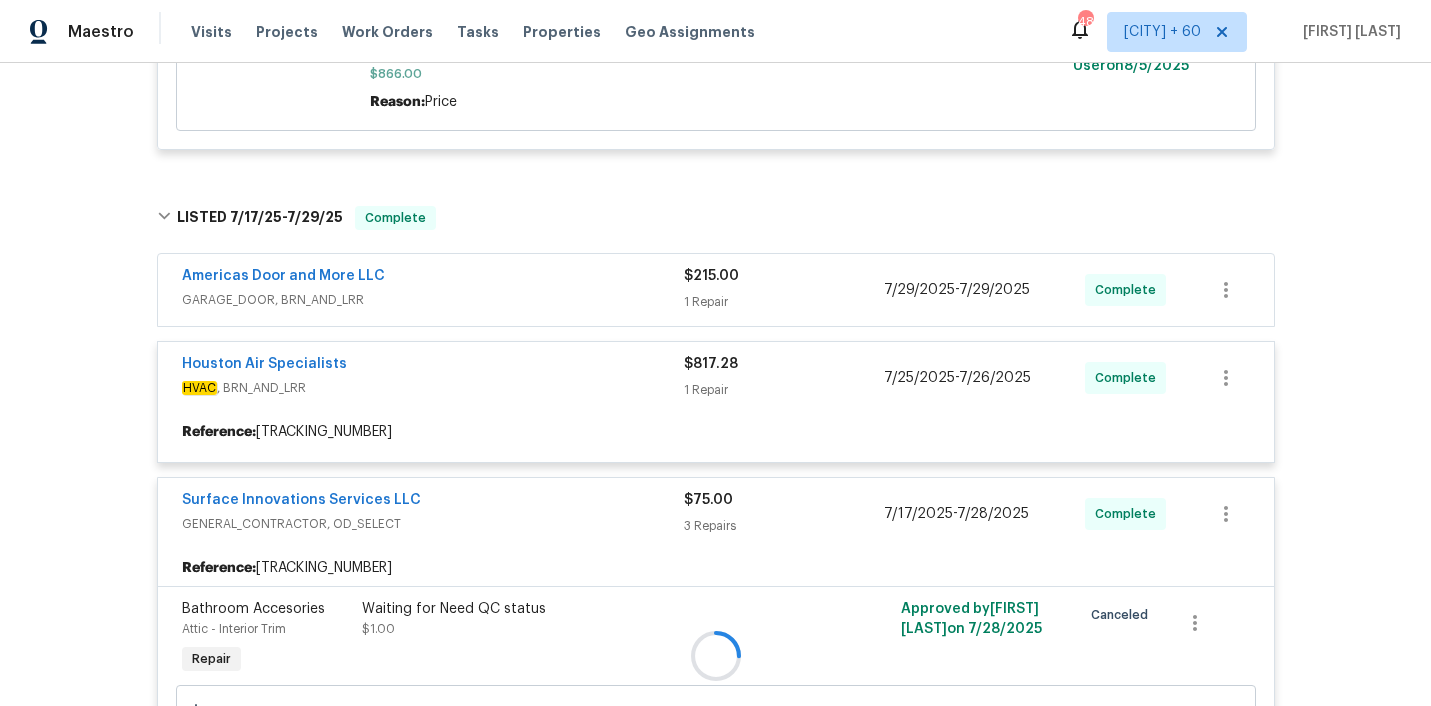 scroll, scrollTop: 781, scrollLeft: 0, axis: vertical 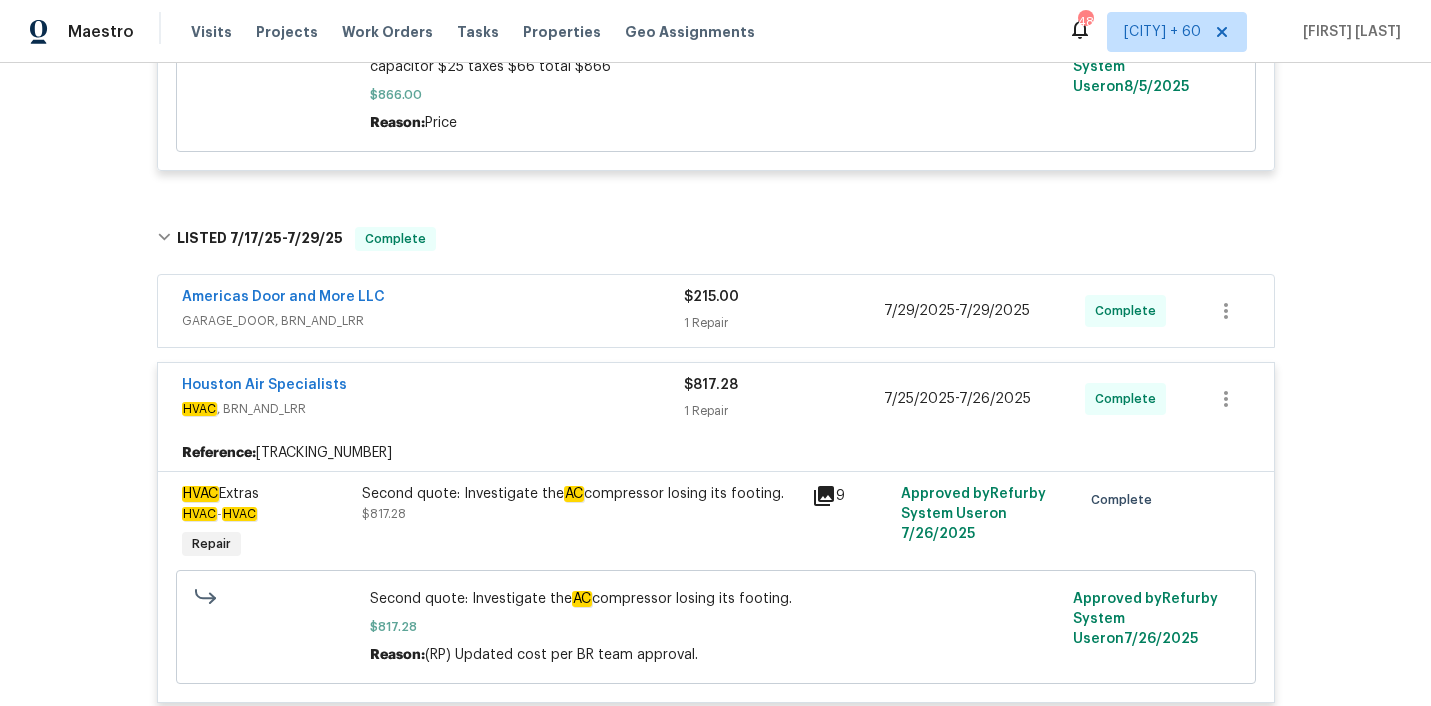 click on "Americas Door and More LLC" at bounding box center [433, 299] 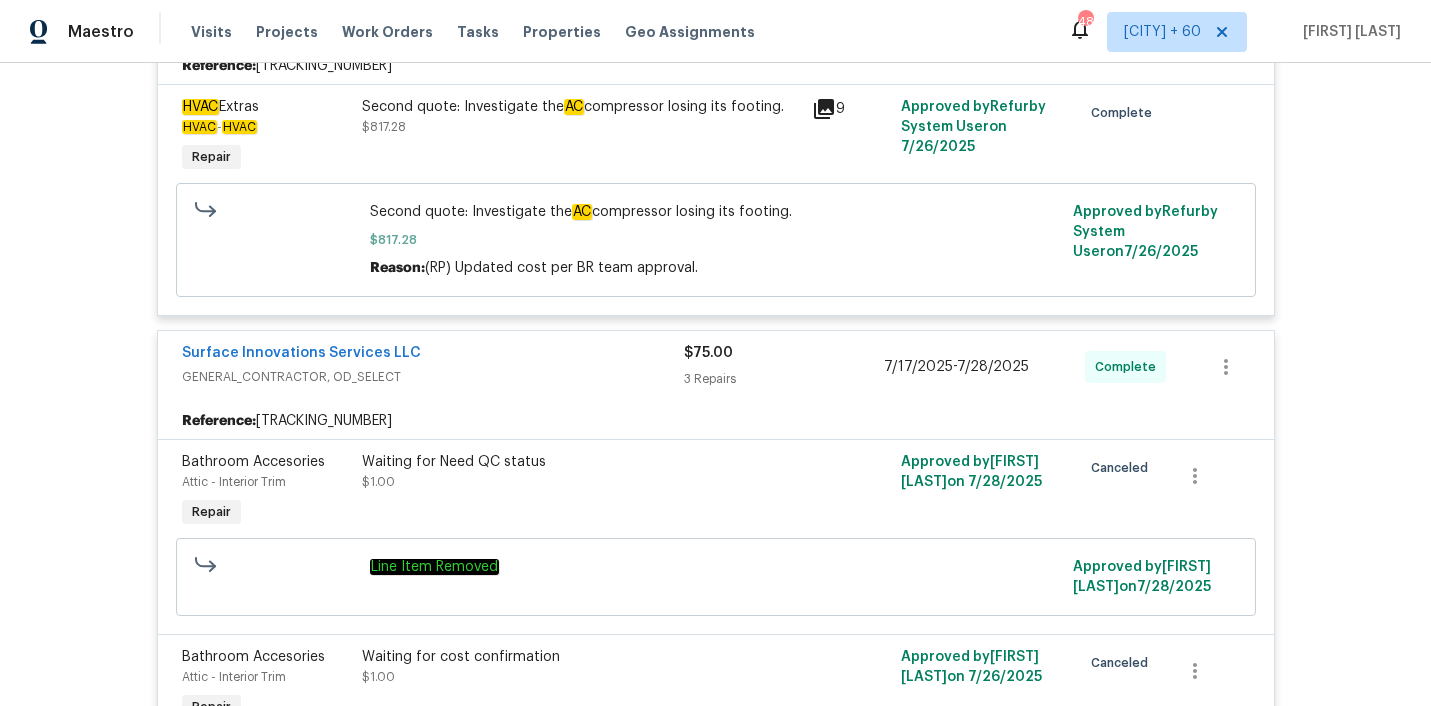 scroll, scrollTop: 1384, scrollLeft: 0, axis: vertical 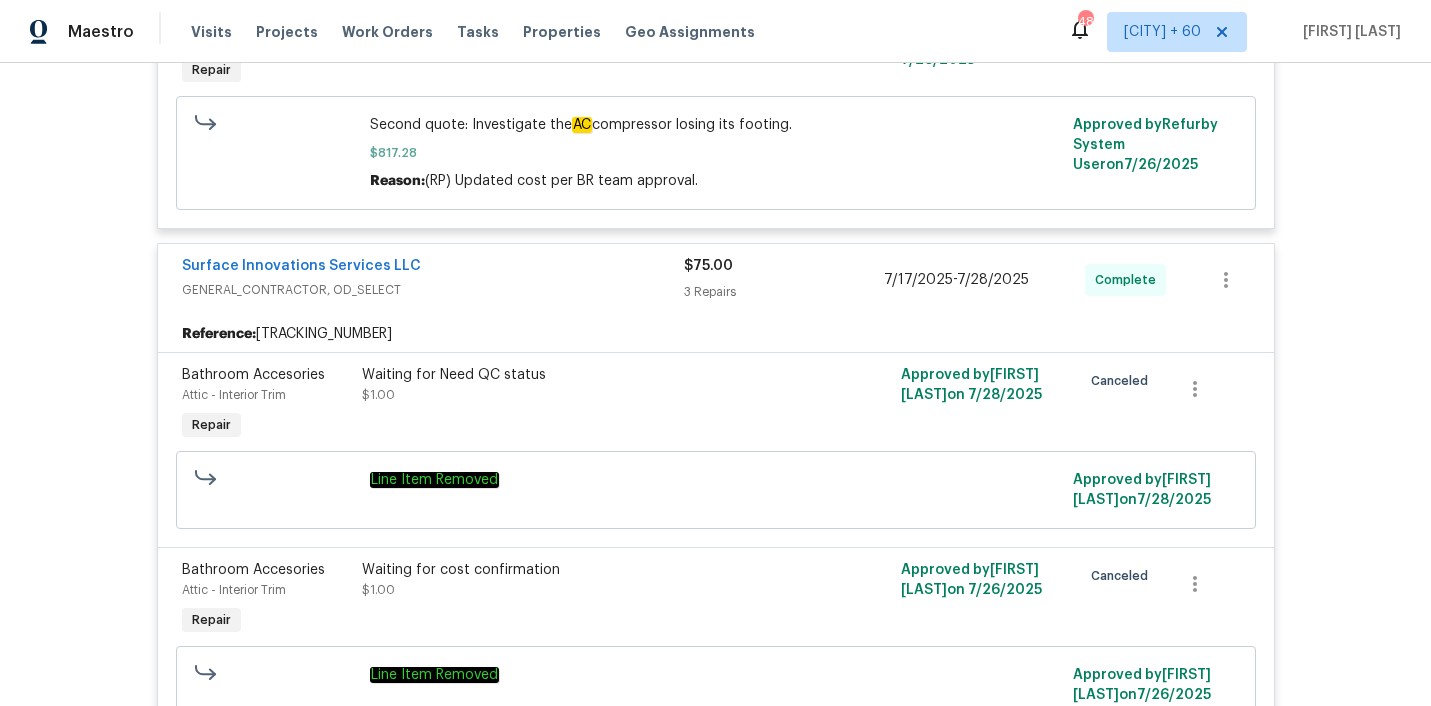 click on "GENERAL_CONTRACTOR, OD_SELECT" at bounding box center [433, 290] 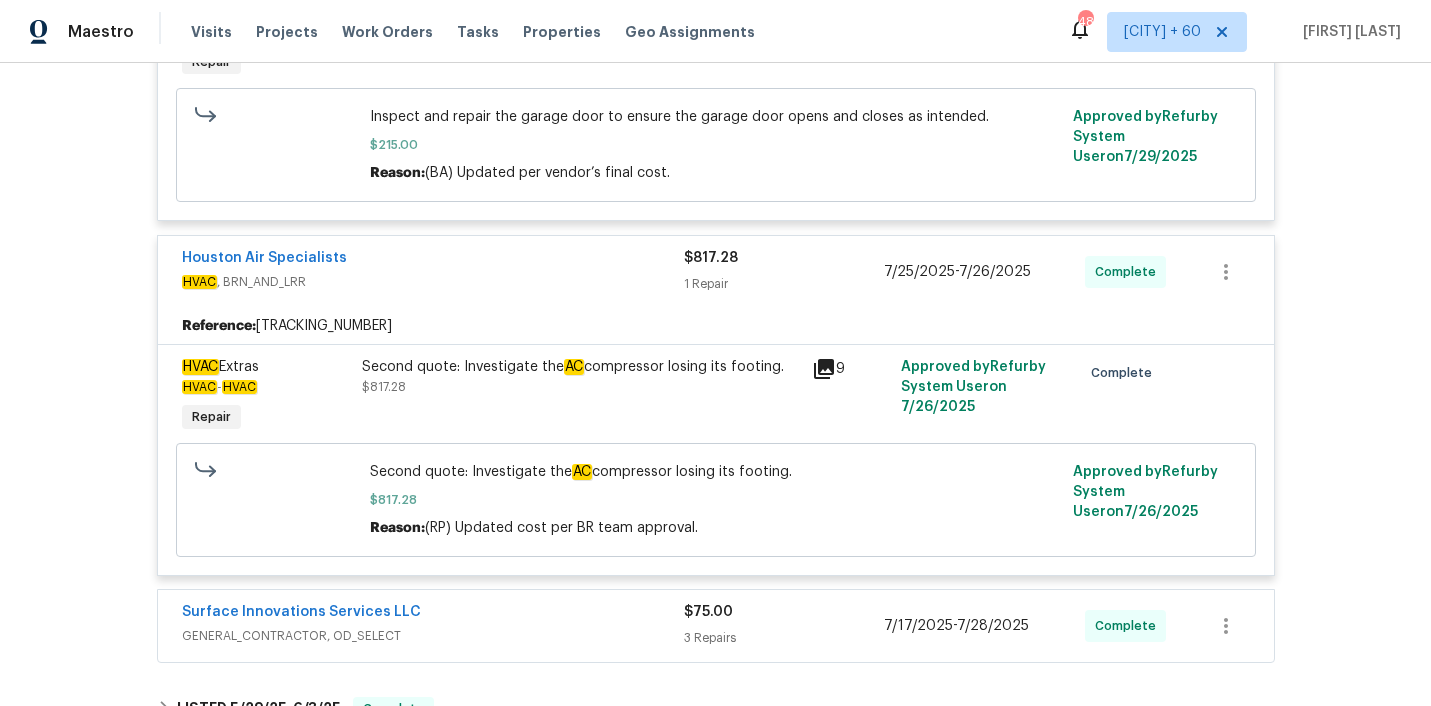 click on "Houston Air Specialists" at bounding box center [433, 260] 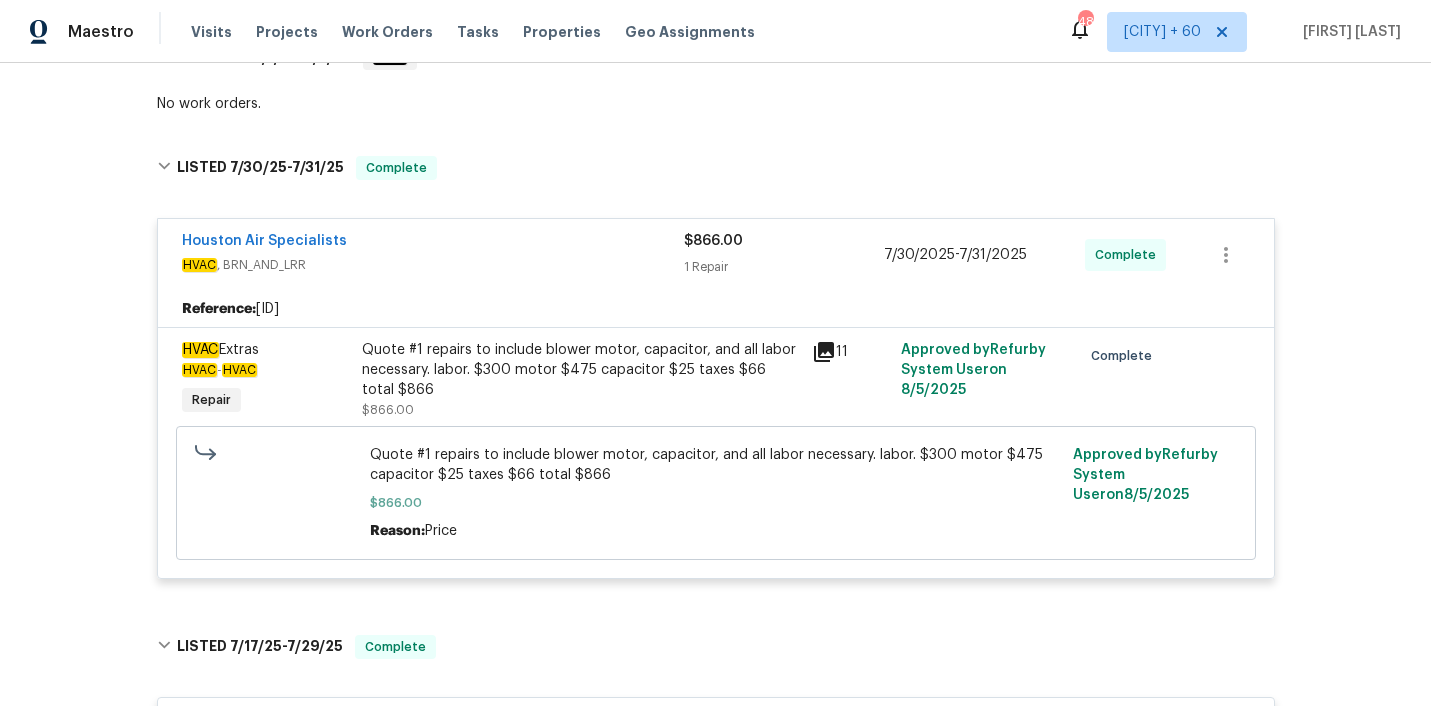 scroll, scrollTop: 371, scrollLeft: 0, axis: vertical 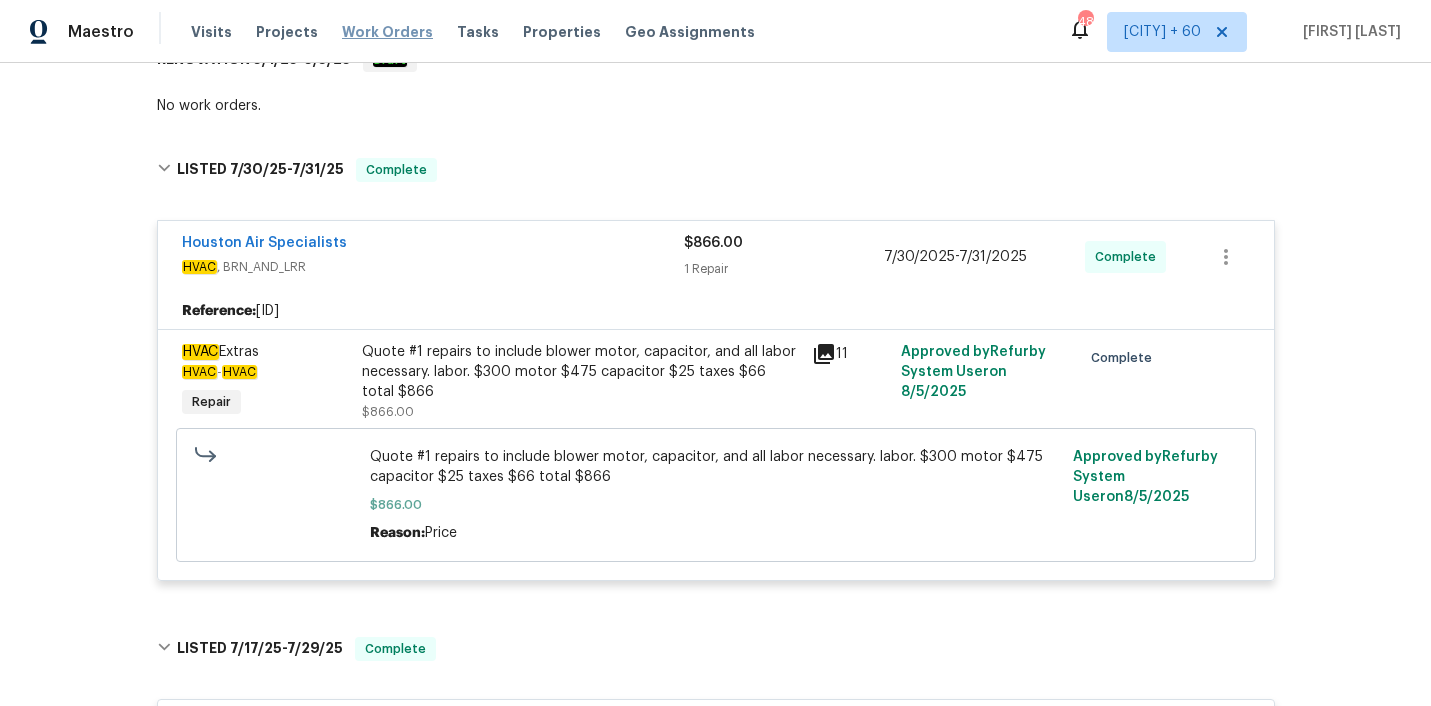 click on "Work Orders" at bounding box center (387, 32) 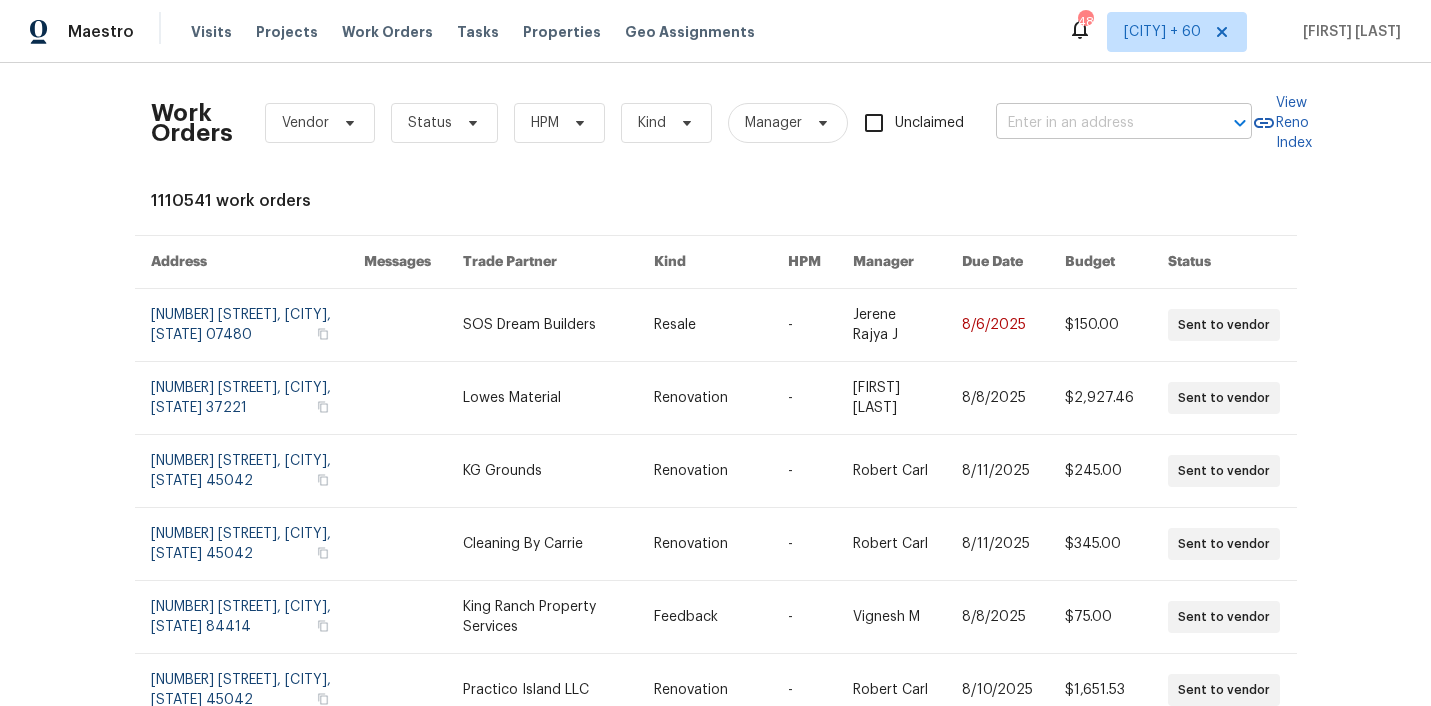click at bounding box center (1096, 123) 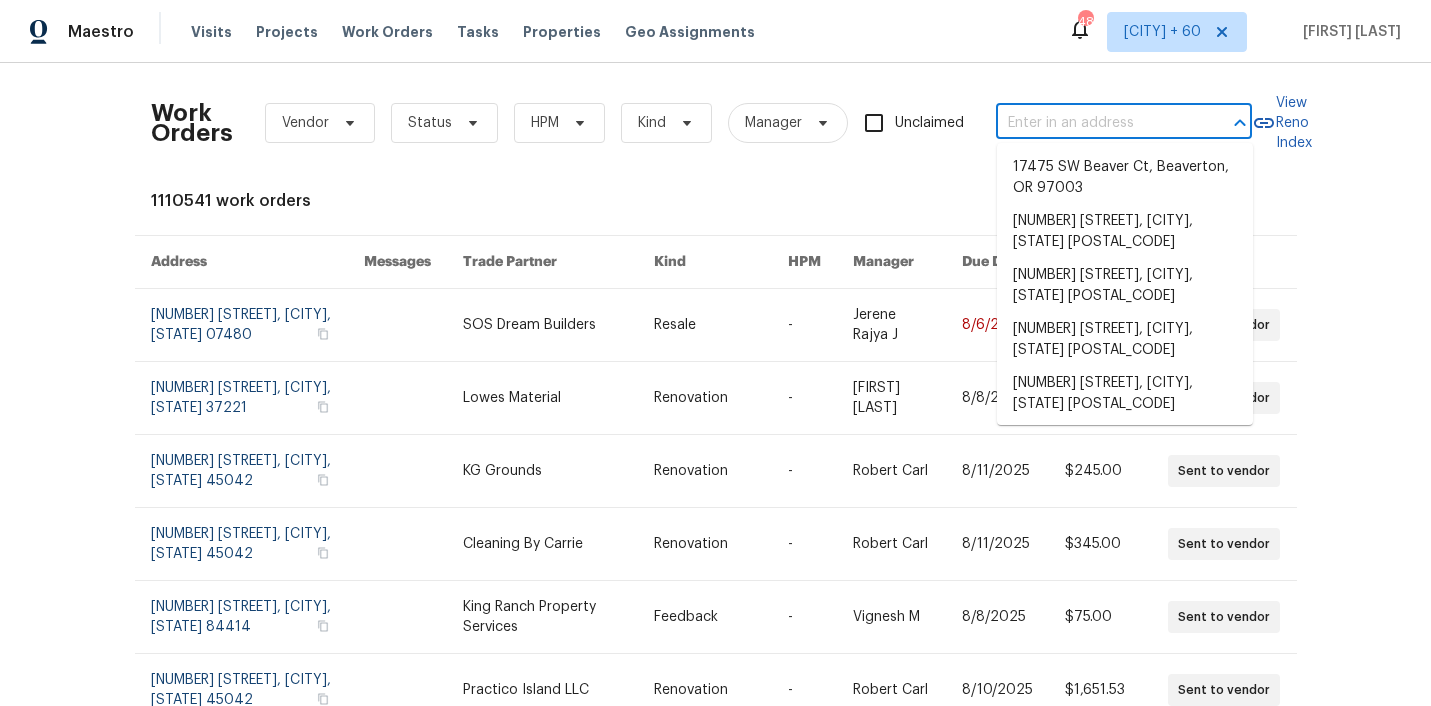 paste on "[NUMBER] [STREET] [CITY], [STATE] [POSTAL_CODE]" 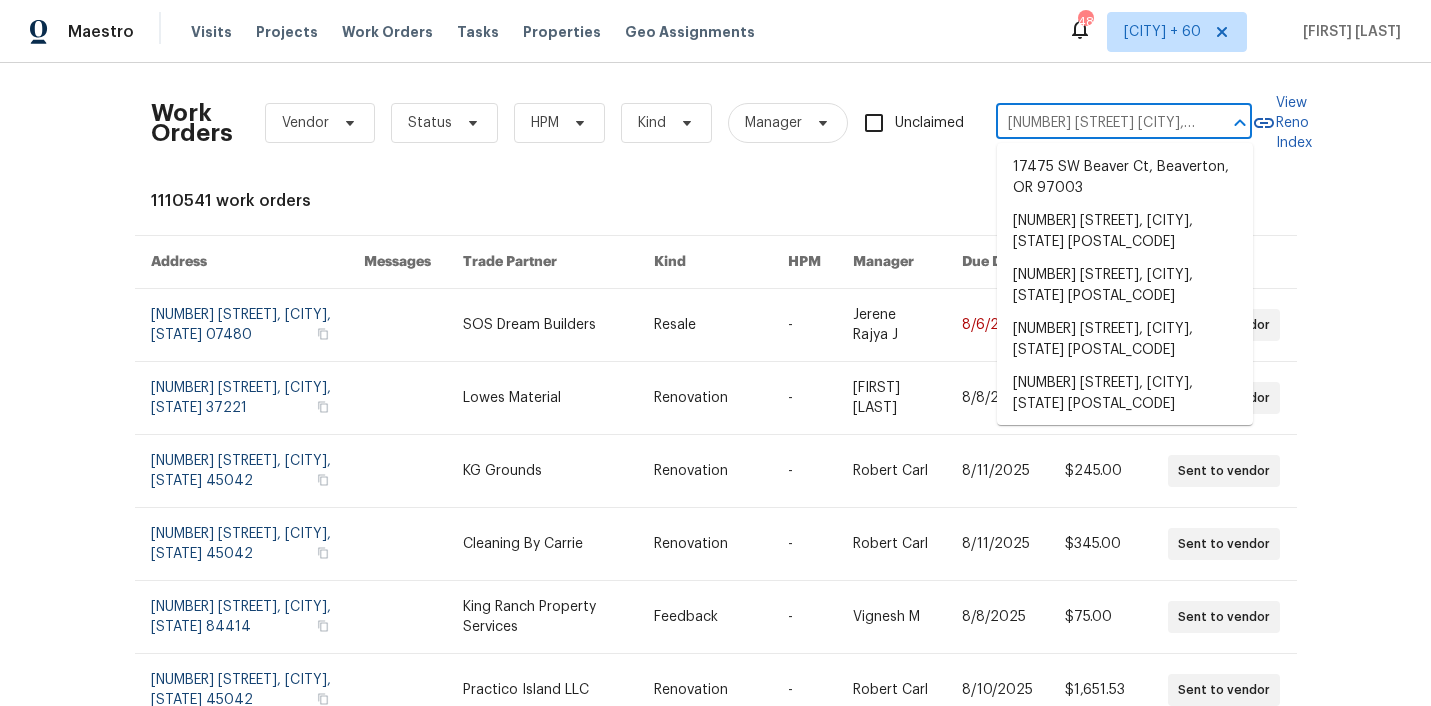 scroll, scrollTop: 0, scrollLeft: 63, axis: horizontal 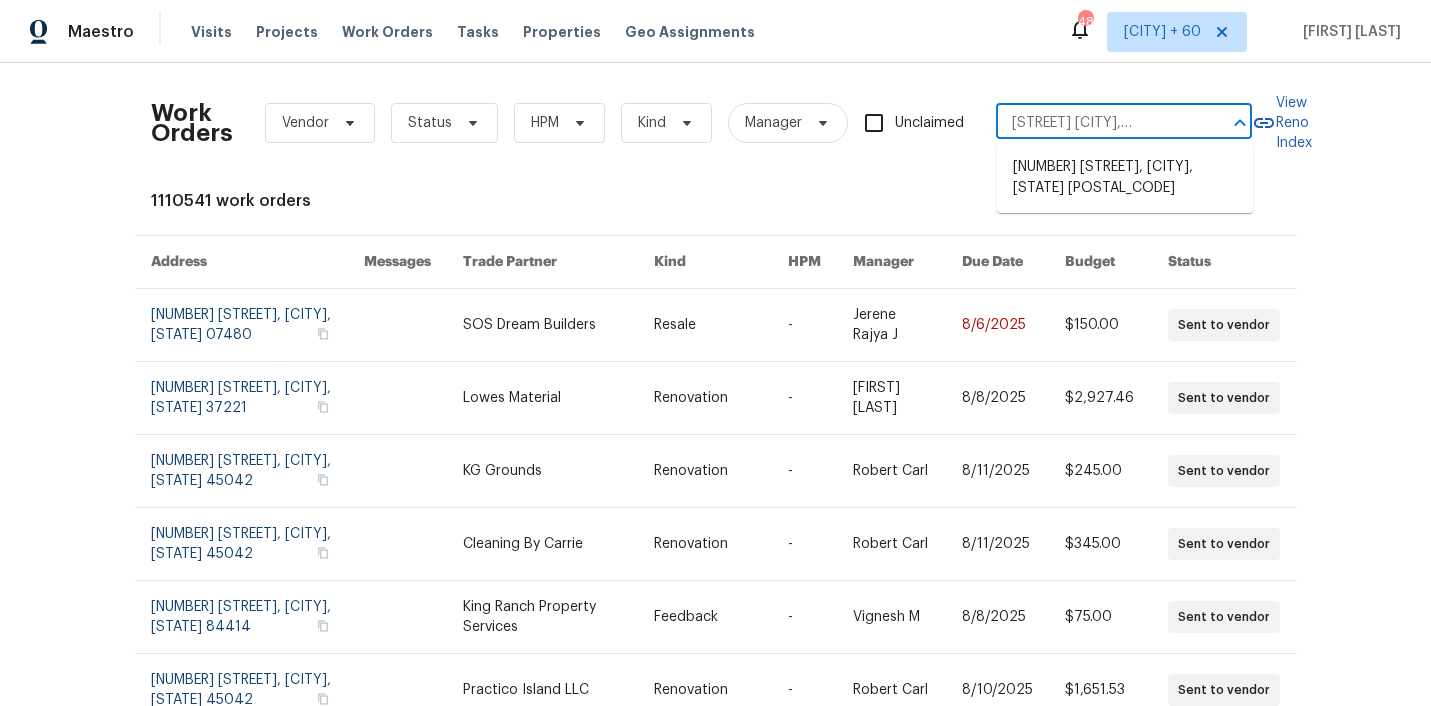 type on "[NUMBER] [STREET] [CITY], [STATE] [POSTAL_CODE]" 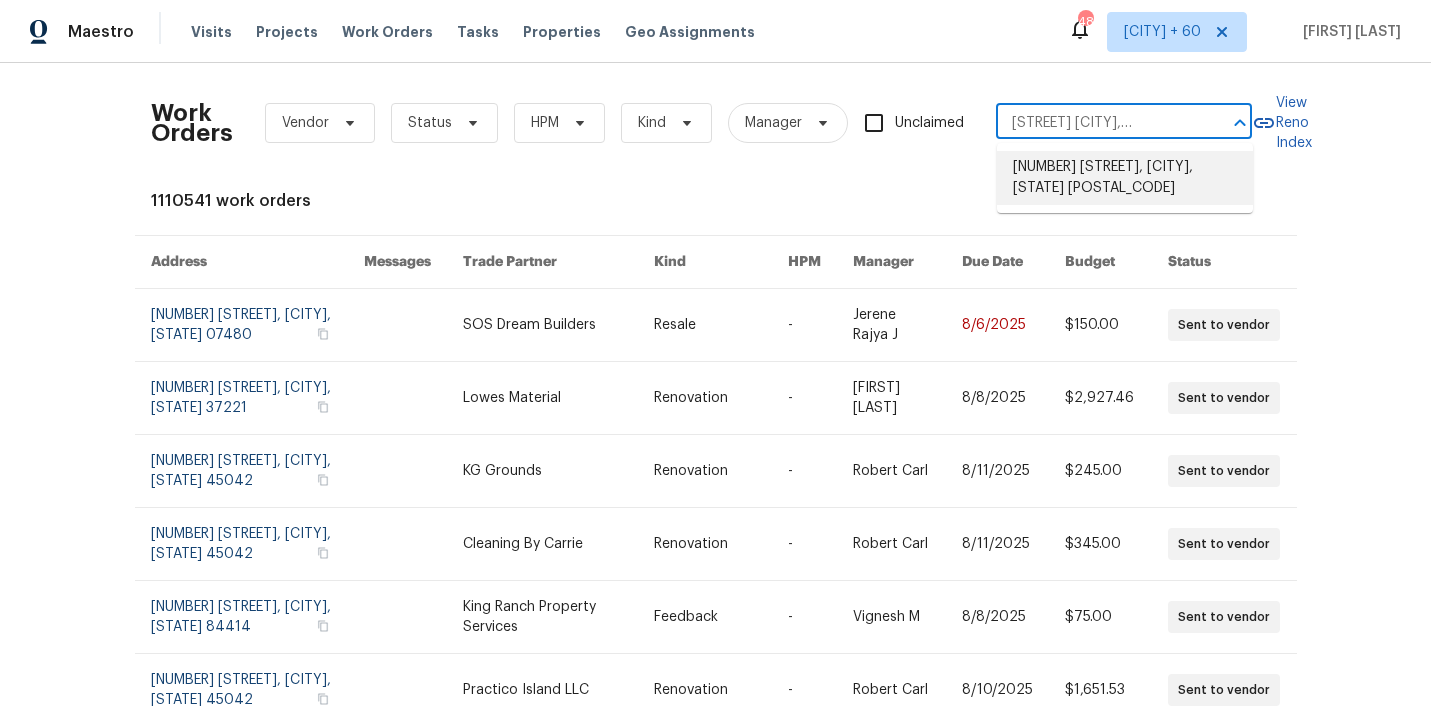 click on "[NUMBER] [STREET], [CITY], [STATE] [POSTAL_CODE]" at bounding box center [1125, 178] 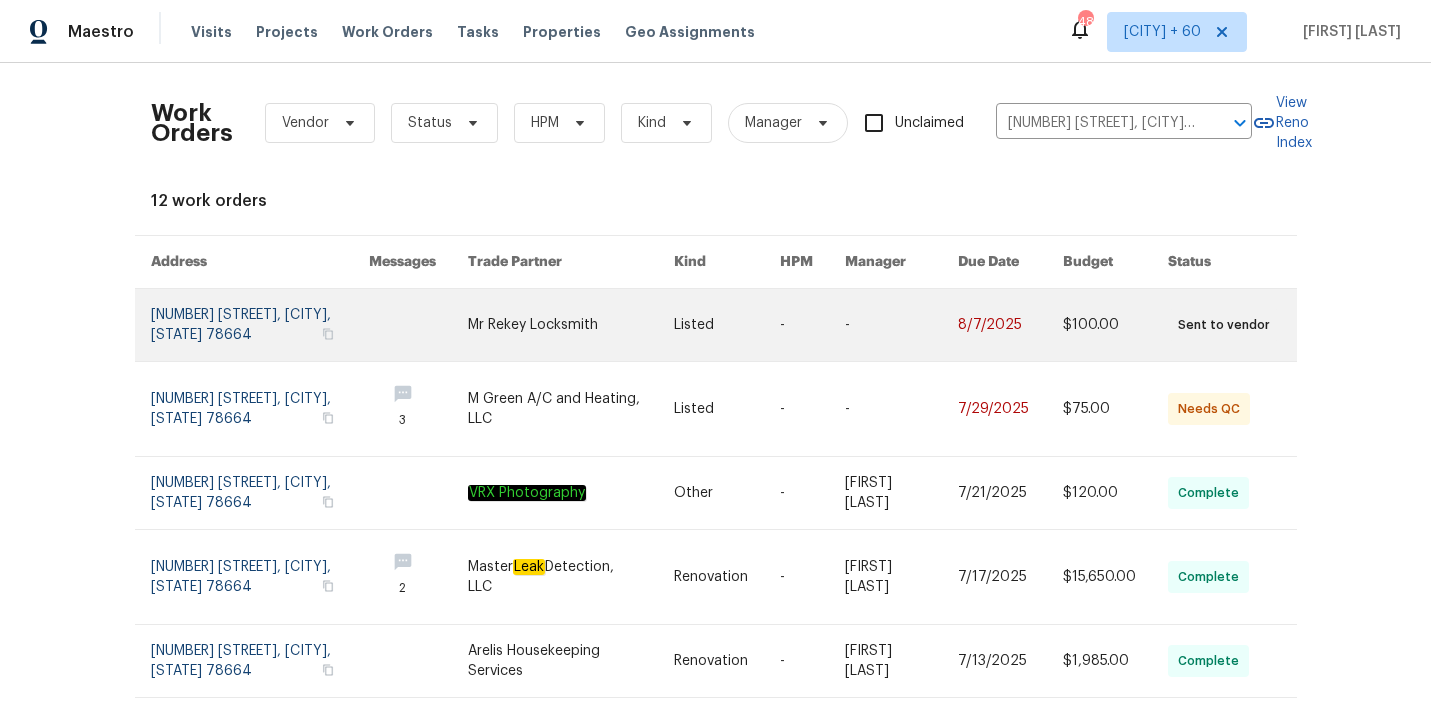 click on "Listed" at bounding box center [711, 325] 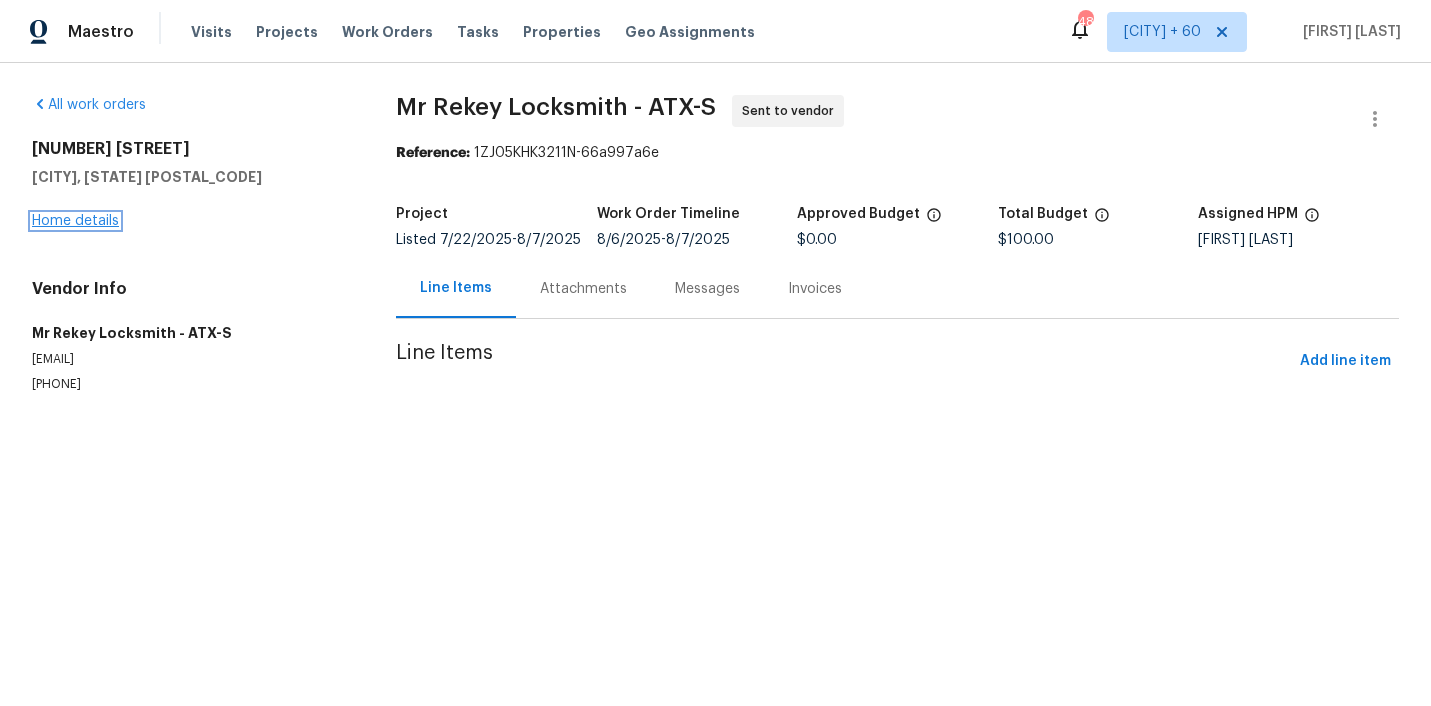 click on "Home details" at bounding box center (75, 221) 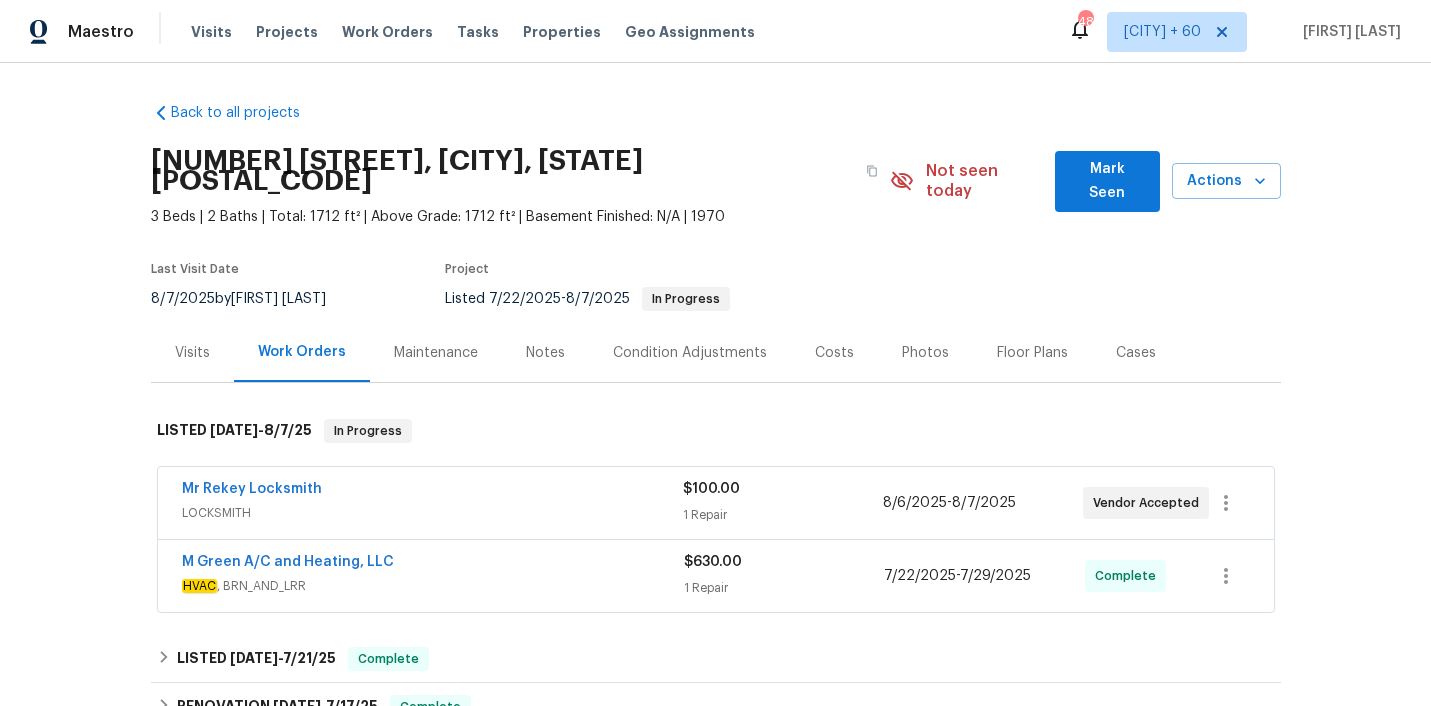 click on "Mr Rekey Locksmith" at bounding box center (432, 491) 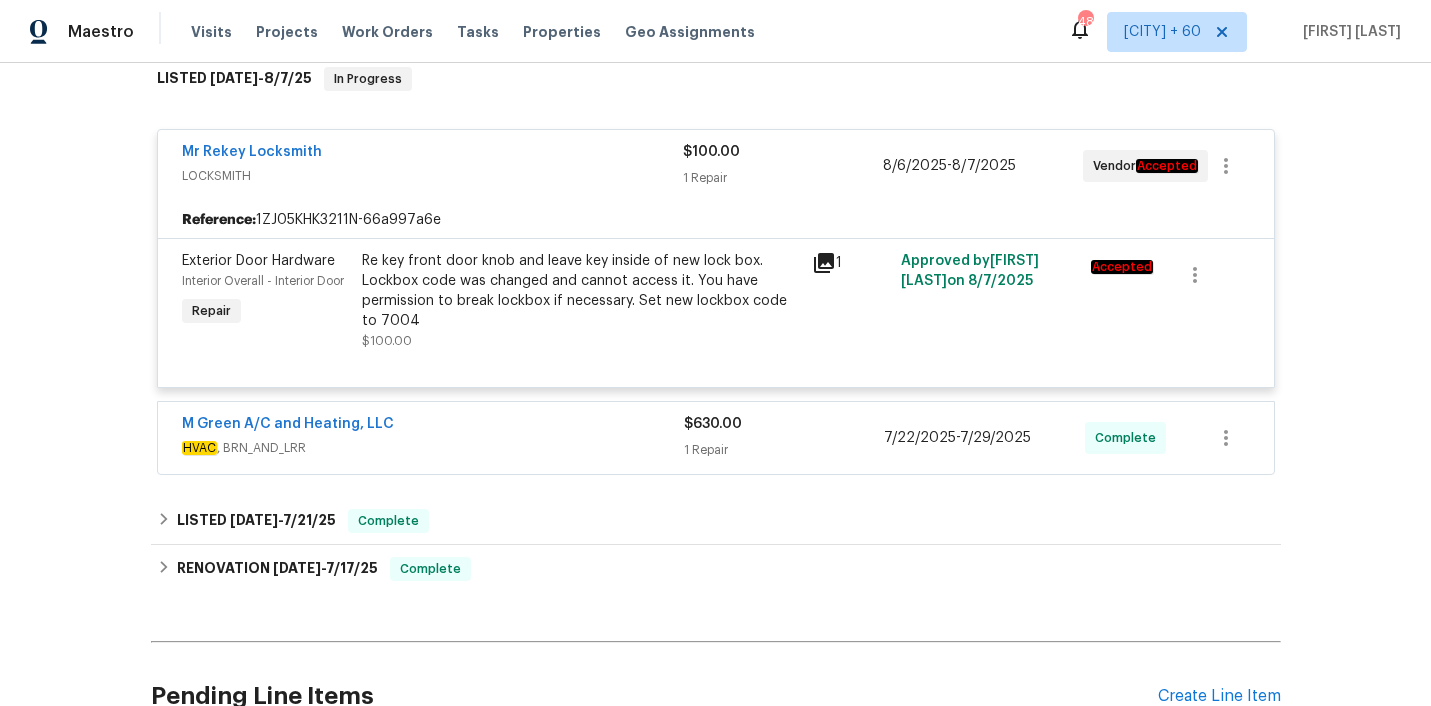 click on "HVAC , BRN_AND_LRR" at bounding box center [433, 448] 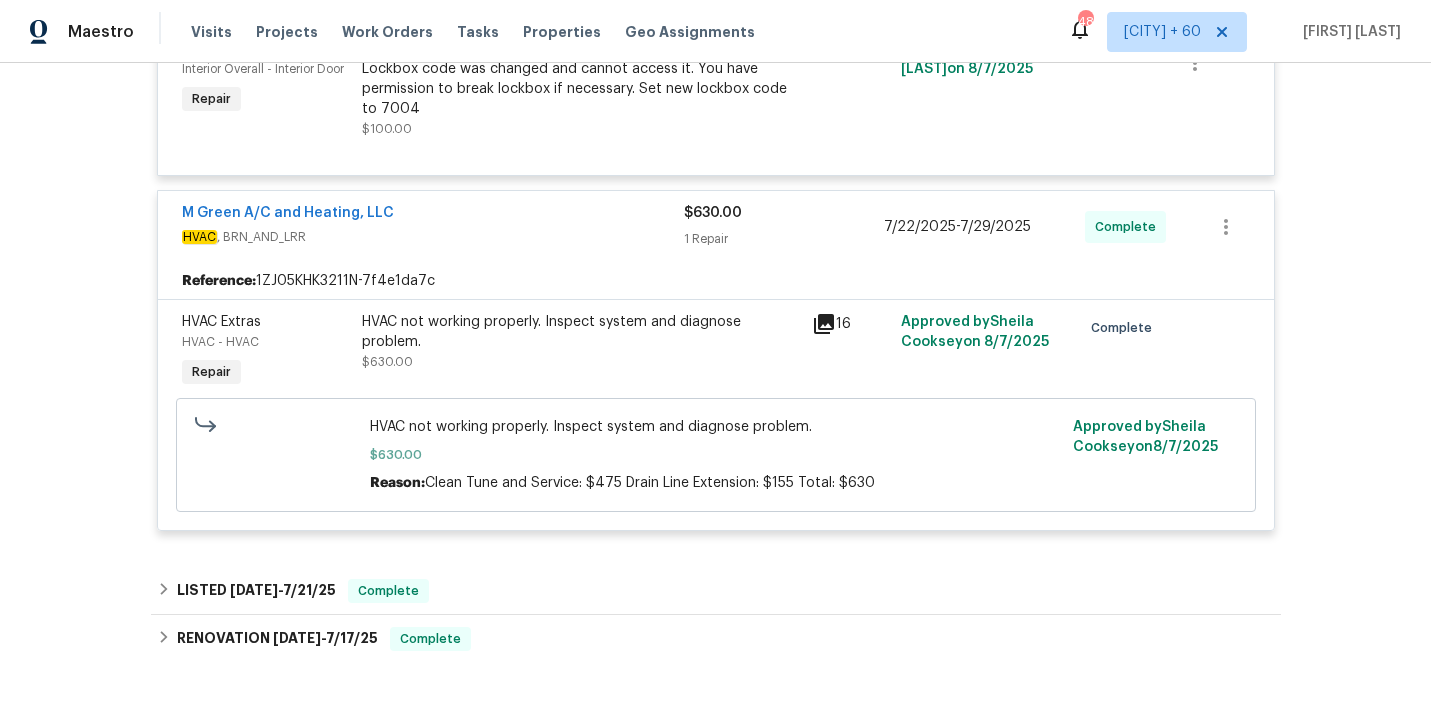 scroll, scrollTop: 589, scrollLeft: 0, axis: vertical 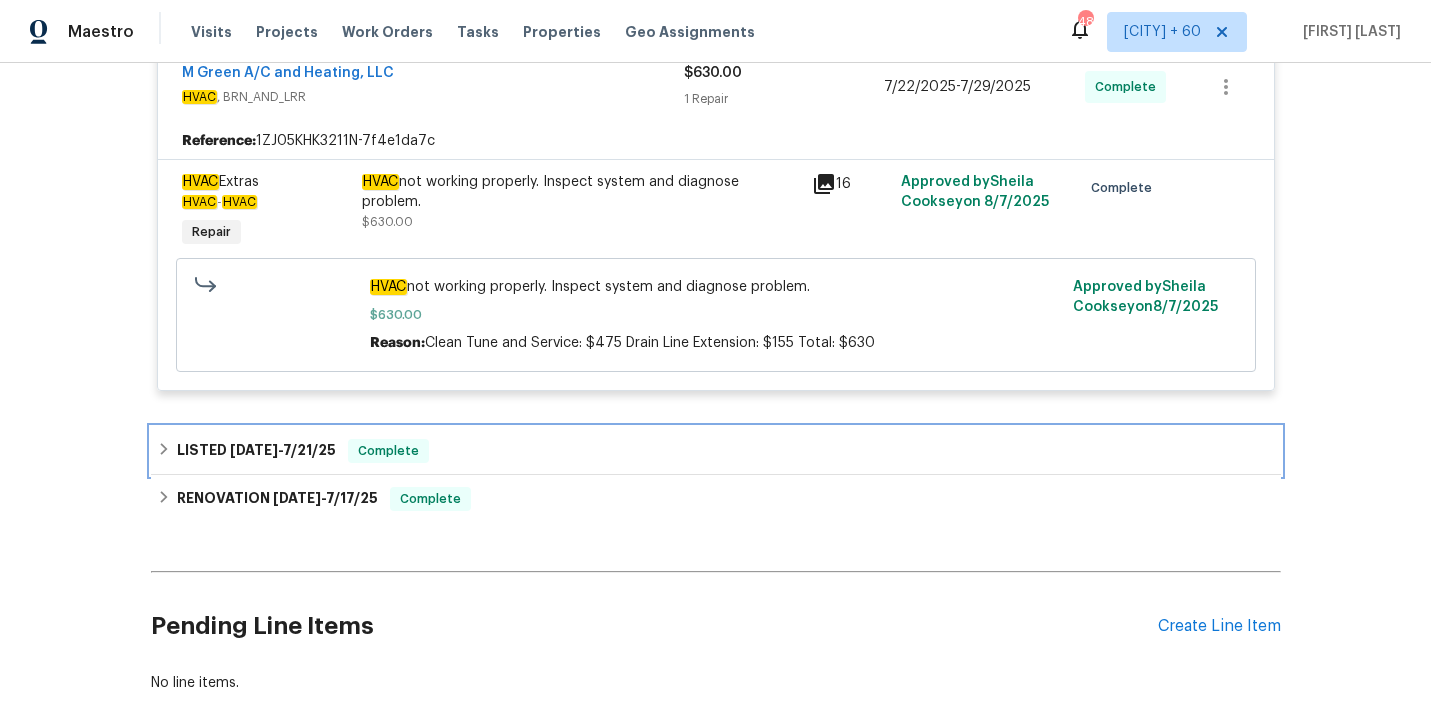 click on "LISTED [DATE] - [DATE] Complete" at bounding box center [716, 451] 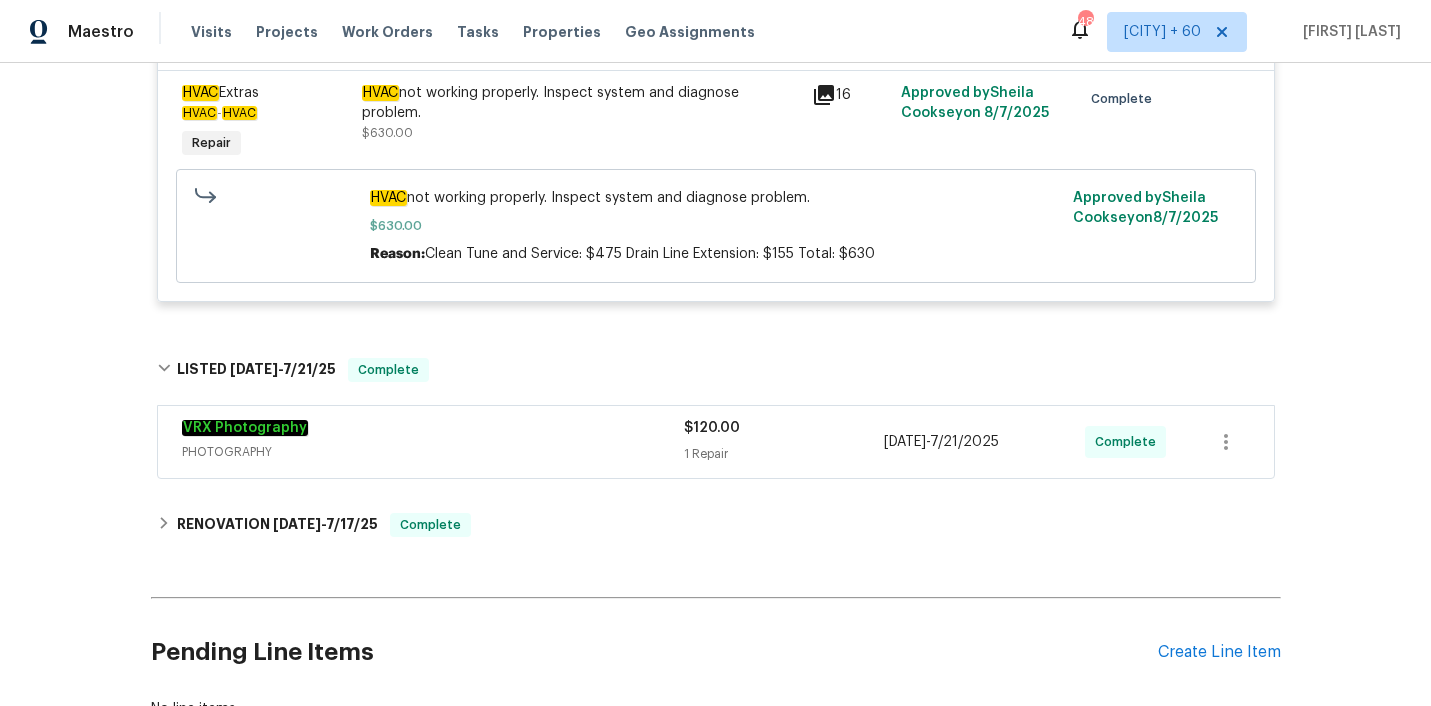 click on "VRX Photography" at bounding box center [433, 430] 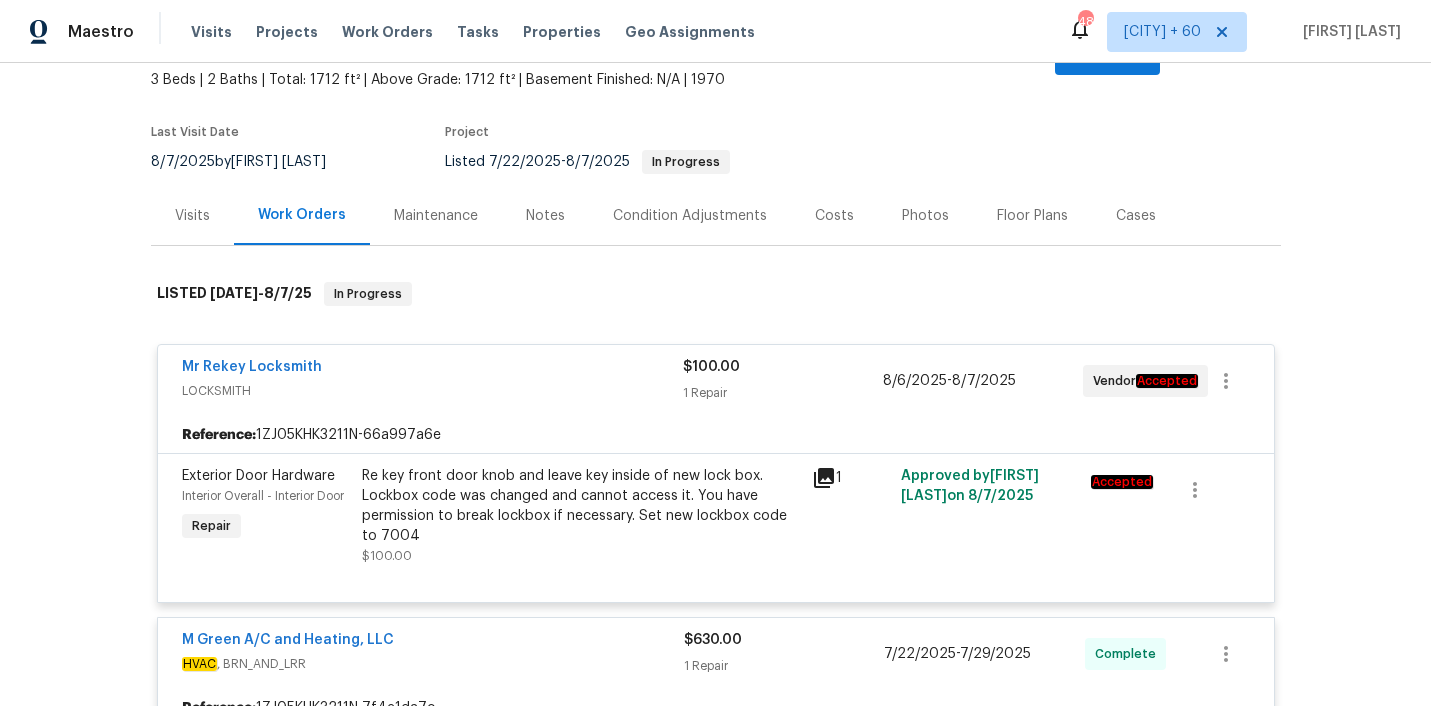 scroll, scrollTop: 0, scrollLeft: 0, axis: both 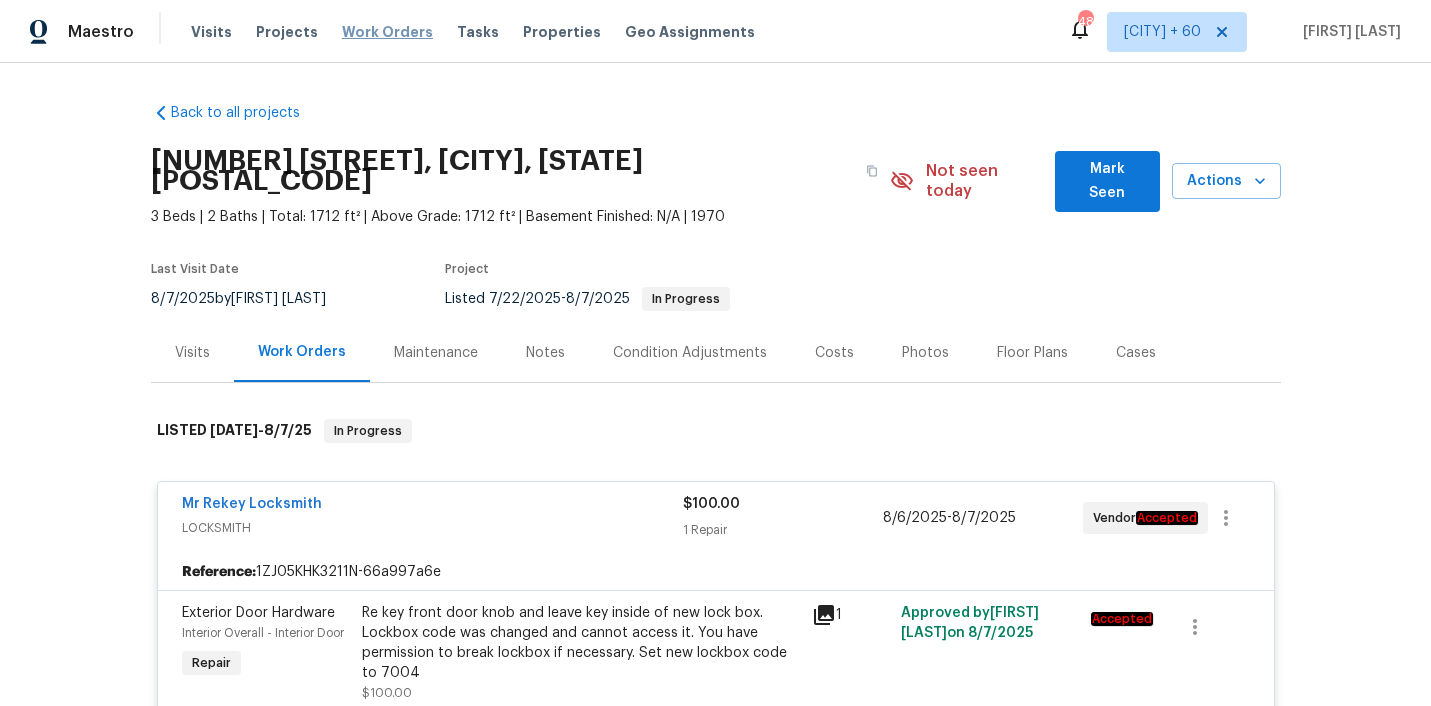 click on "Work Orders" at bounding box center (387, 32) 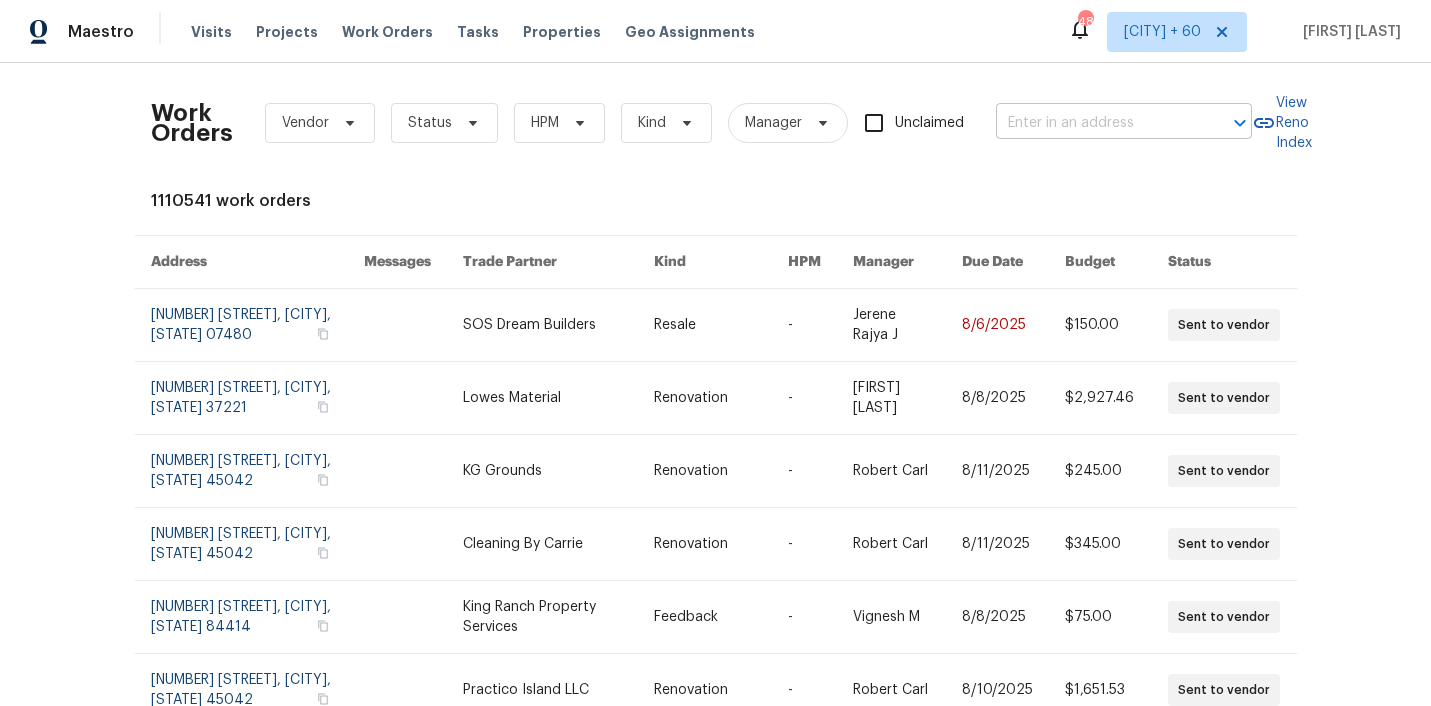 click at bounding box center [1096, 123] 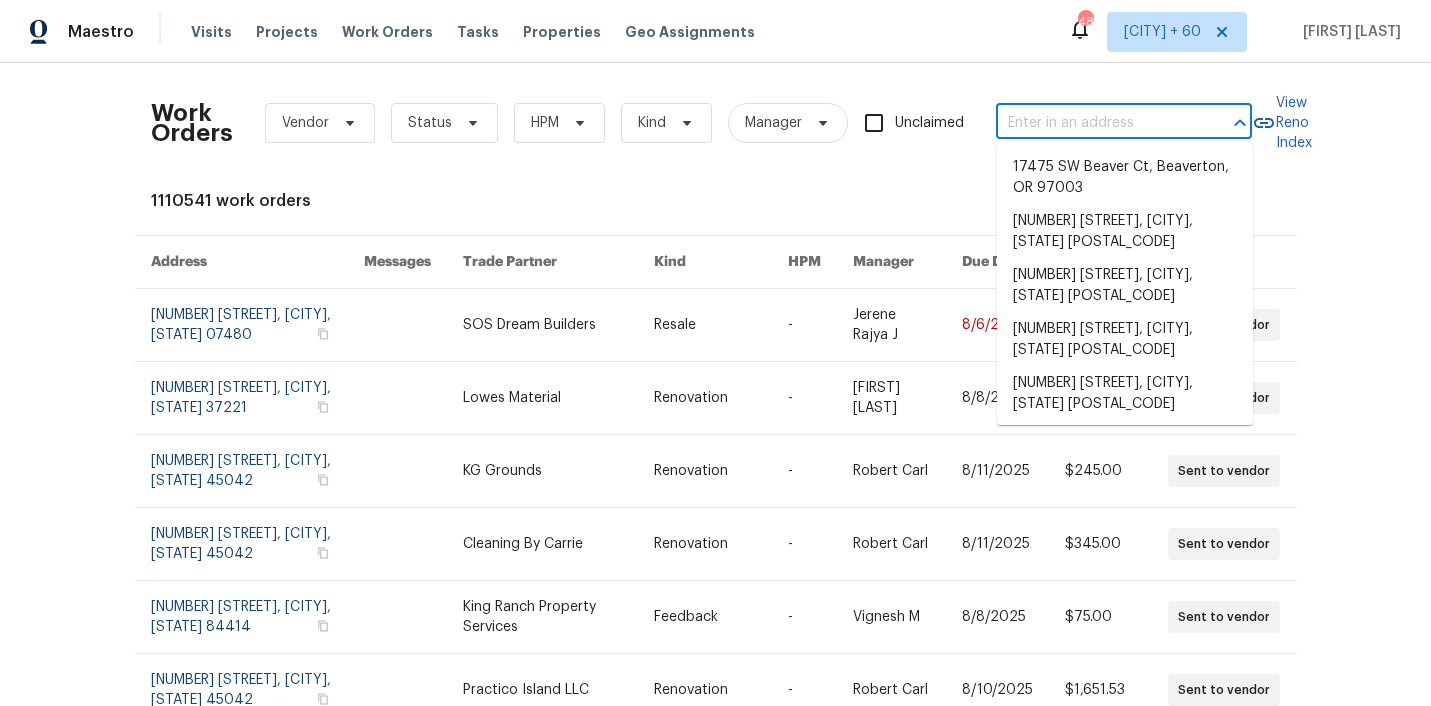 paste on "[NUMBER] [STREET] [CITY], [STATE] [POSTAL_CODE]" 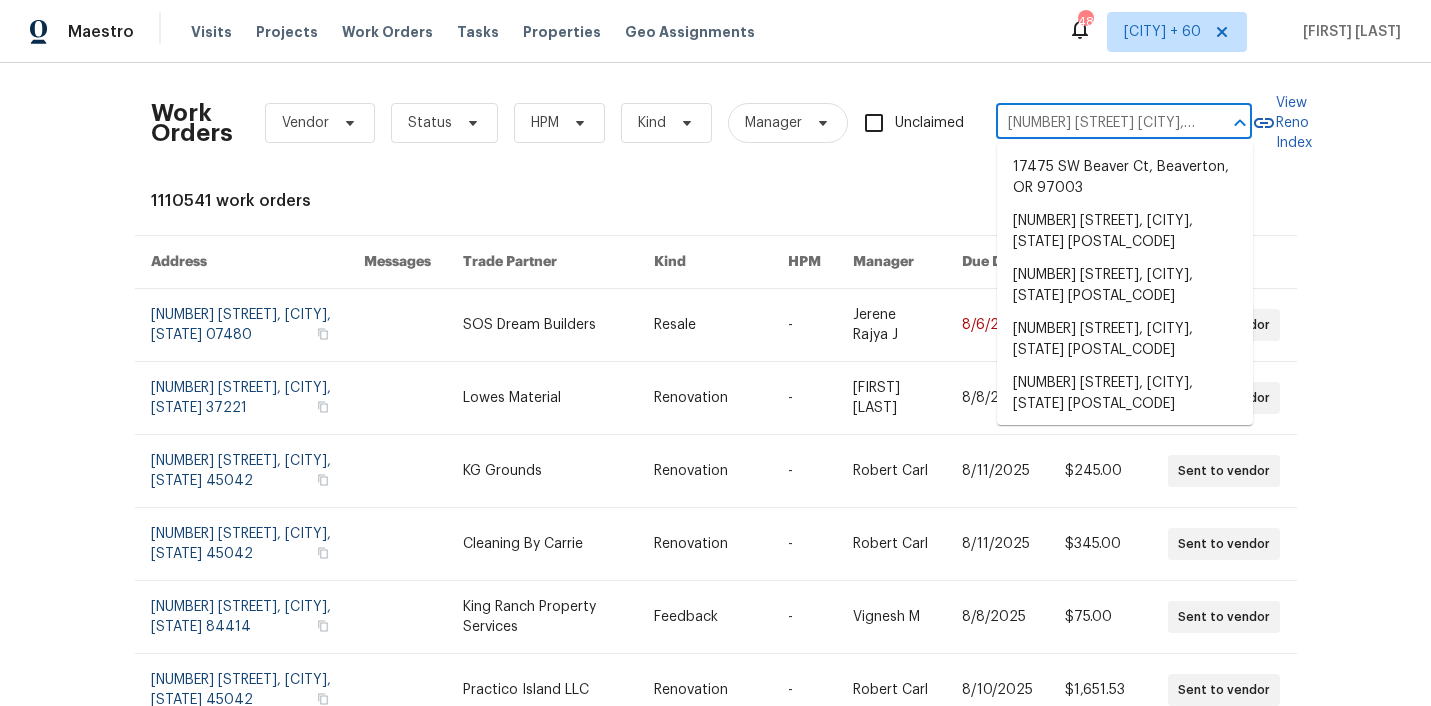 scroll, scrollTop: 0, scrollLeft: 15, axis: horizontal 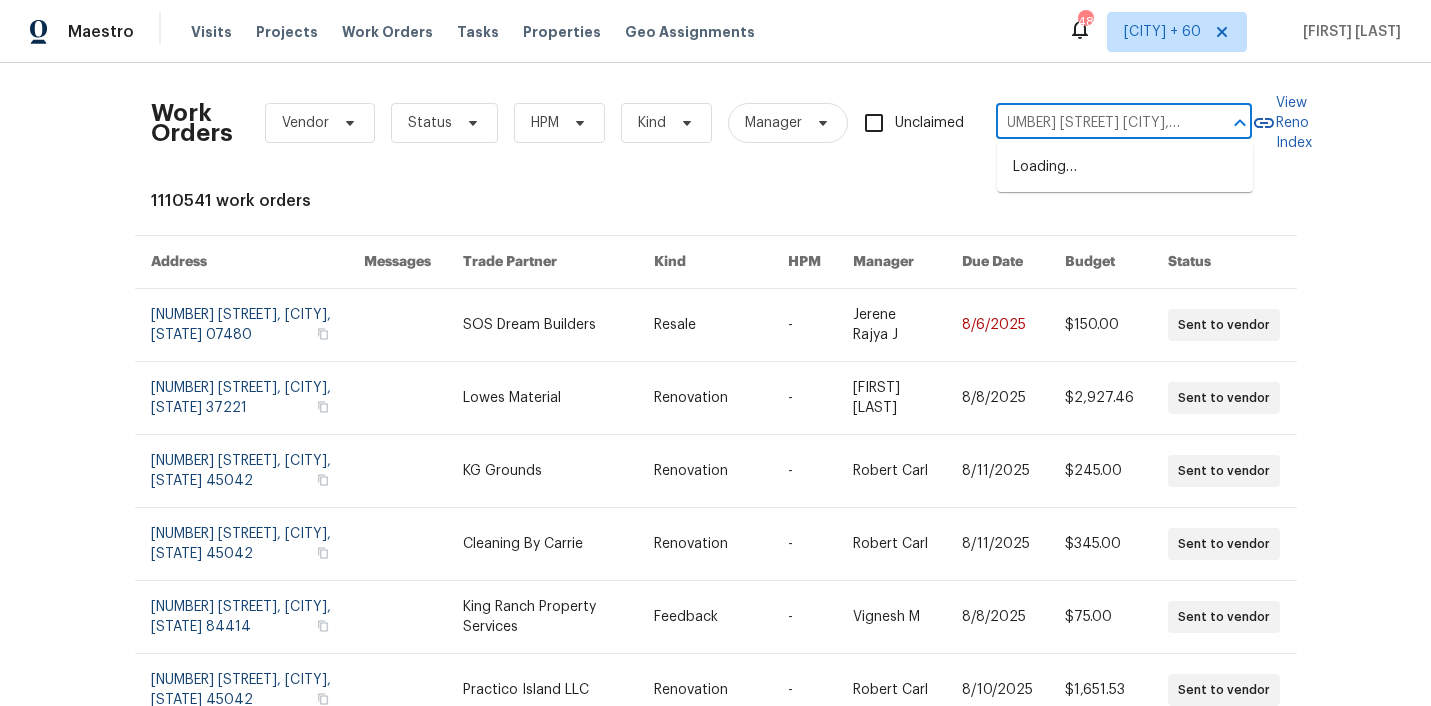 type on "[NUMBER] [STREET] [CITY], [STATE] [POSTAL_CODE]" 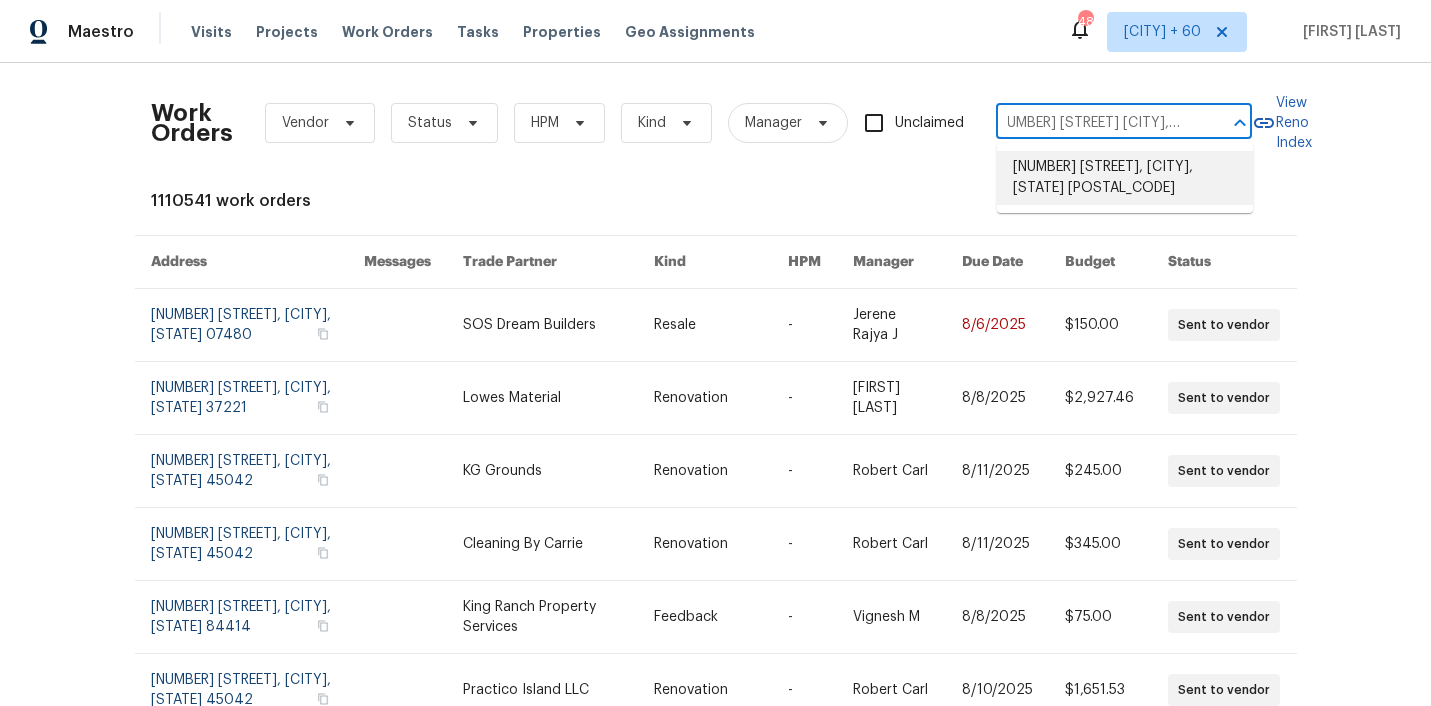 click on "[NUMBER] [STREET], [CITY], [STATE] [POSTAL_CODE]" at bounding box center (1125, 178) 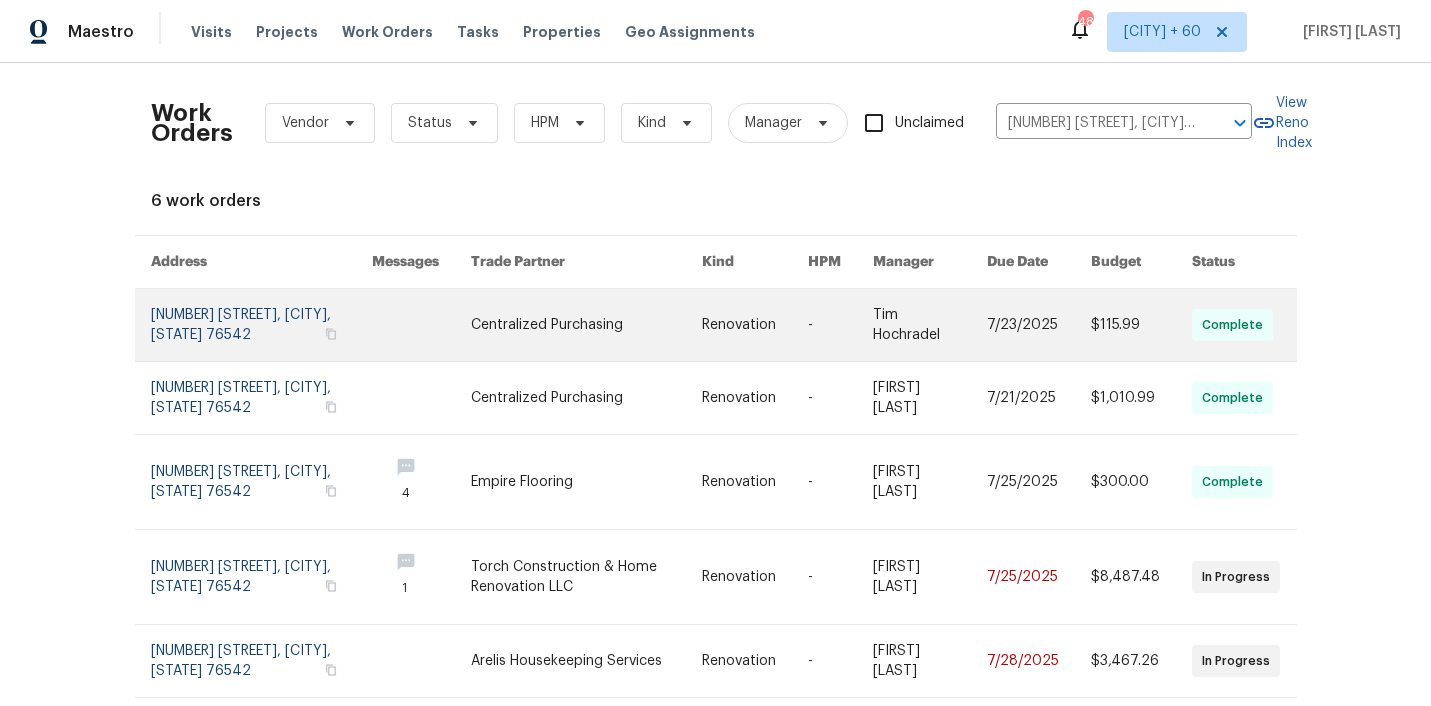 click at bounding box center (586, 325) 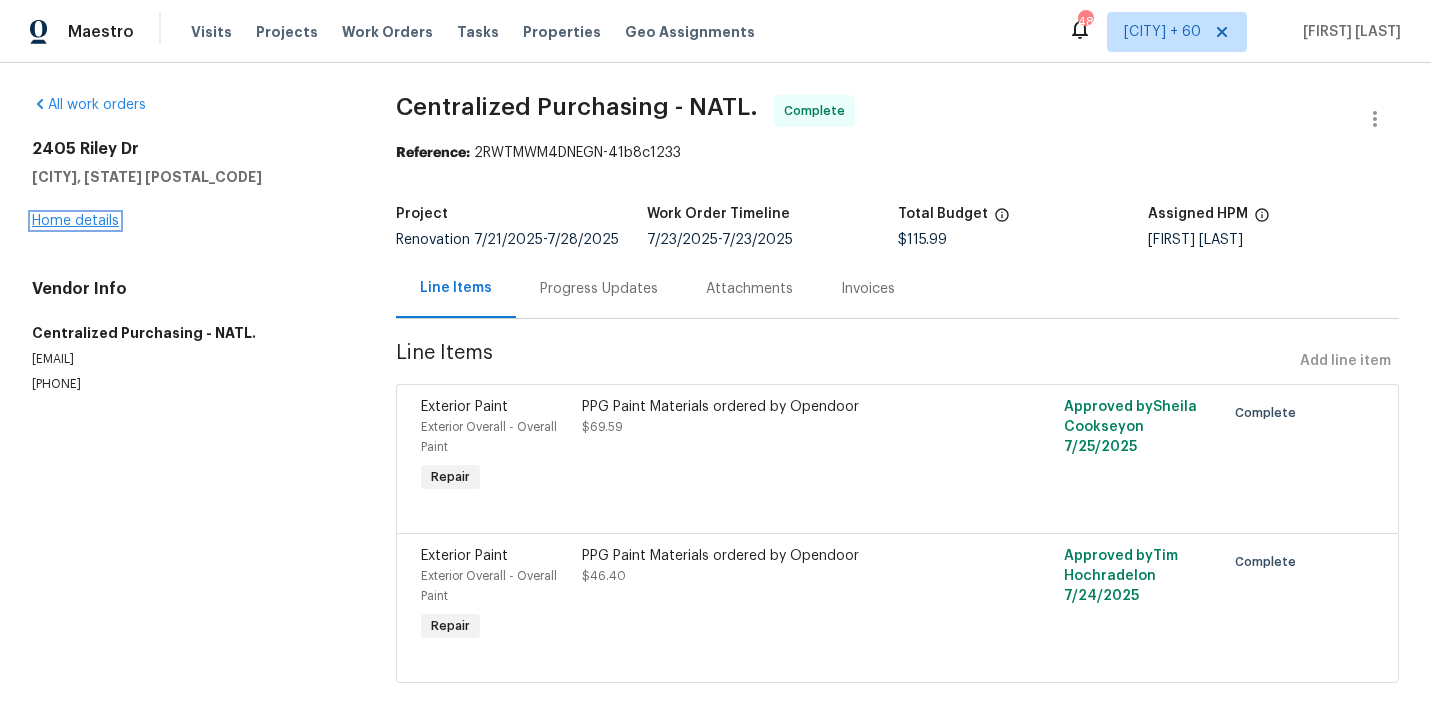 click on "Home details" at bounding box center [75, 221] 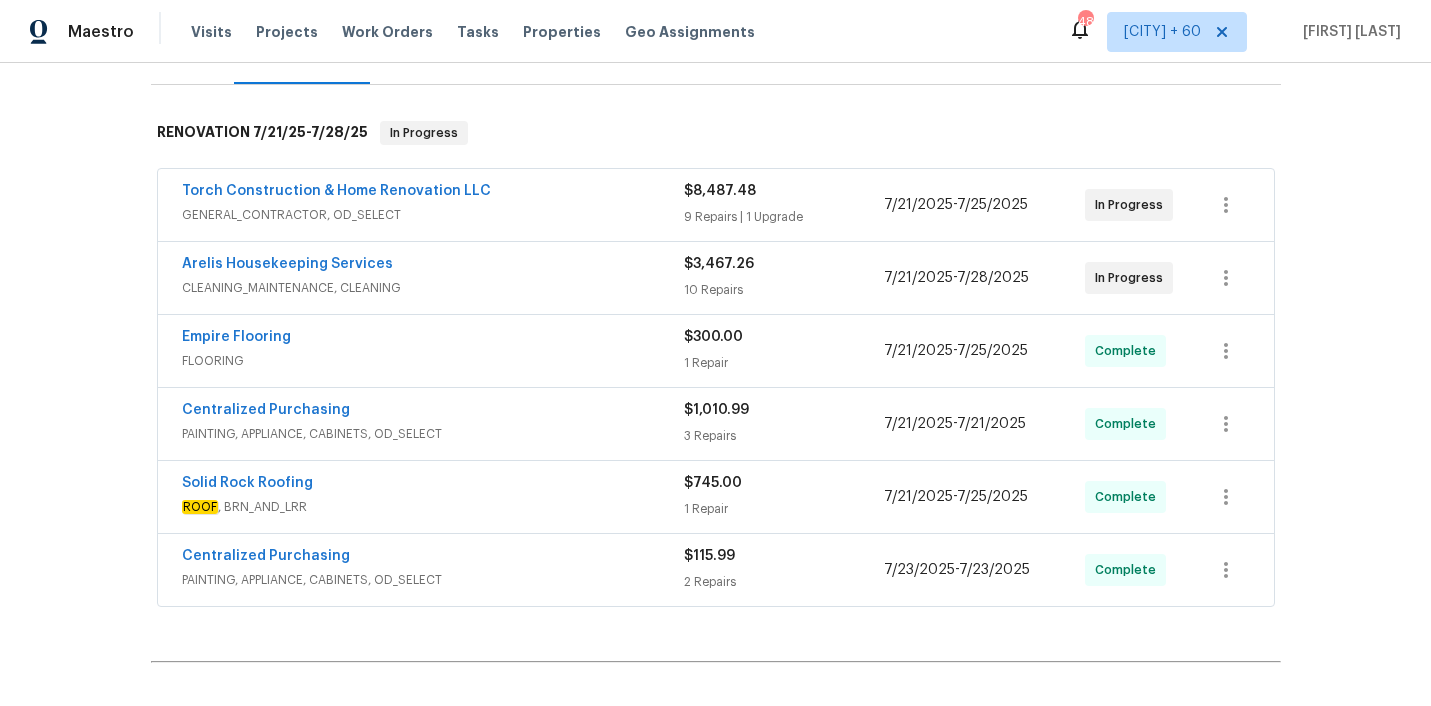 scroll, scrollTop: 299, scrollLeft: 0, axis: vertical 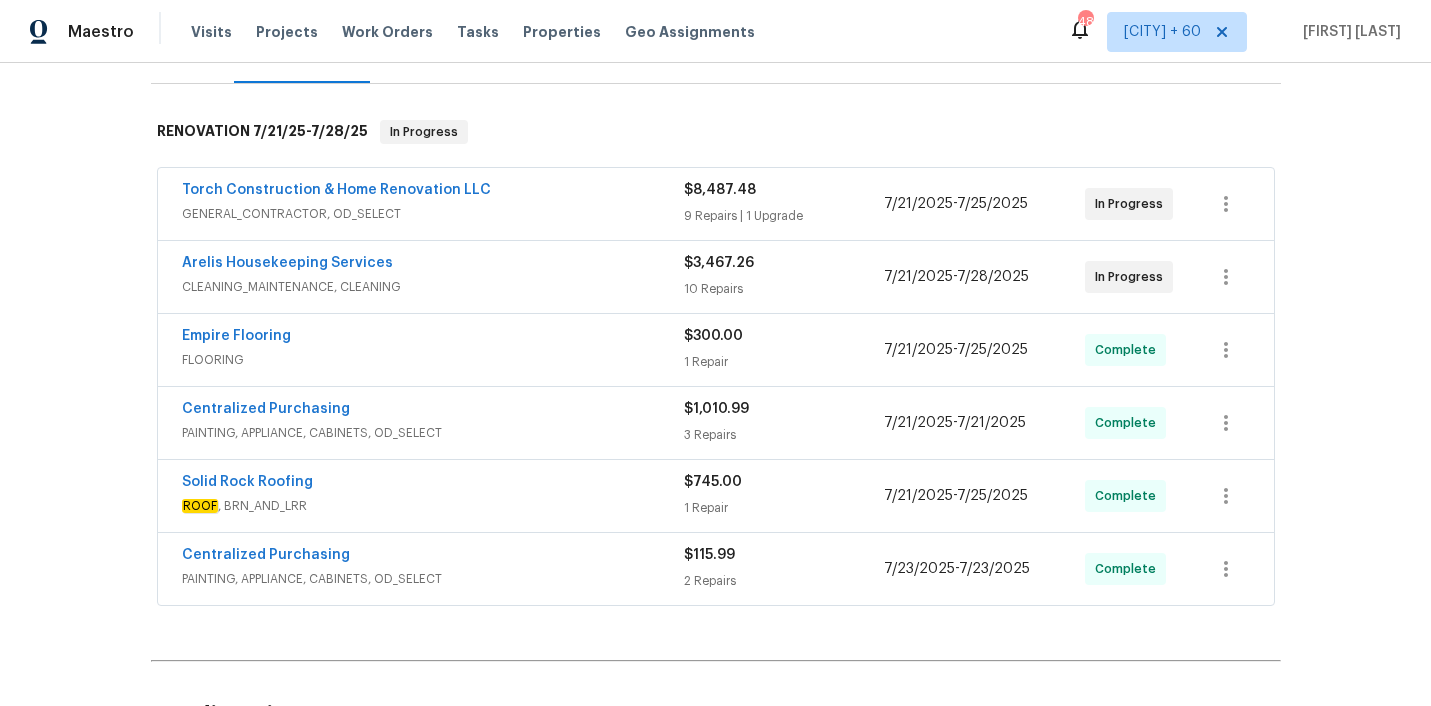 click on "Torch Construction & Home Renovation LLC" at bounding box center [433, 192] 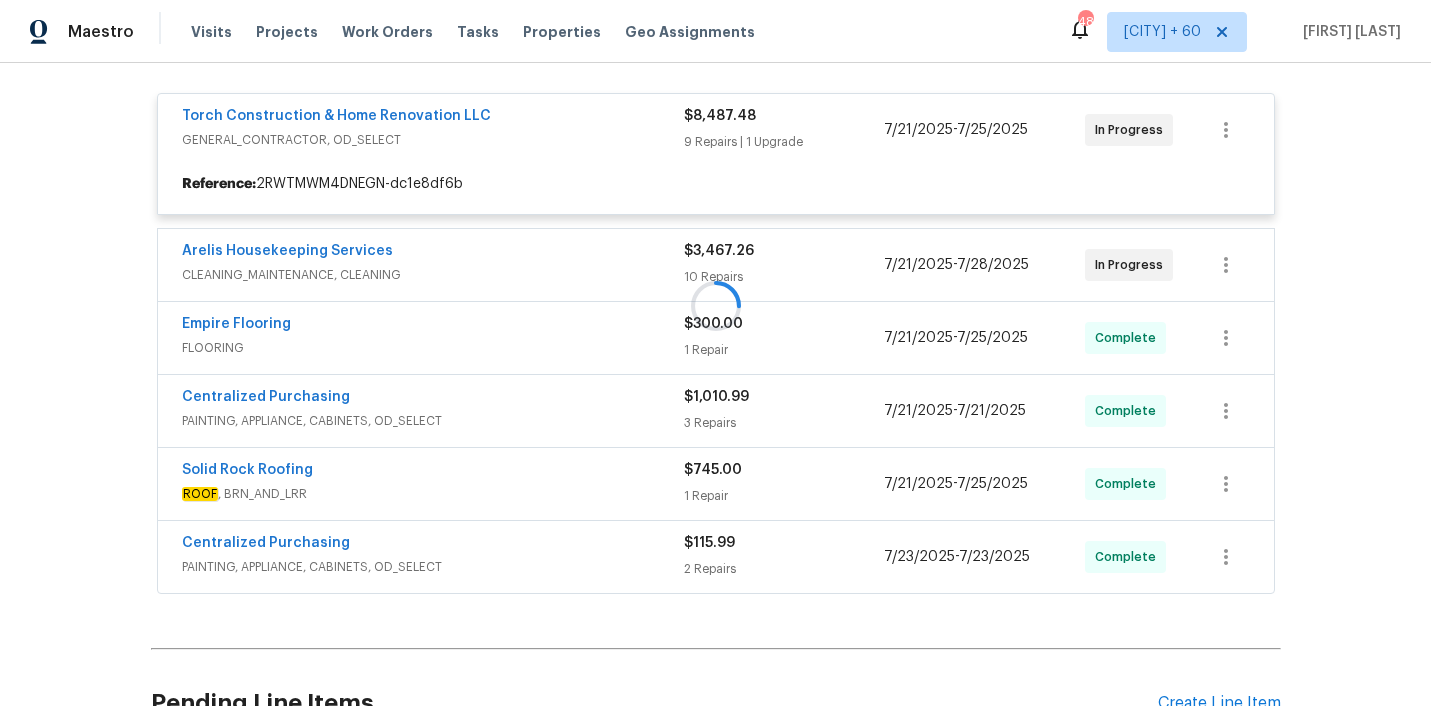 scroll, scrollTop: 391, scrollLeft: 0, axis: vertical 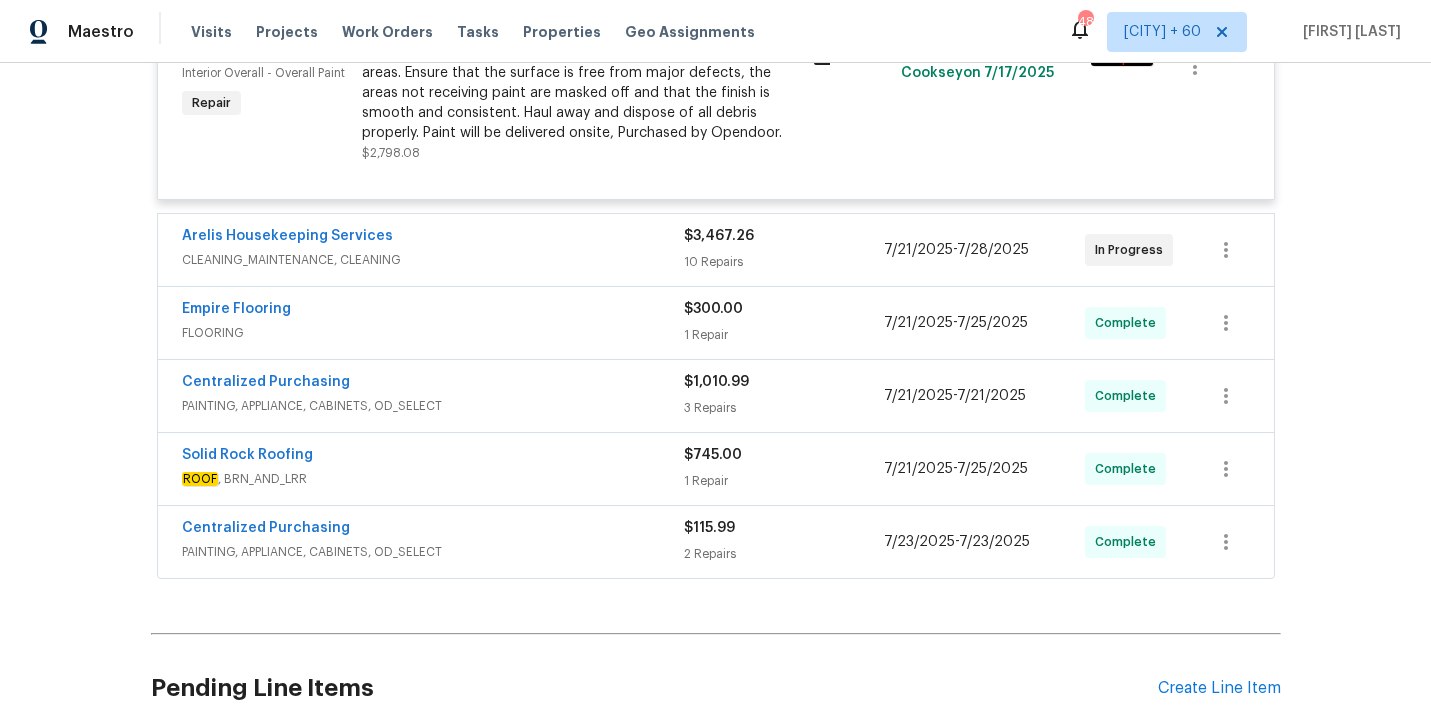 click on "CLEANING_MAINTENANCE, CLEANING" at bounding box center [433, 260] 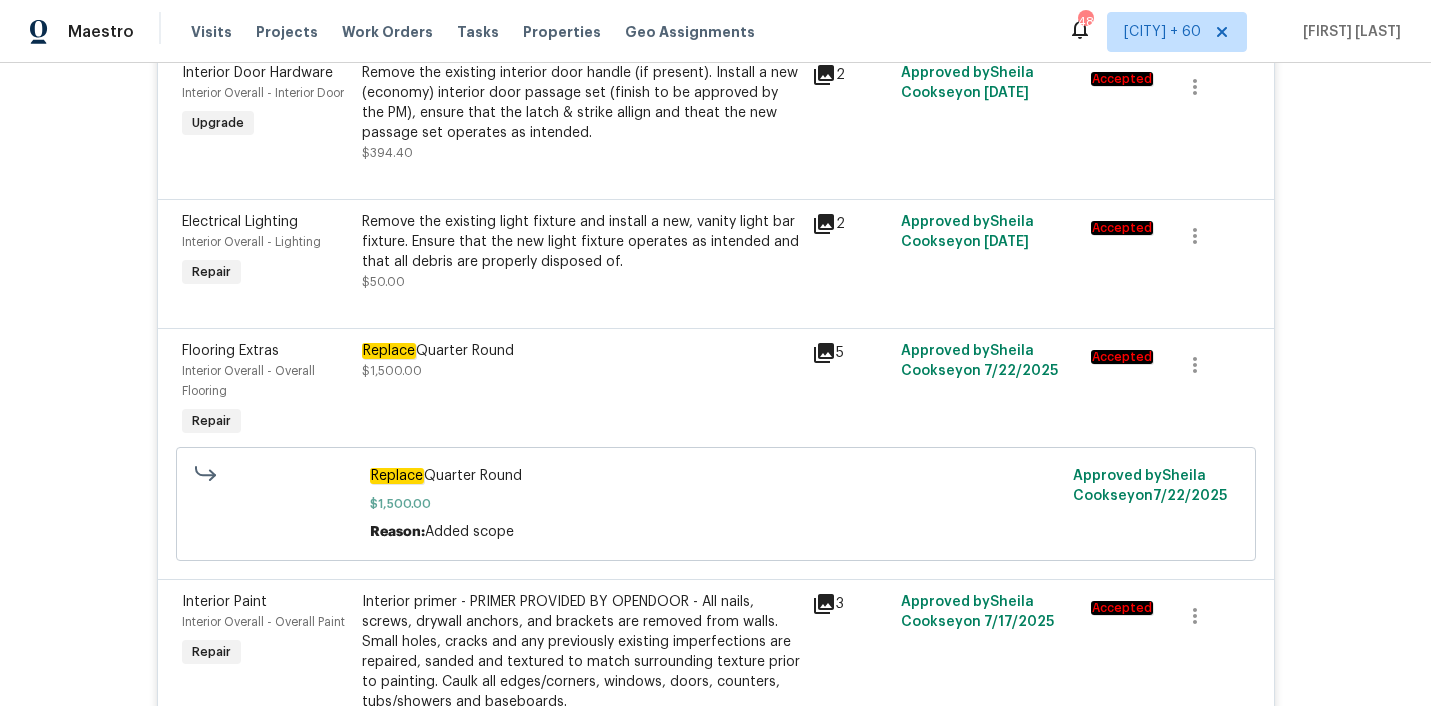 scroll, scrollTop: 0, scrollLeft: 0, axis: both 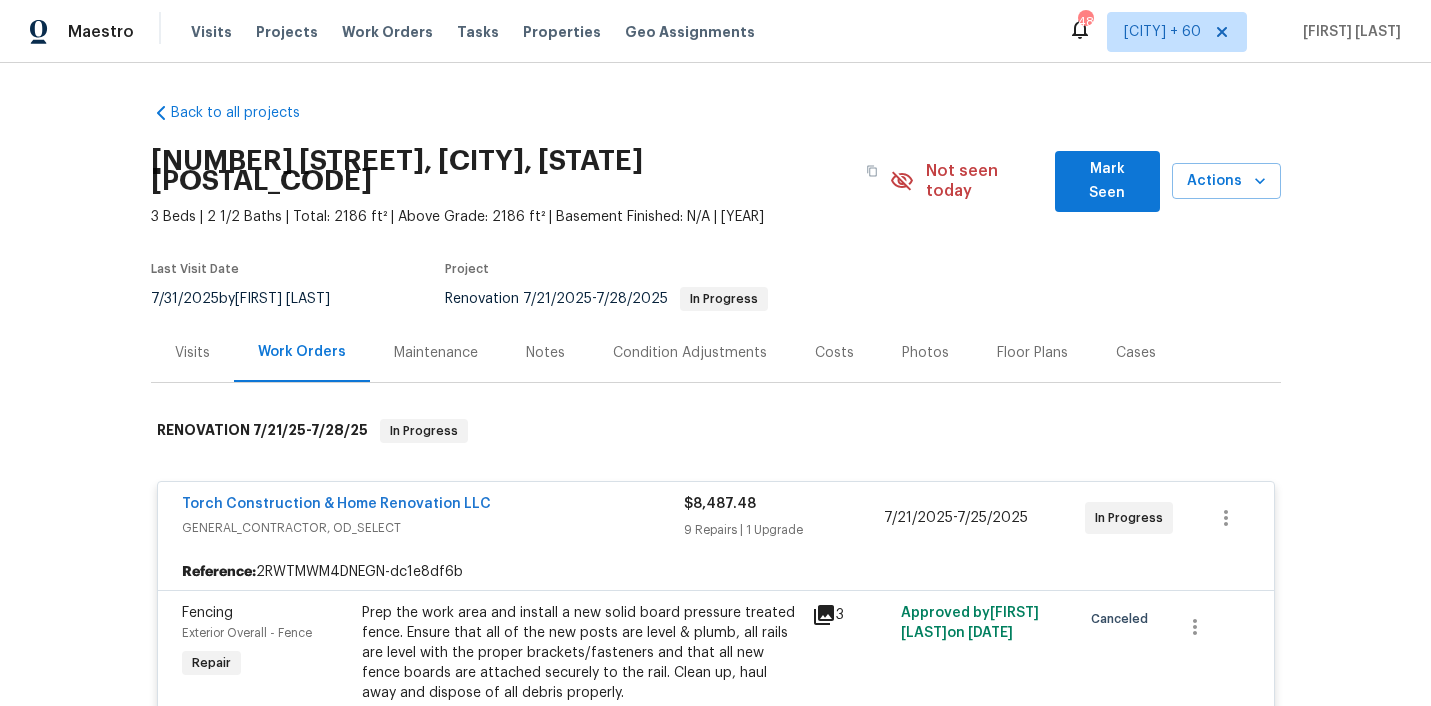 click on "Visits Projects Work Orders Tasks Properties Geo Assignments" at bounding box center (485, 32) 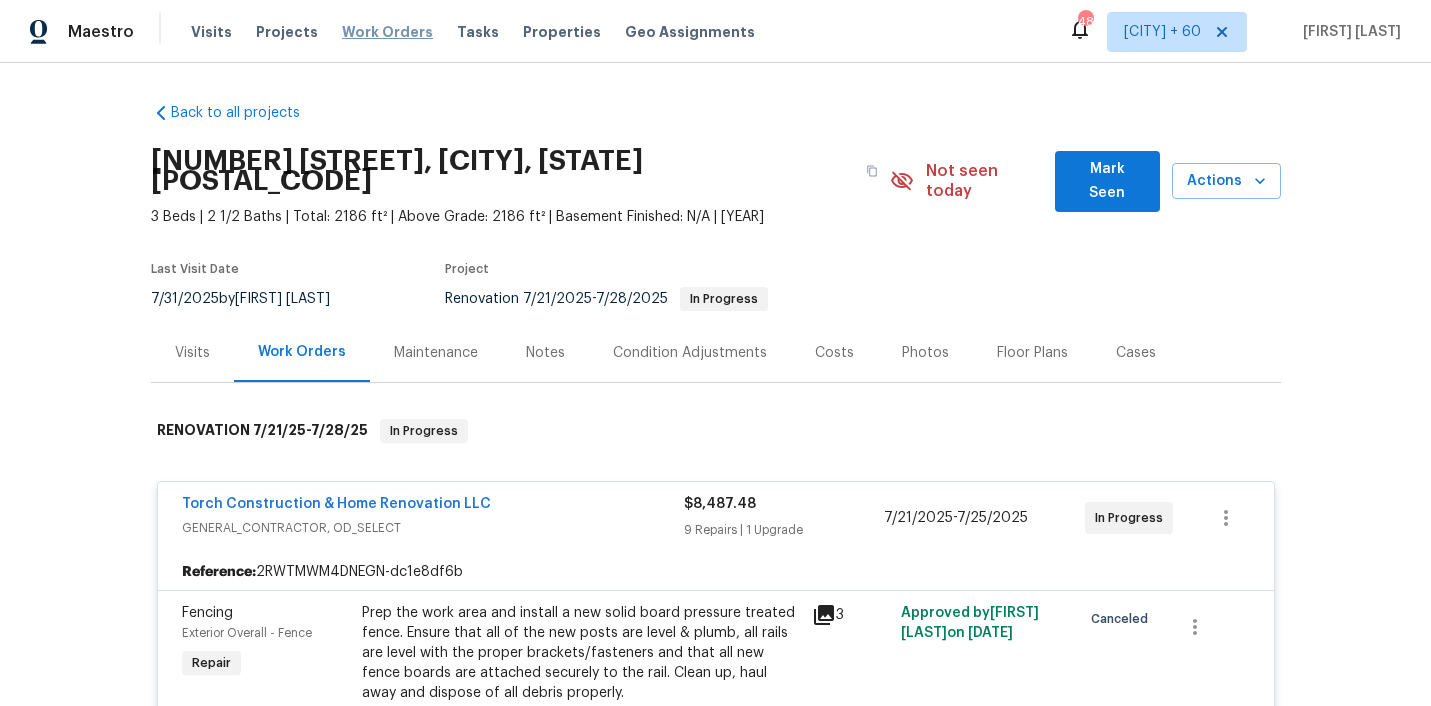click on "Work Orders" at bounding box center (387, 32) 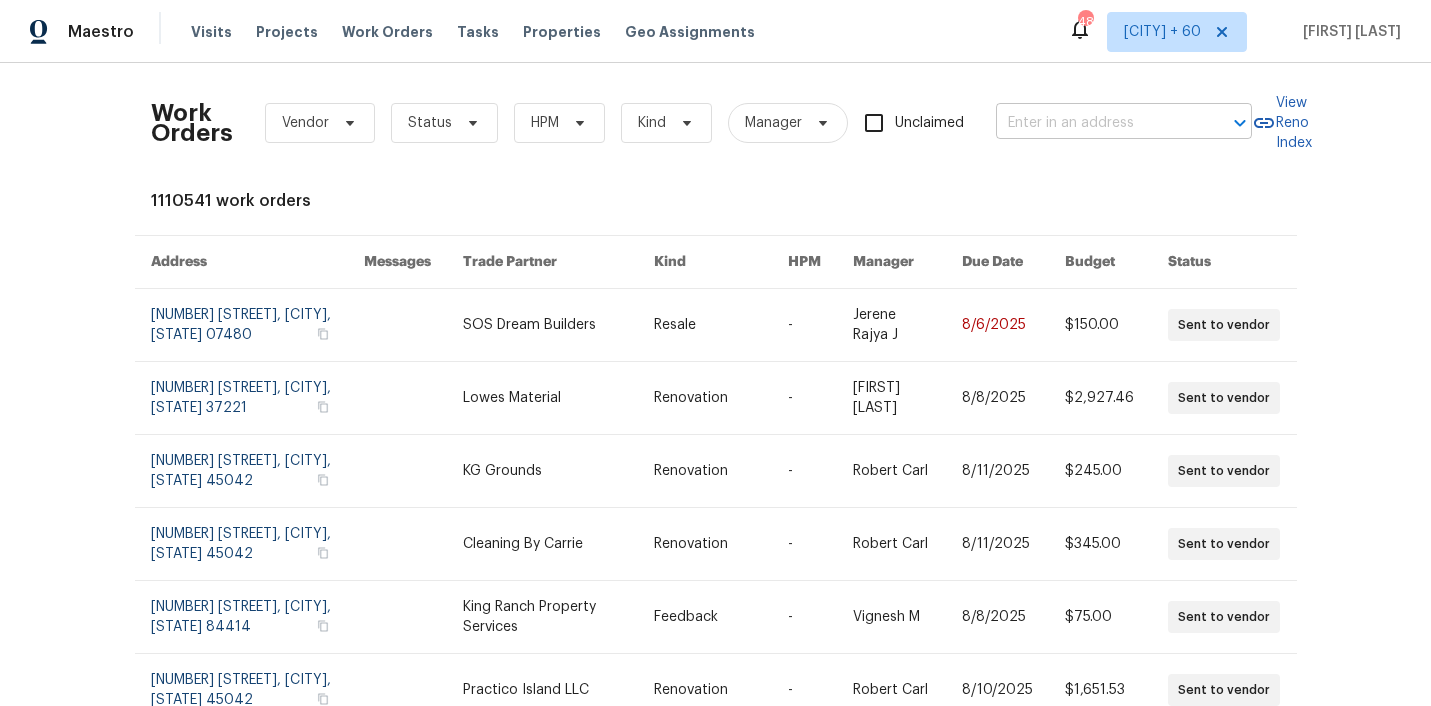 click at bounding box center [1096, 123] 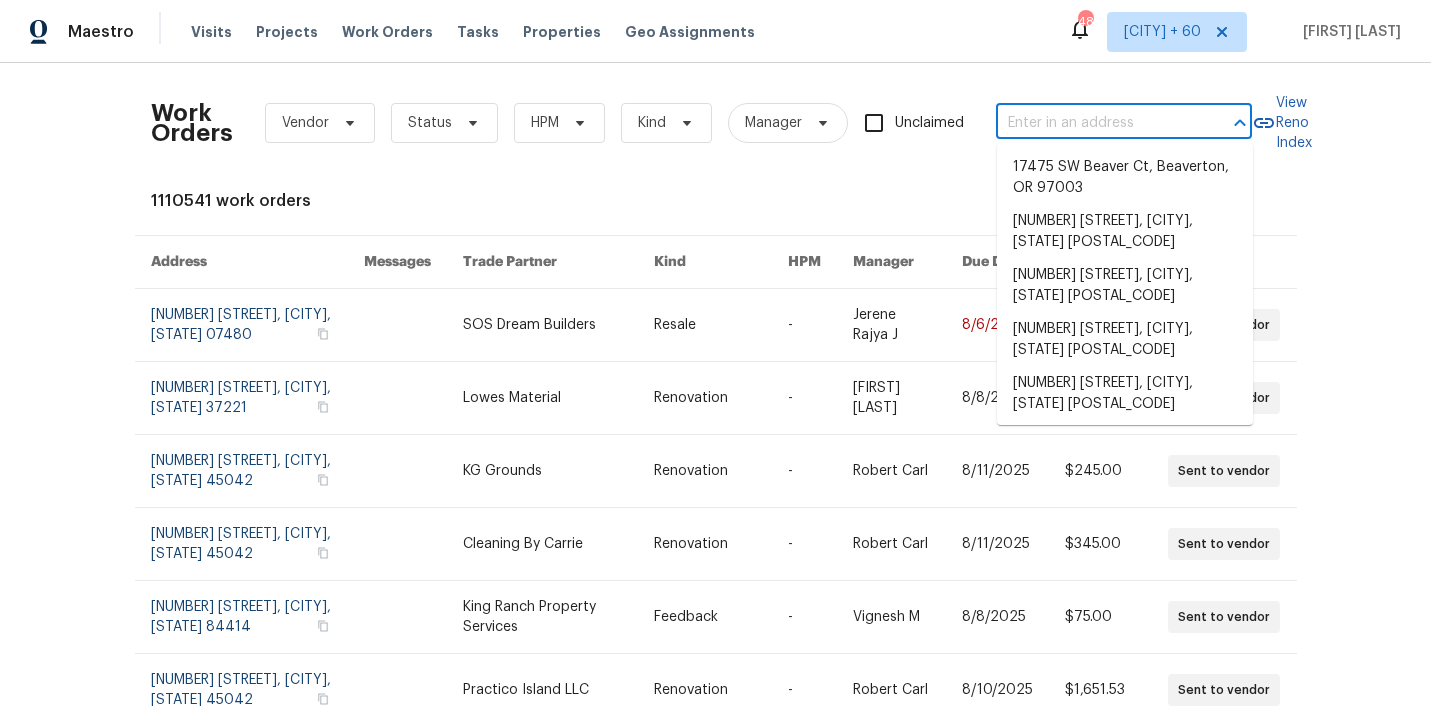 paste on "[NUMBER] [STREET], [CITY], [STATE] [POSTAL_CODE]" 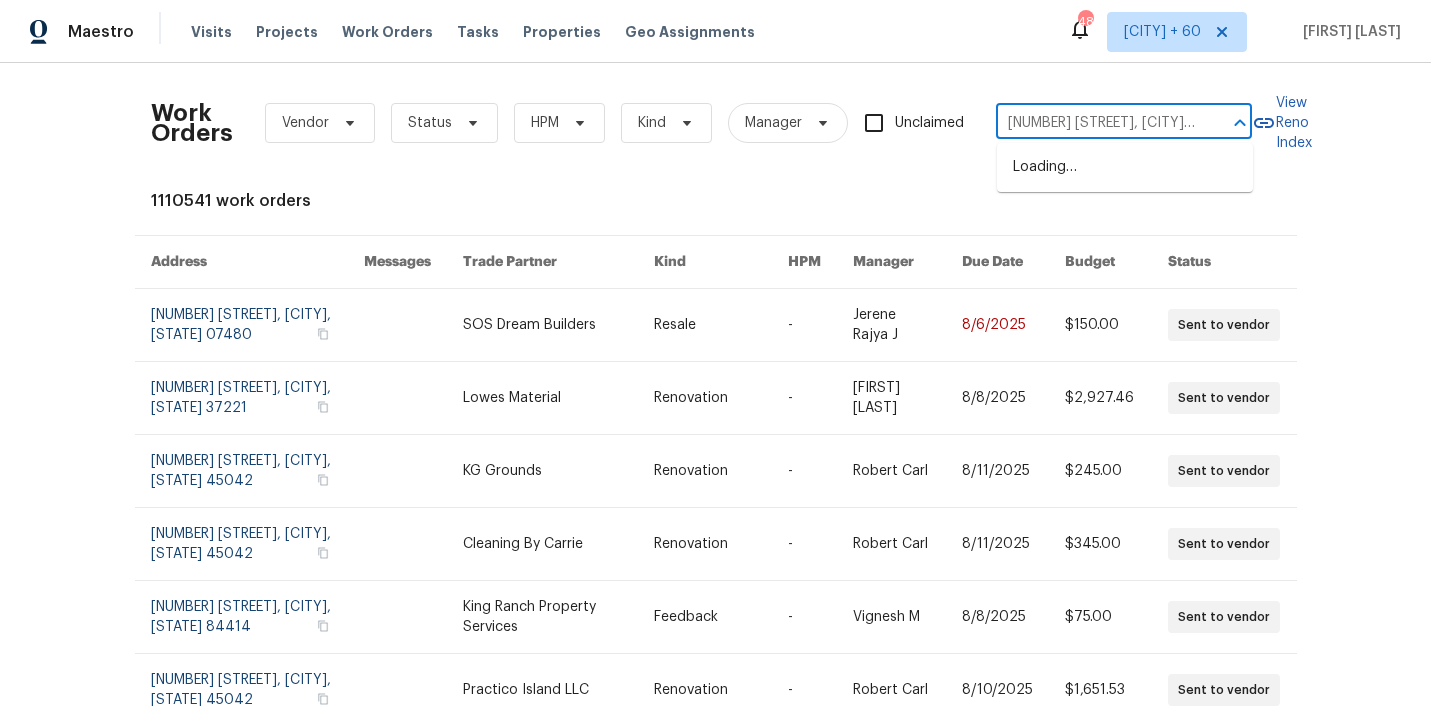 type on "[NUMBER] [STREET], [CITY], [STATE] [POSTAL_CODE]" 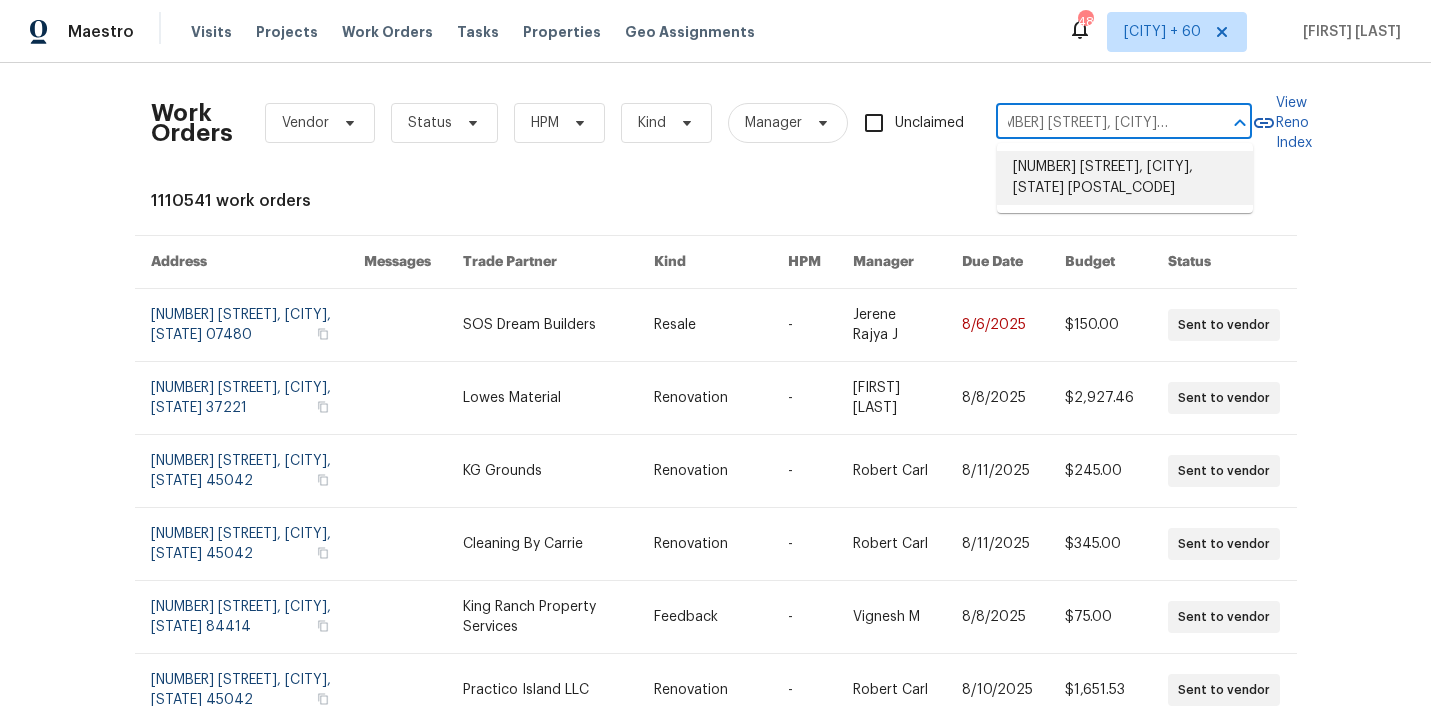 click on "[NUMBER] [STREET], [CITY], [STATE] [POSTAL_CODE]" at bounding box center (1125, 178) 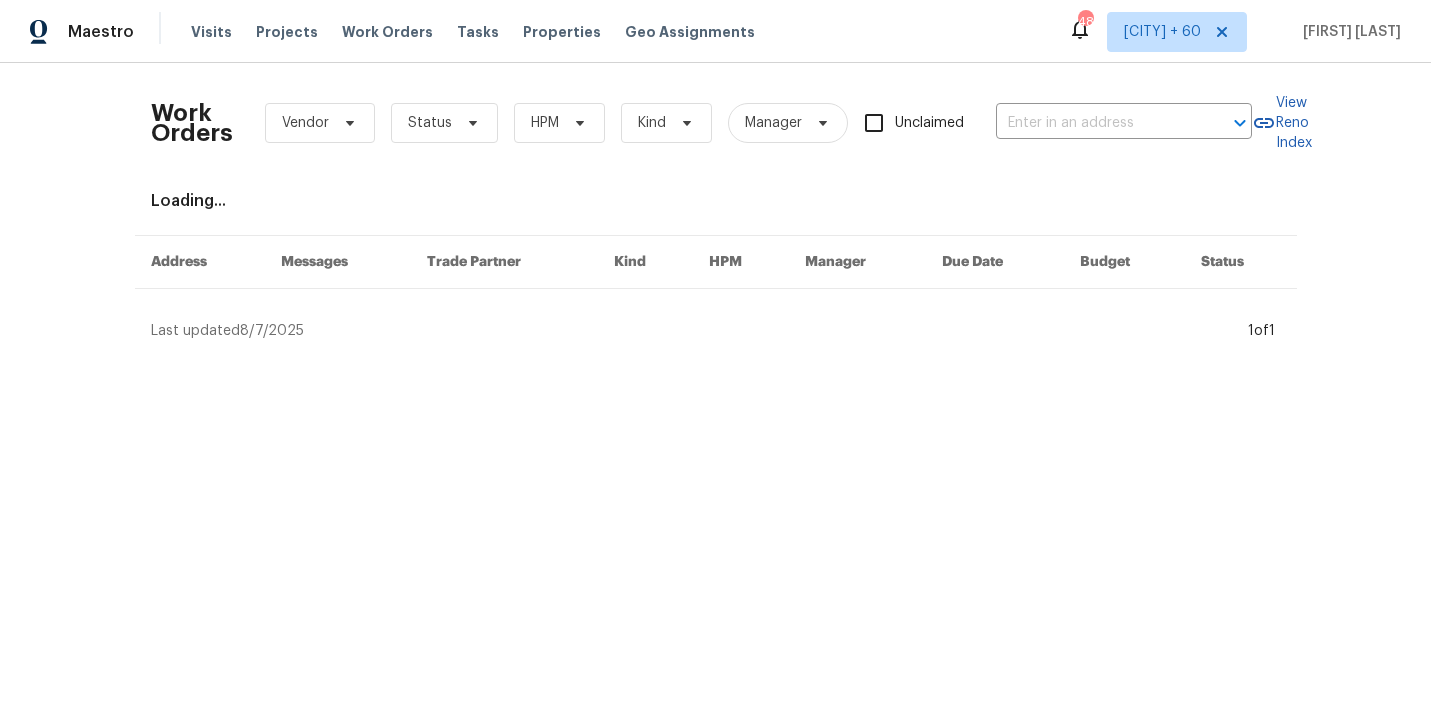 type on "[NUMBER] [STREET], [CITY], [STATE] [POSTAL_CODE]" 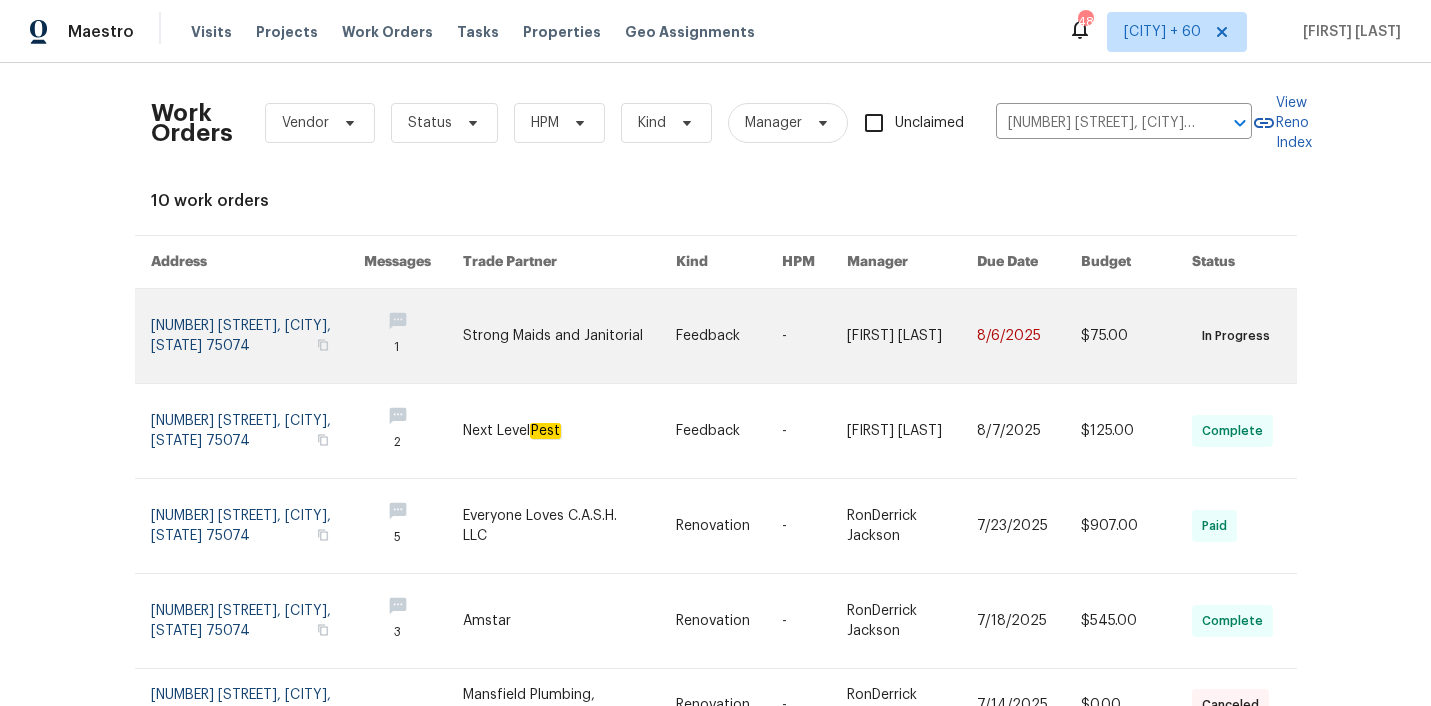 click at bounding box center (570, 336) 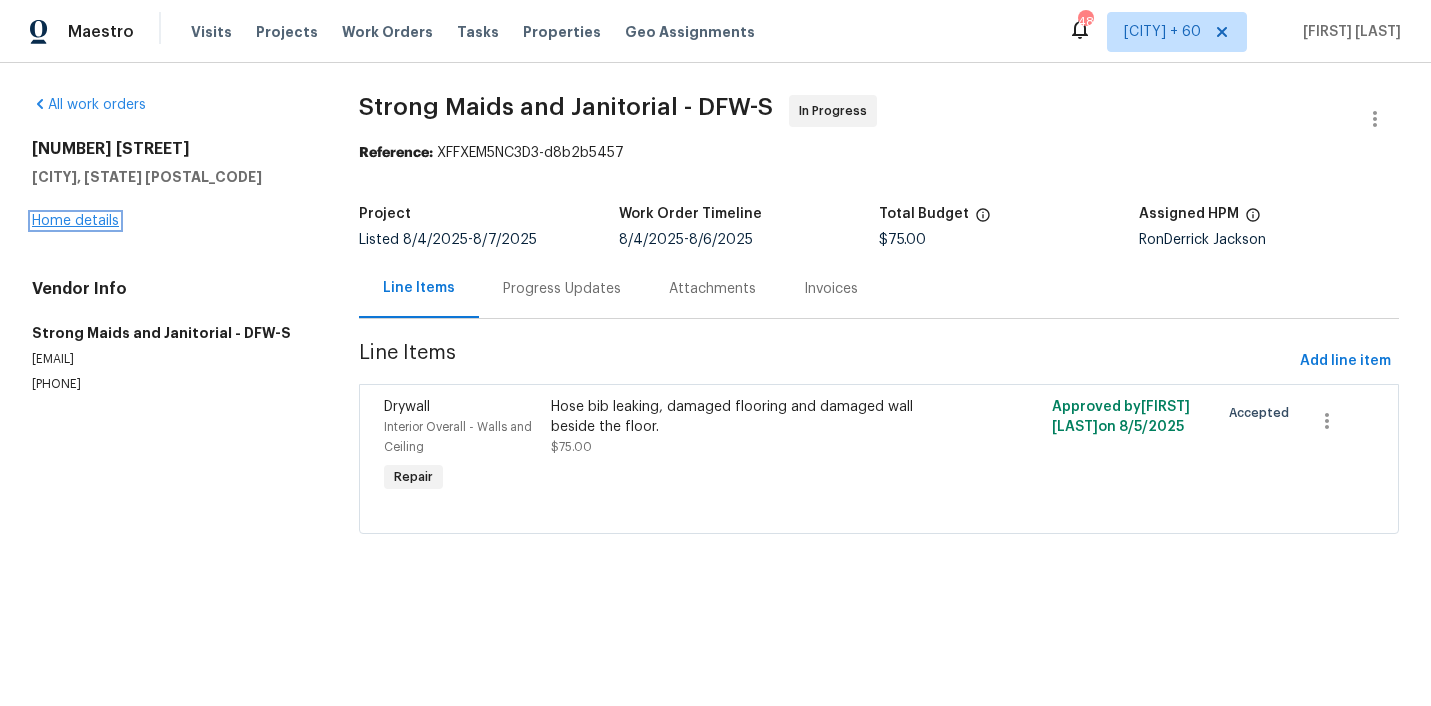click on "Home details" at bounding box center [75, 221] 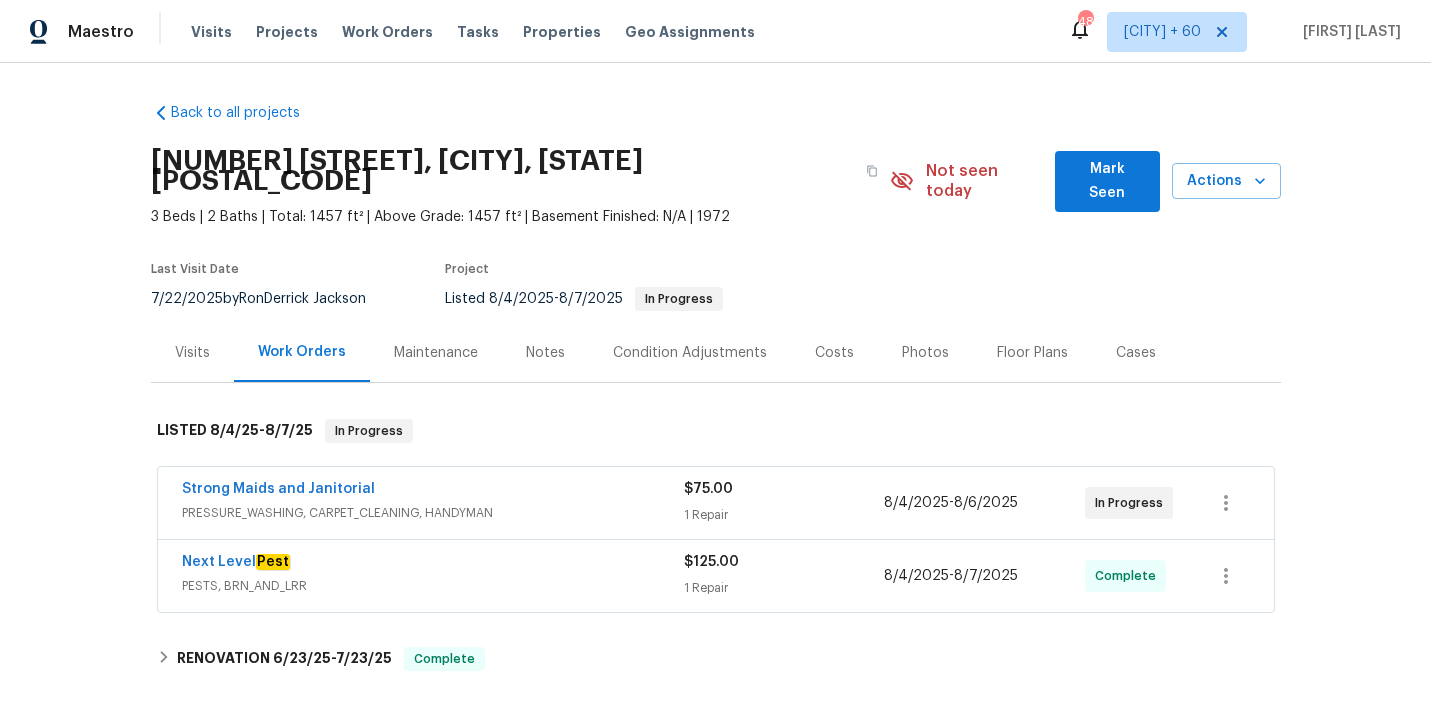 click on "Strong Maids and Janitorial" at bounding box center (433, 491) 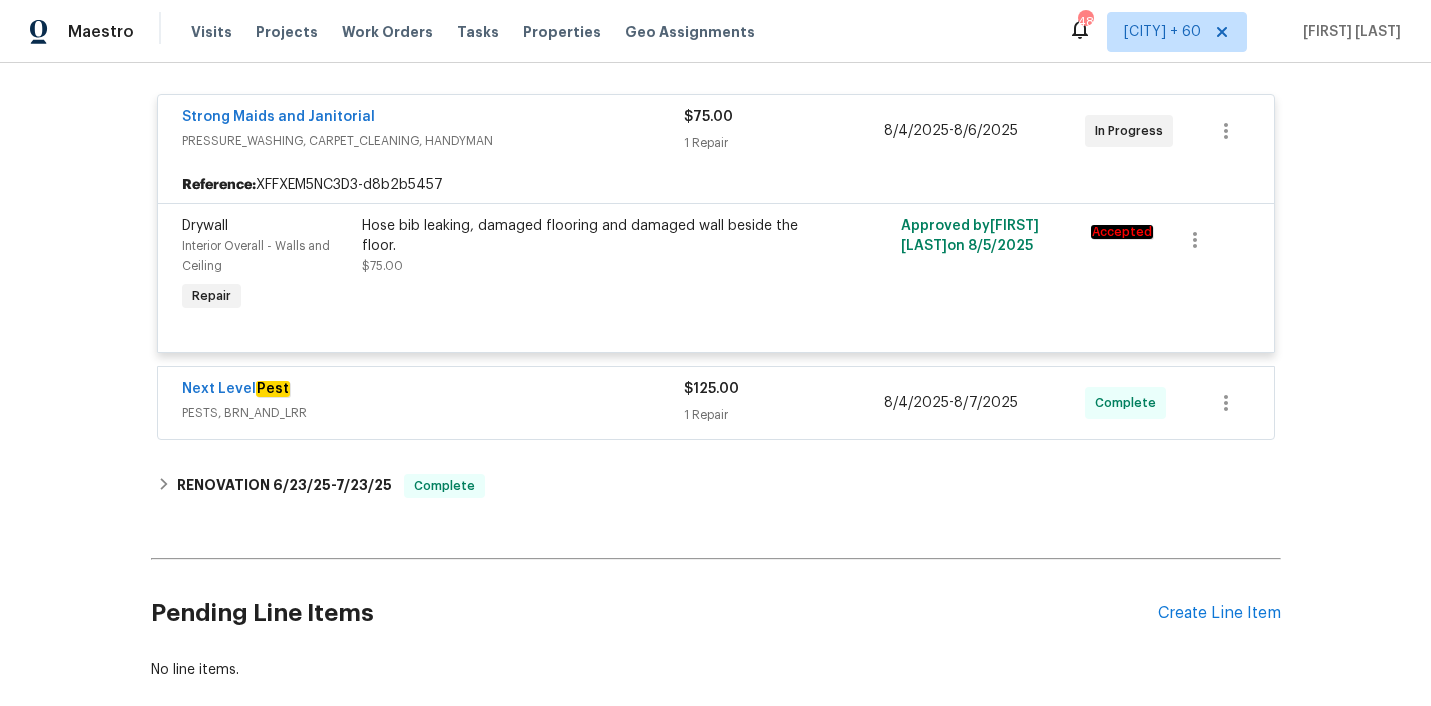 click on "Next Level Pest" at bounding box center (433, 391) 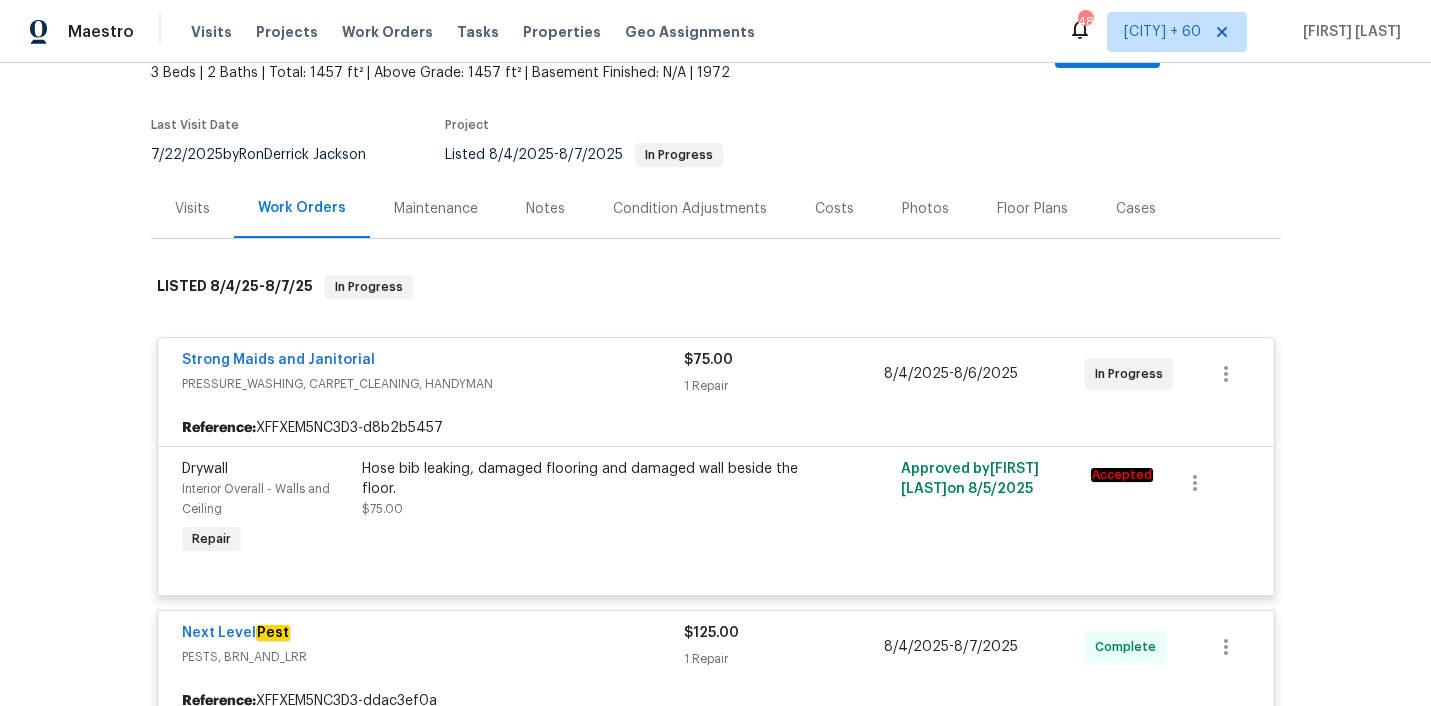 scroll, scrollTop: 0, scrollLeft: 0, axis: both 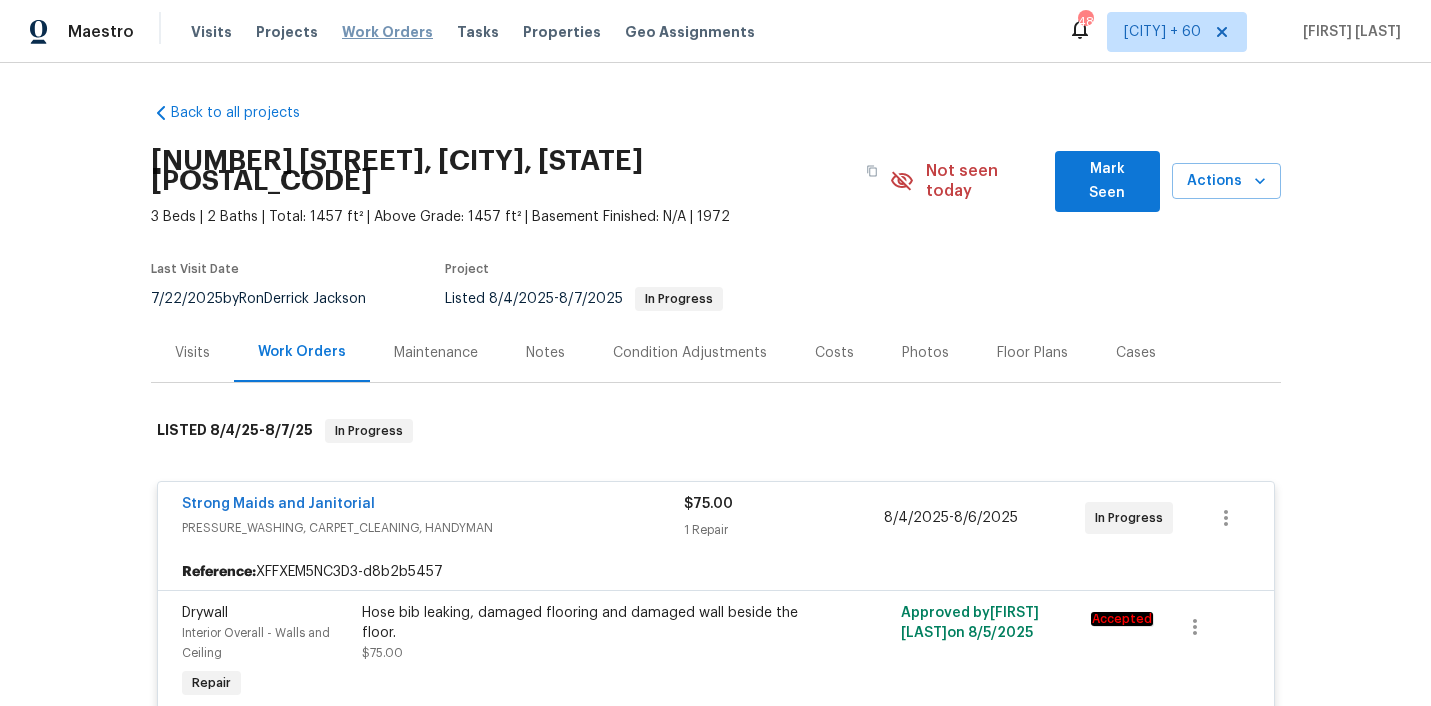 click on "Work Orders" at bounding box center (387, 32) 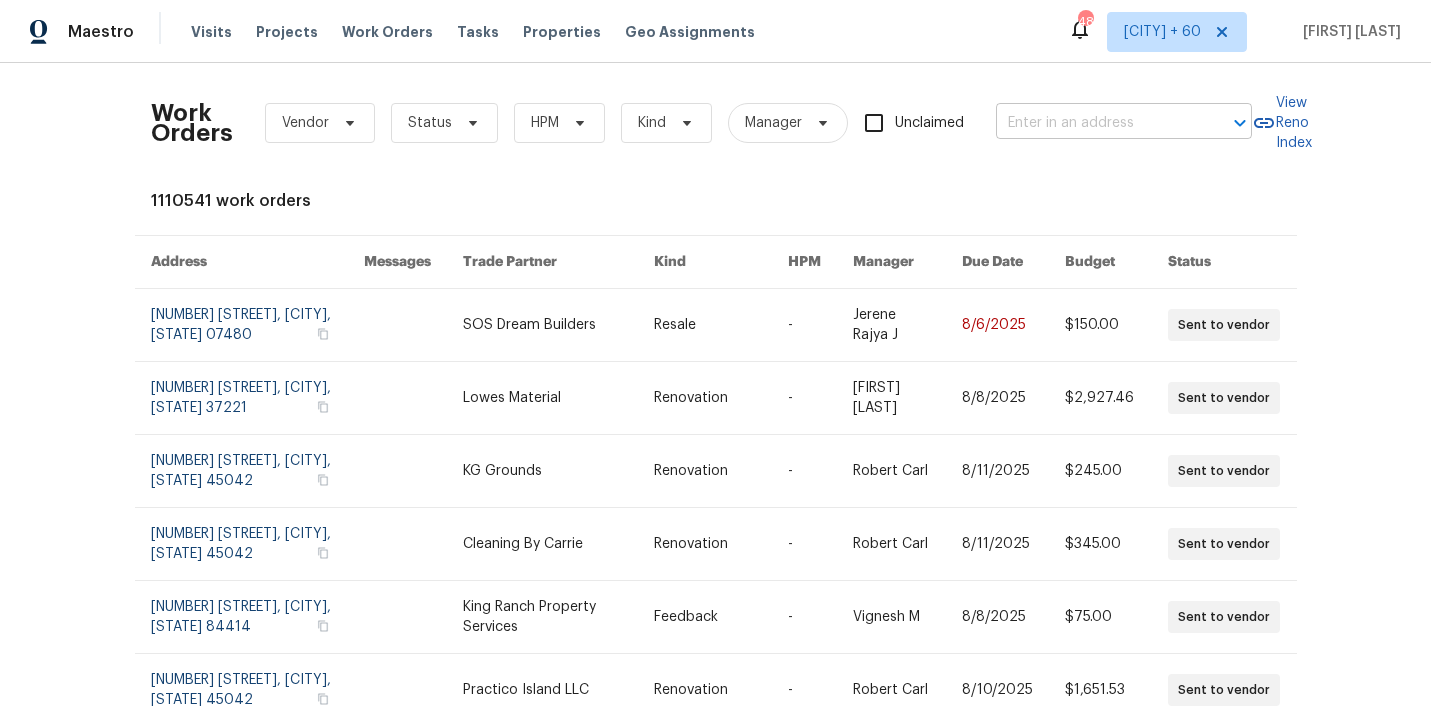 click at bounding box center [1096, 123] 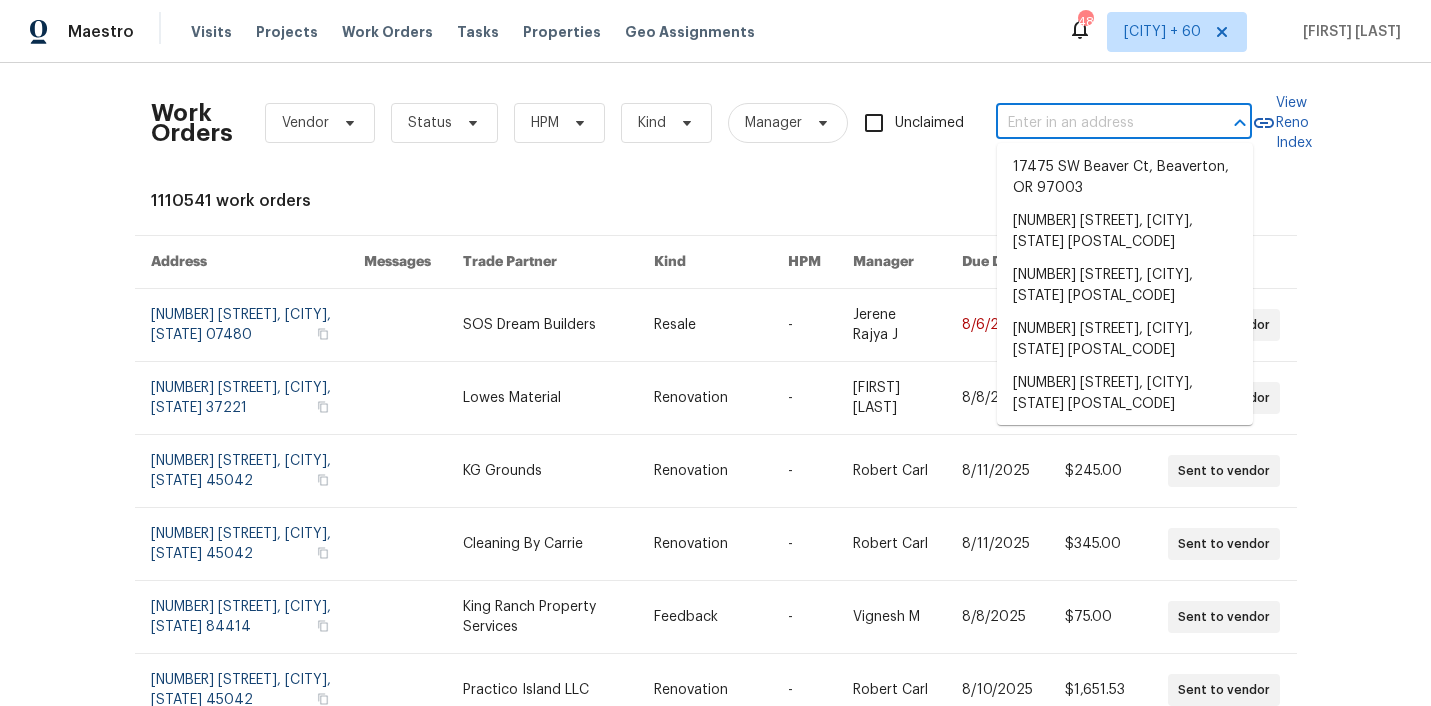 paste on "[NUMBER] [STREET], [CITY], [STATE] [POSTAL_CODE]" 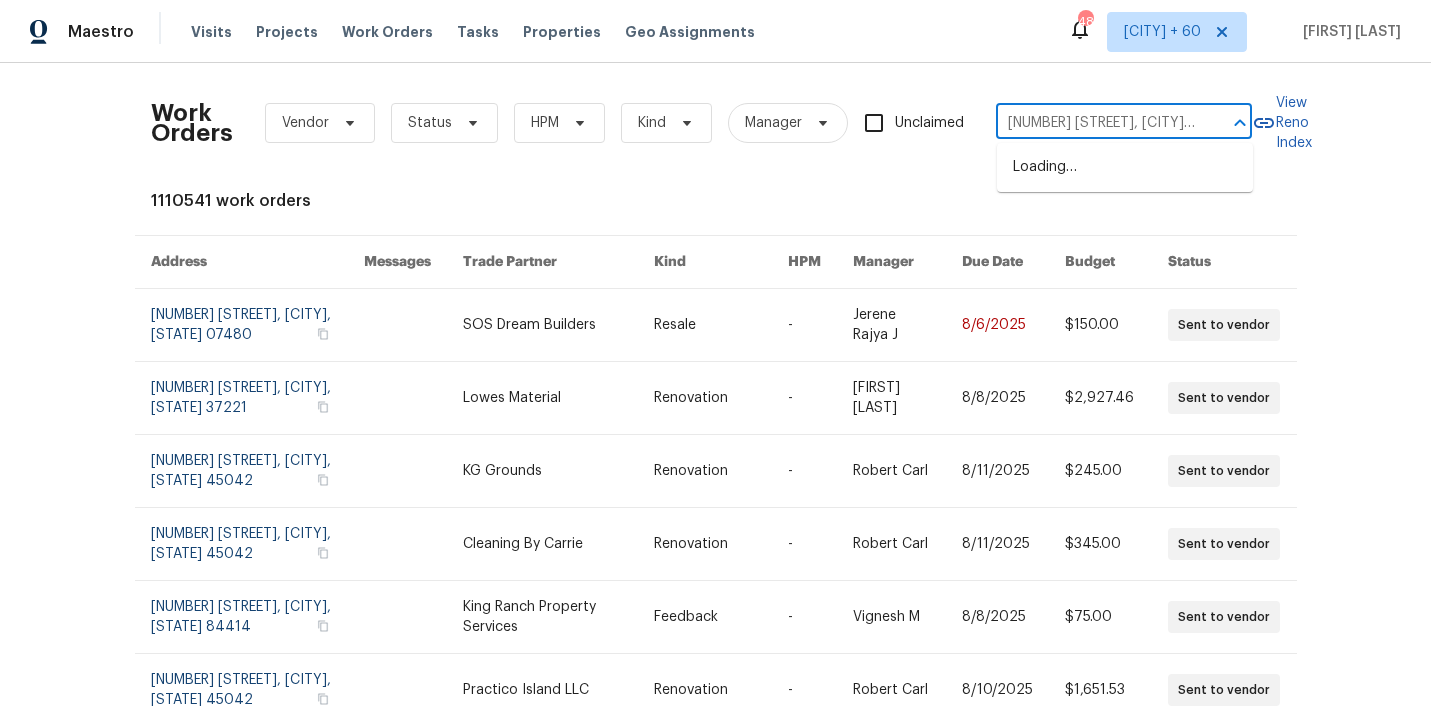 scroll, scrollTop: 0, scrollLeft: 36, axis: horizontal 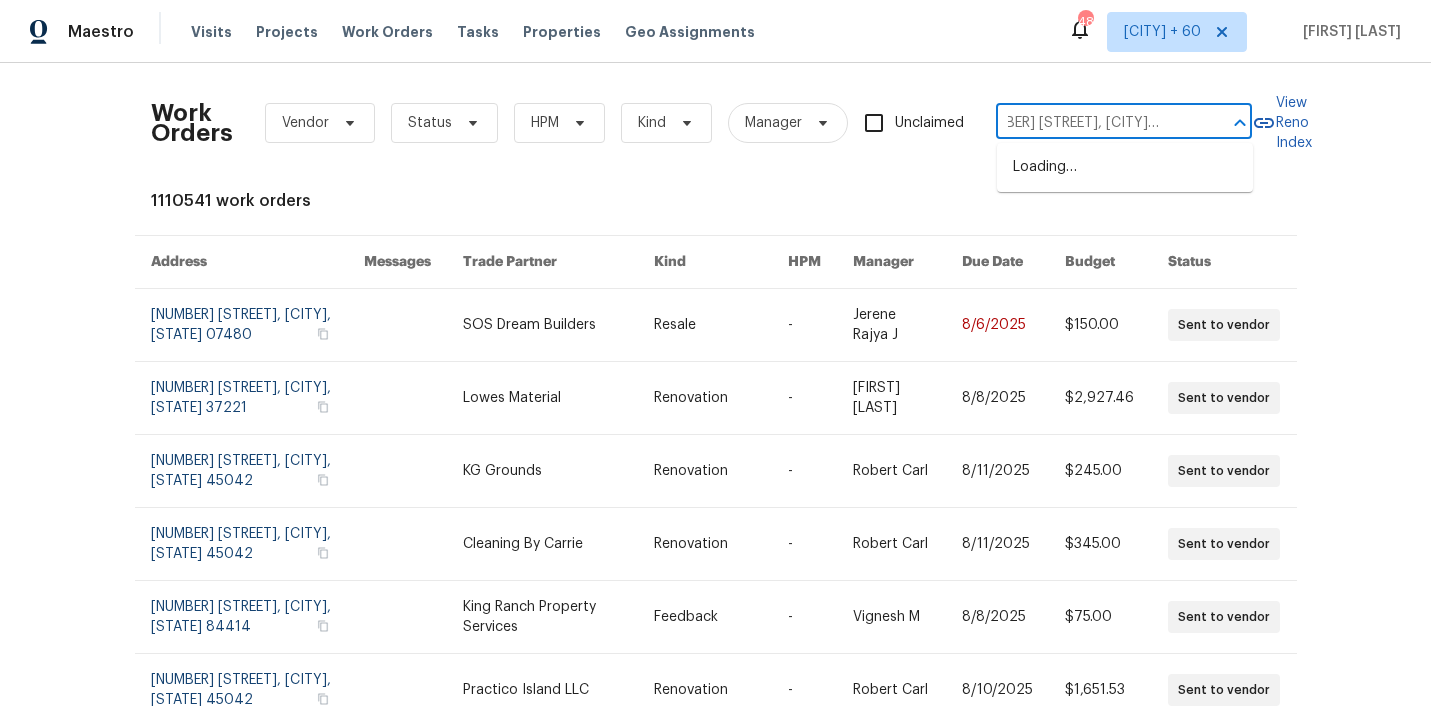 type on "[NUMBER] [STREET], [CITY], [STATE] [POSTAL_CODE]" 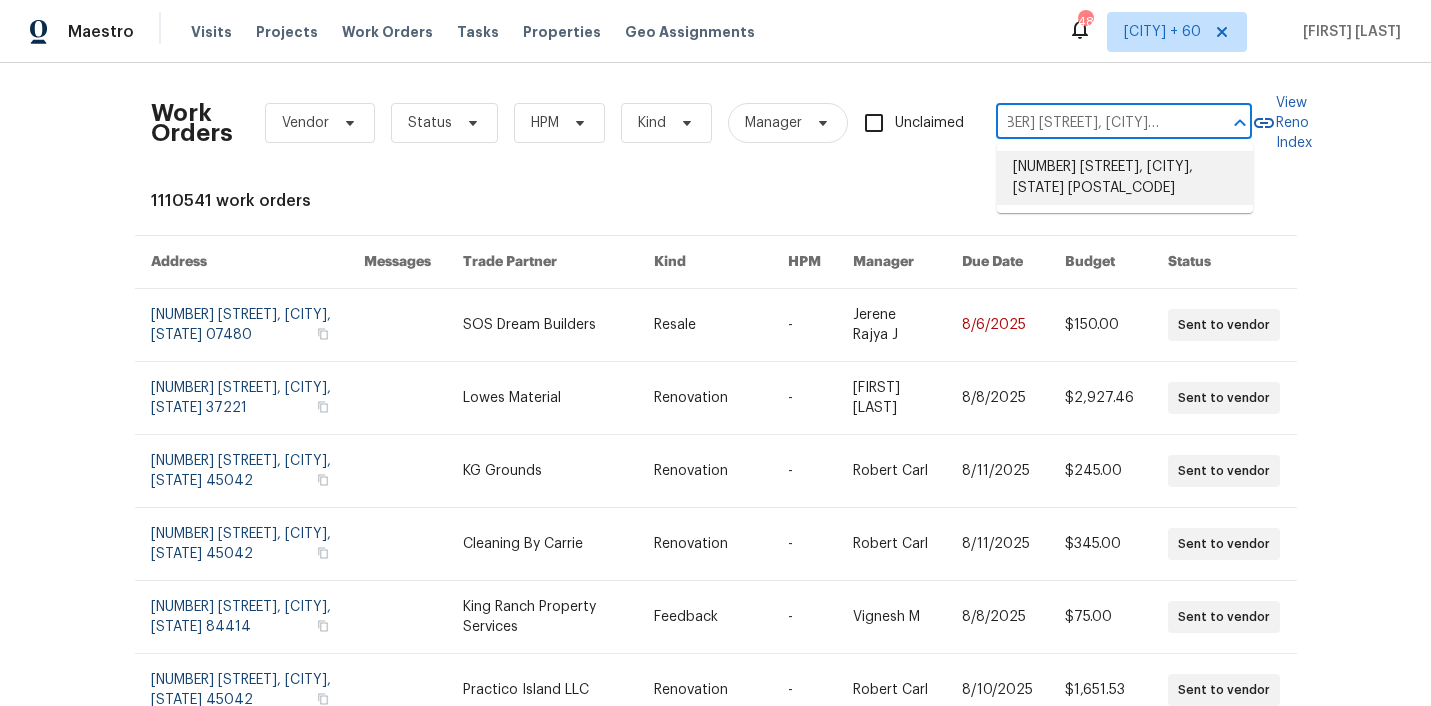 click on "[NUMBER] [STREET], [CITY], [STATE] [POSTAL_CODE]" at bounding box center [1125, 178] 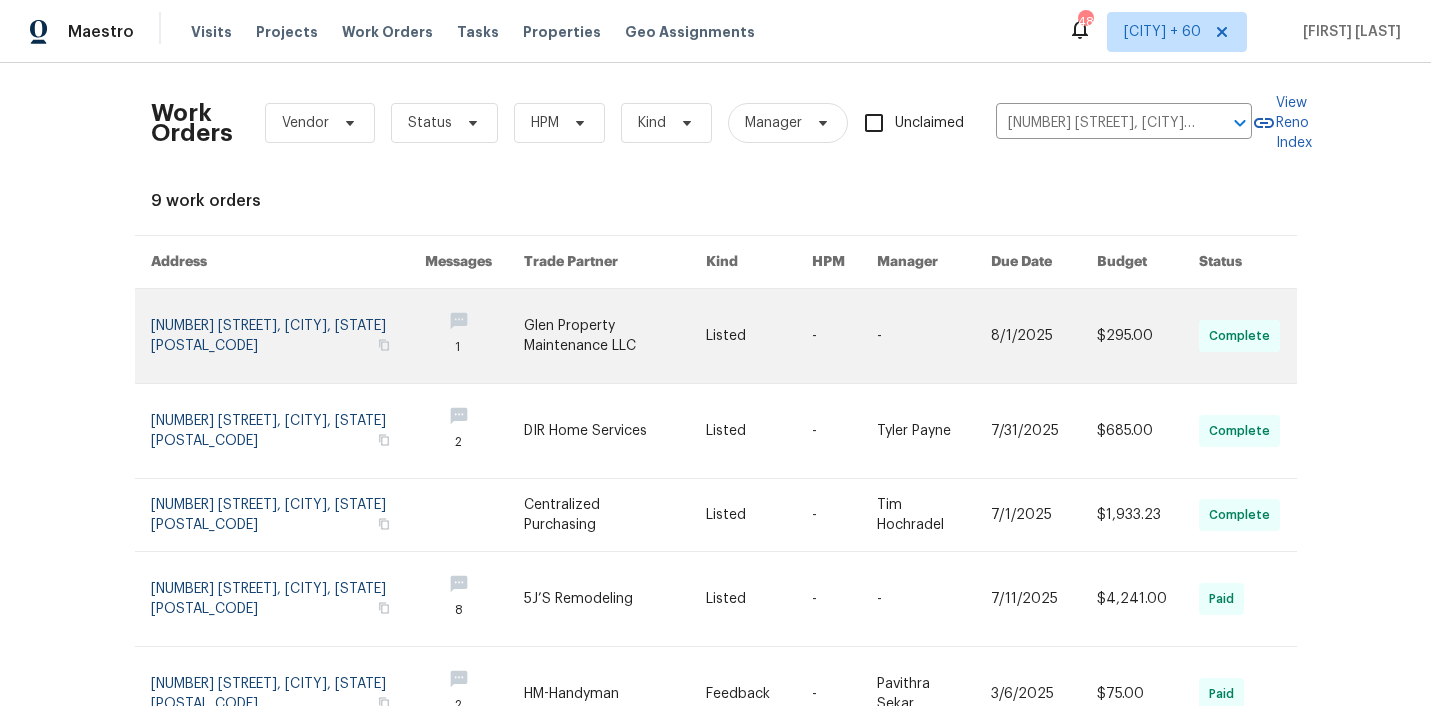 click at bounding box center [615, 336] 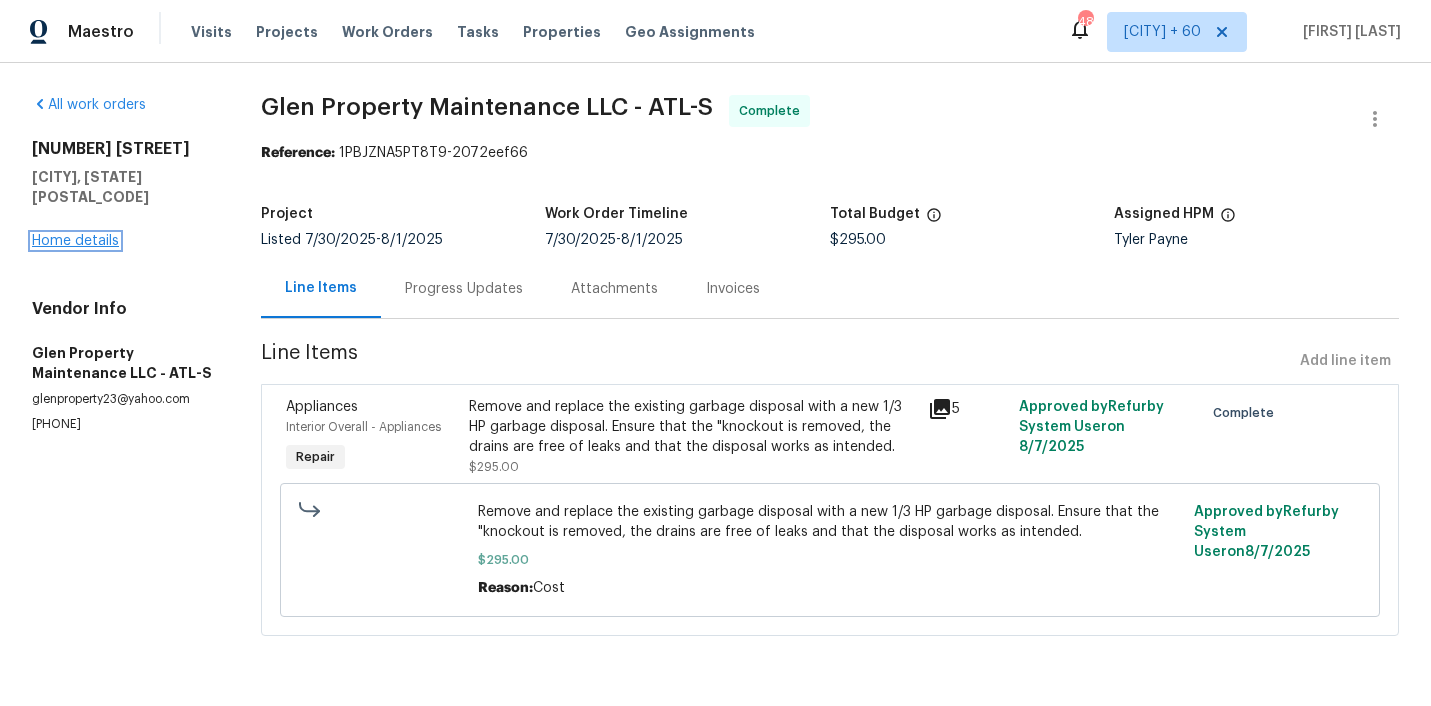 click on "Home details" at bounding box center [75, 241] 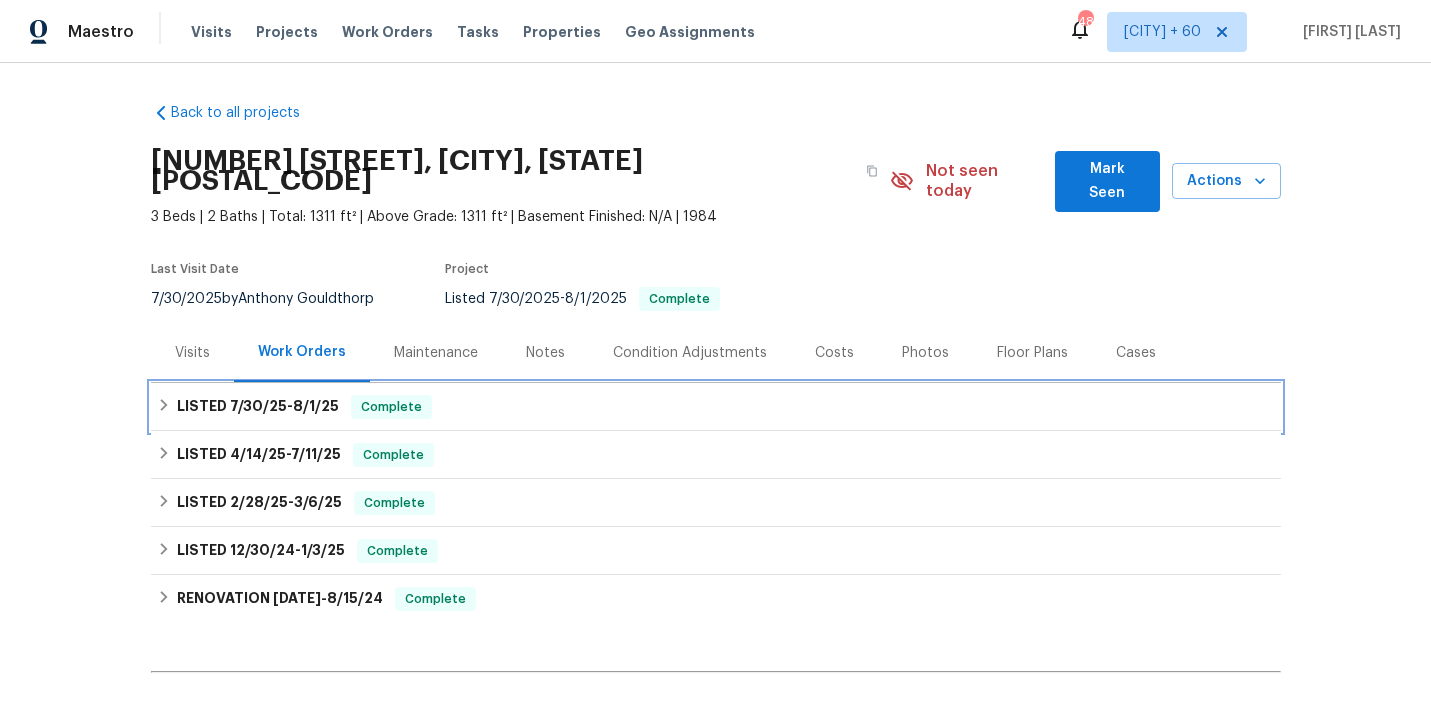 click on "LISTED [DATE] - [DATE] Complete" at bounding box center (716, 407) 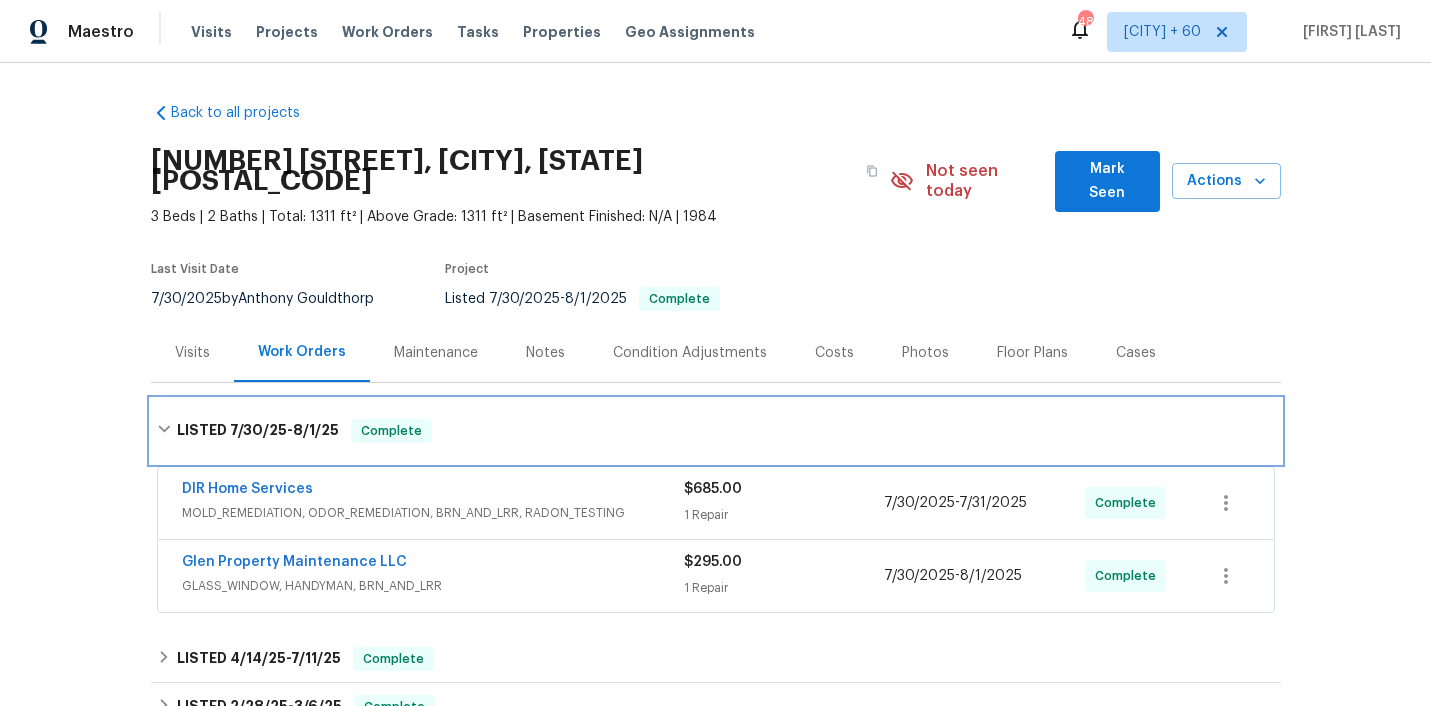 scroll, scrollTop: 140, scrollLeft: 0, axis: vertical 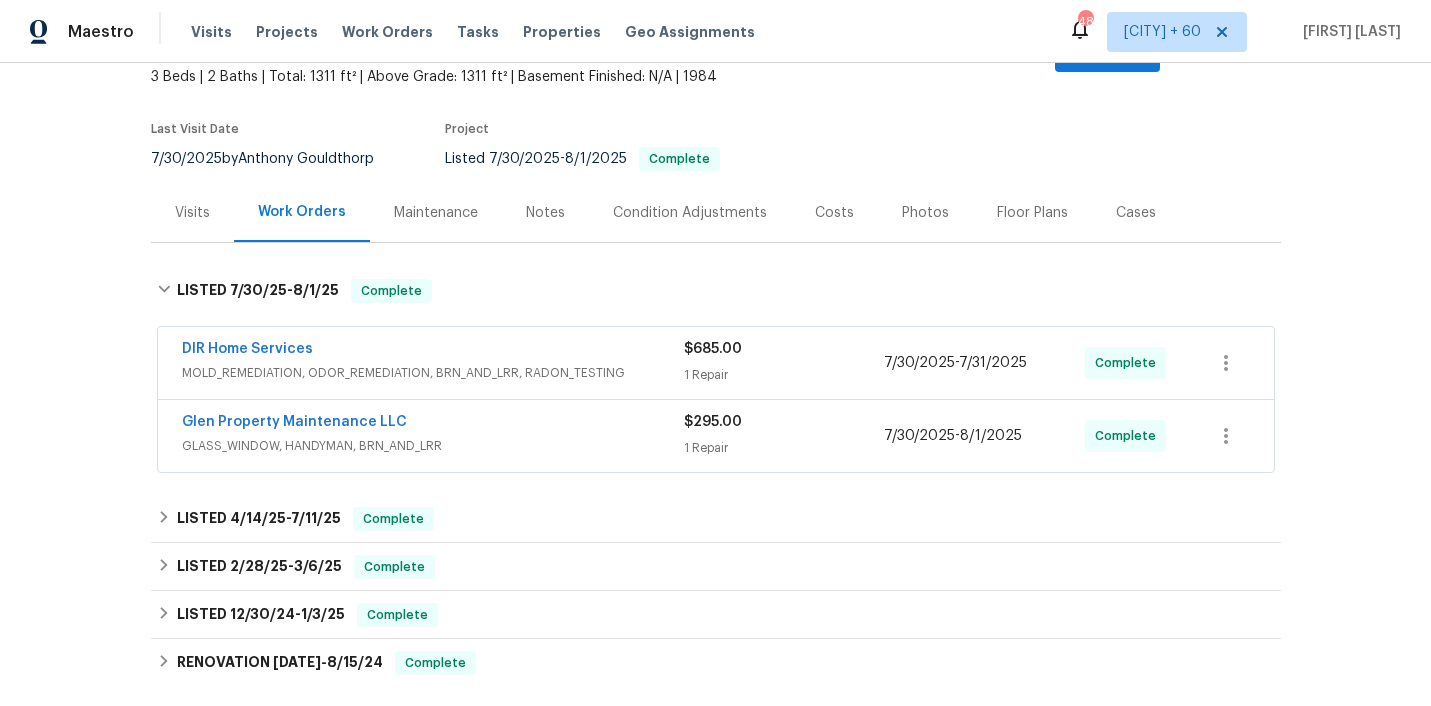 click on "Glen Property Maintenance LLC" at bounding box center [433, 424] 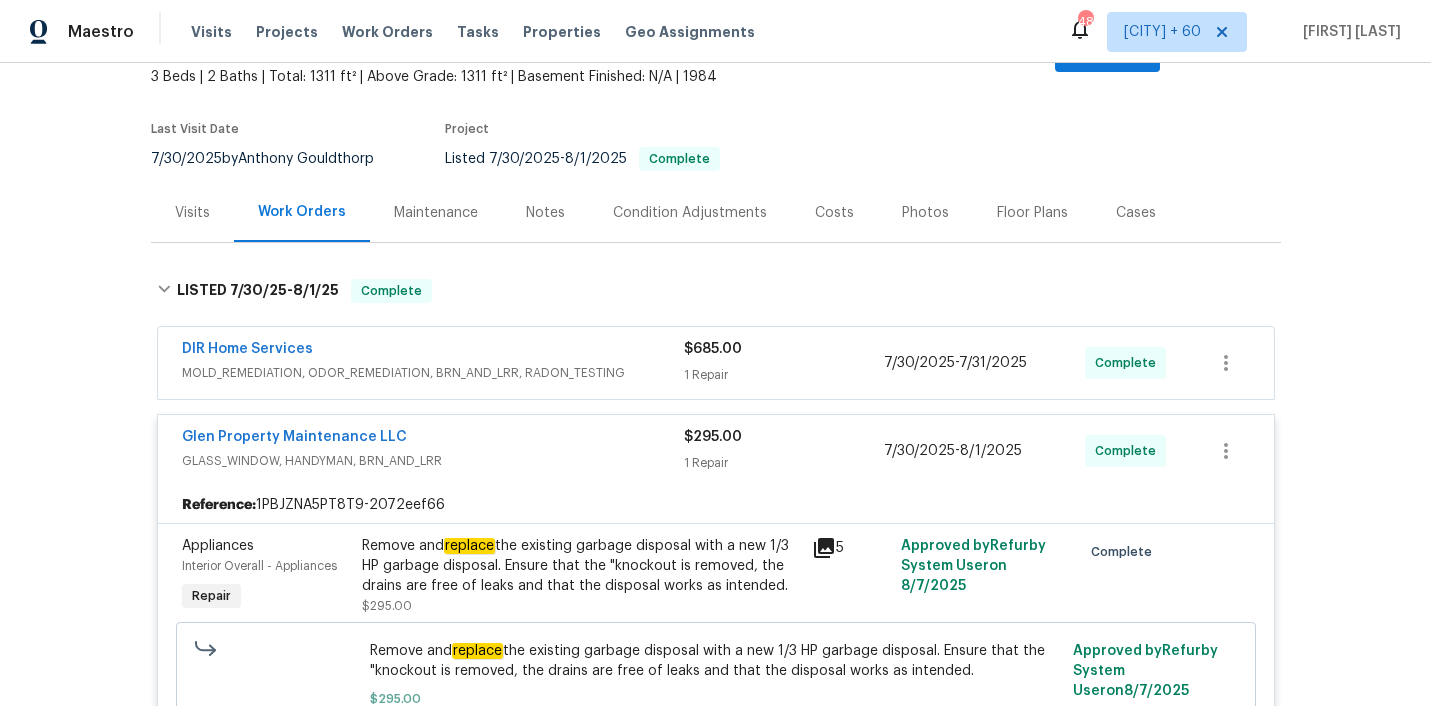 click on "DIR Home Services" at bounding box center (433, 351) 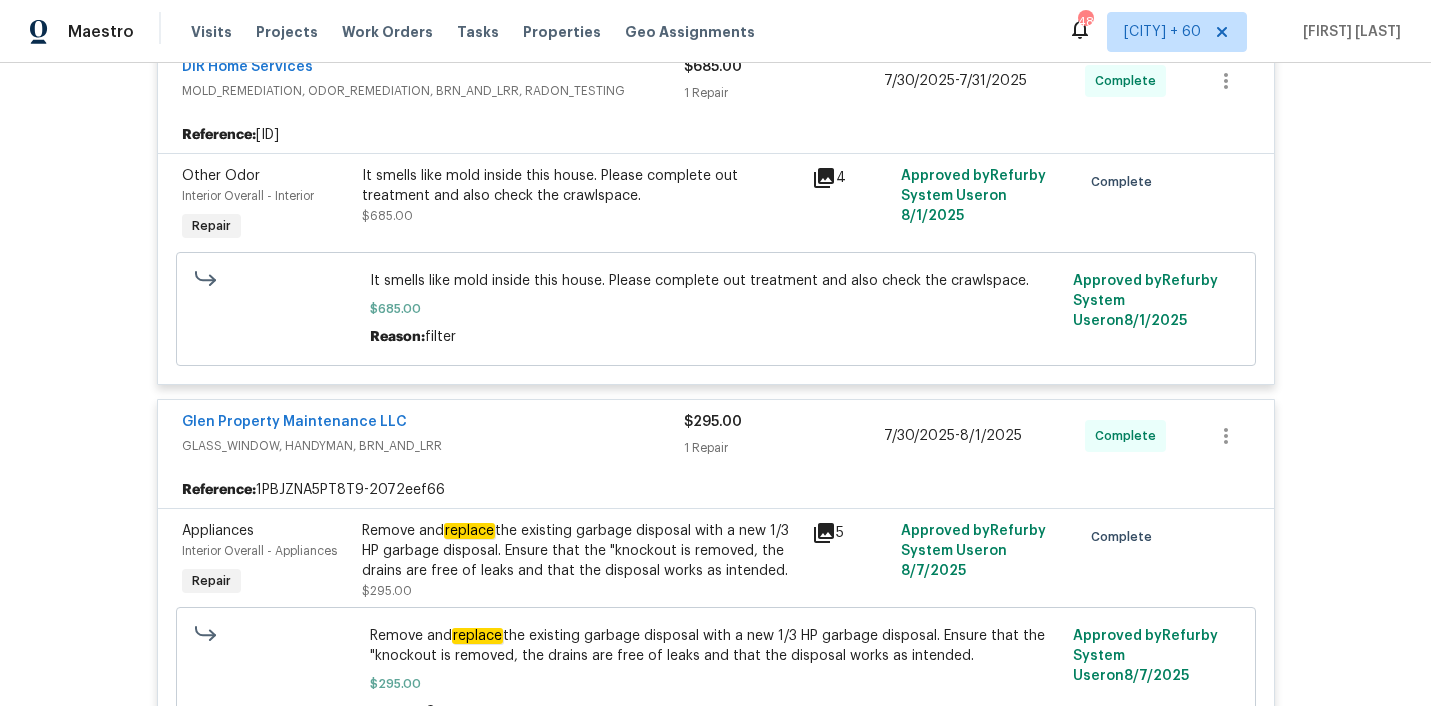scroll, scrollTop: 438, scrollLeft: 0, axis: vertical 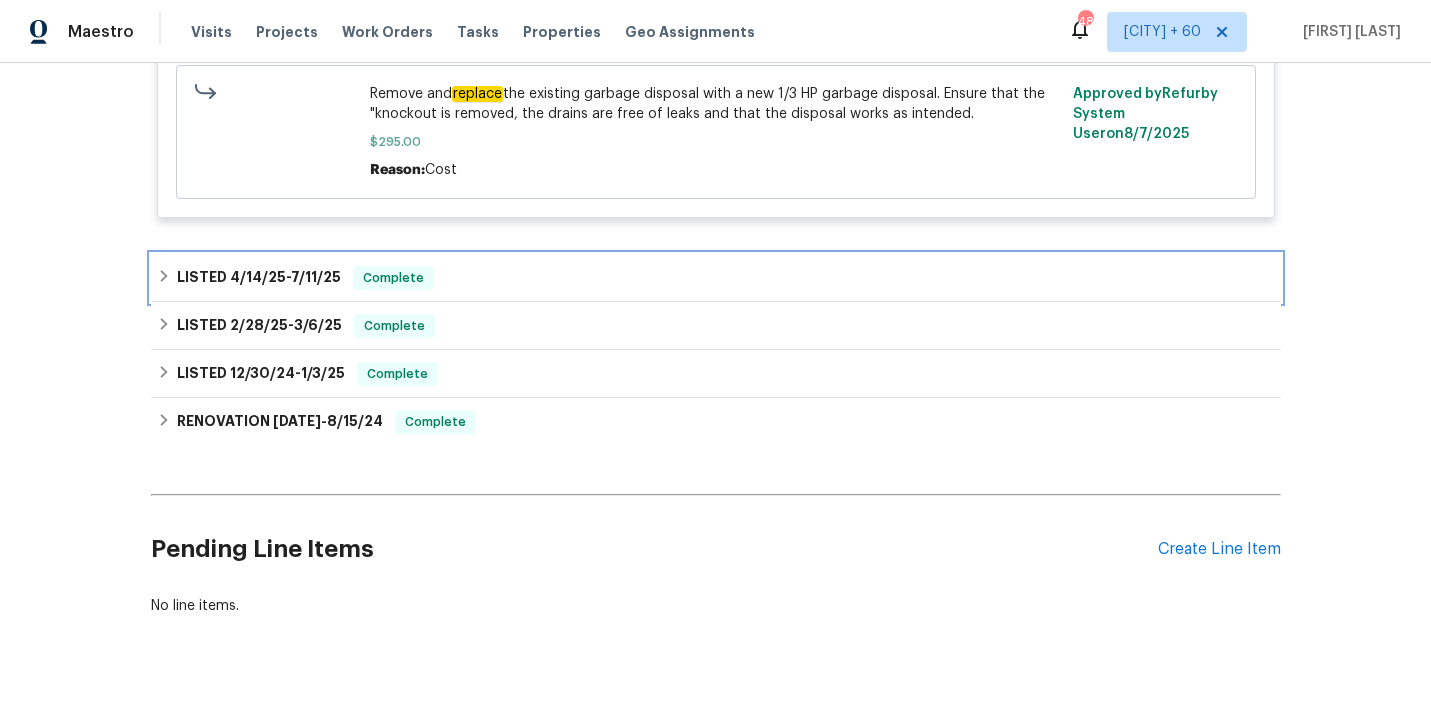 click on "LISTED [DATE] - [DATE] Complete" at bounding box center (716, 278) 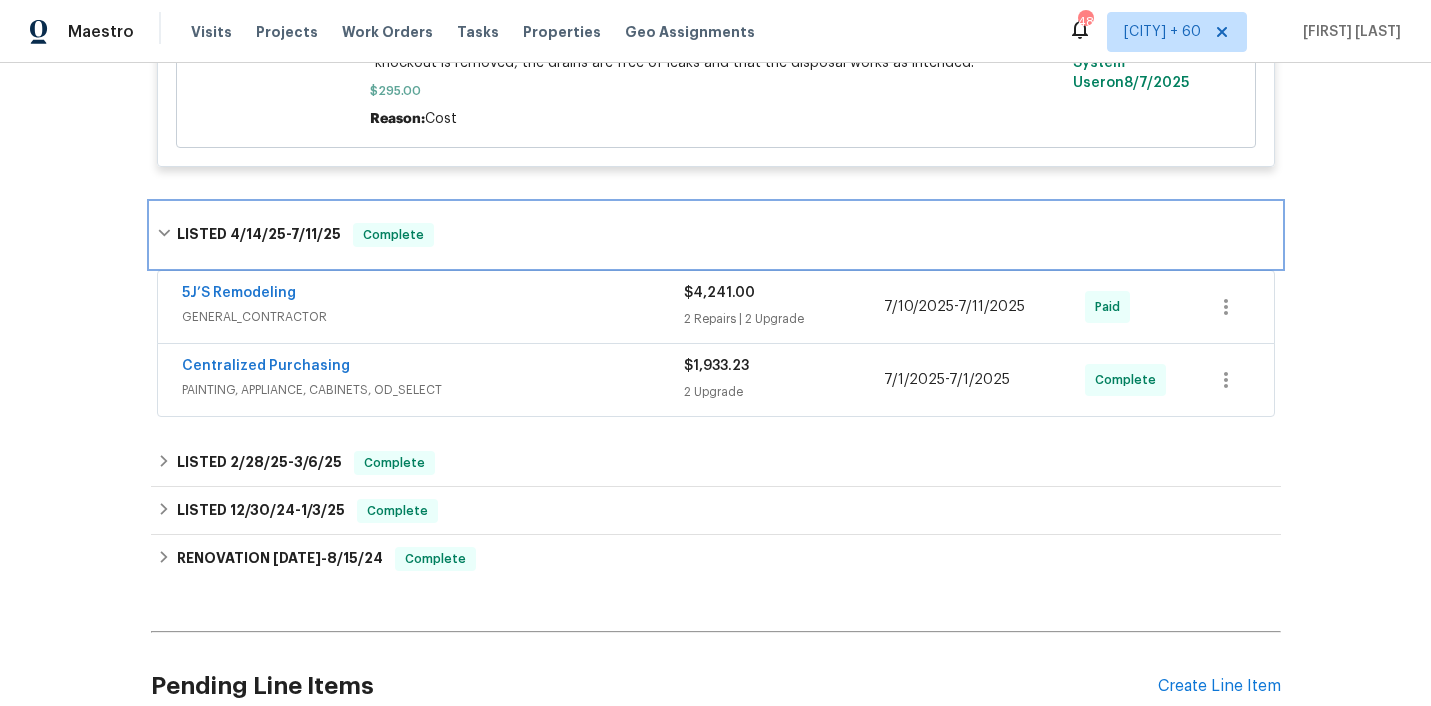 scroll, scrollTop: 1032, scrollLeft: 0, axis: vertical 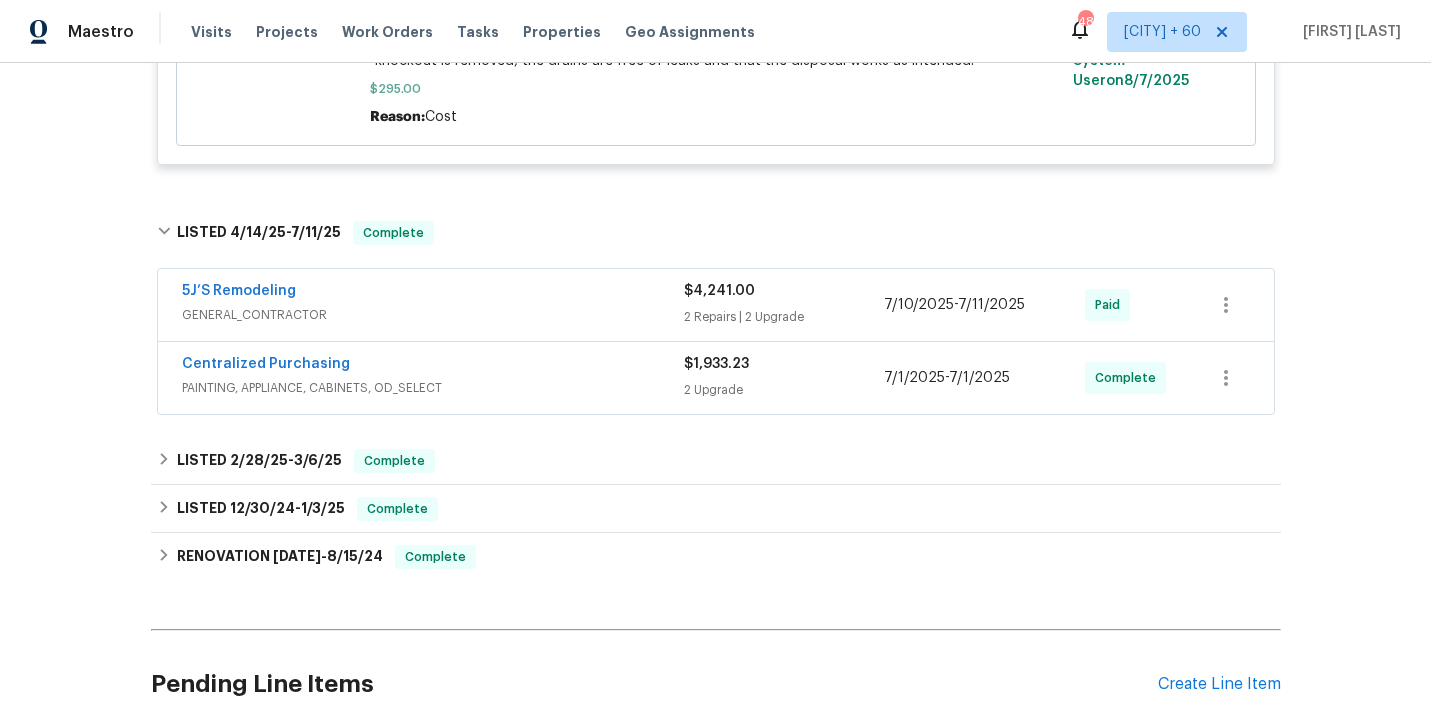 click on "Centralized Purchasing" at bounding box center (433, 366) 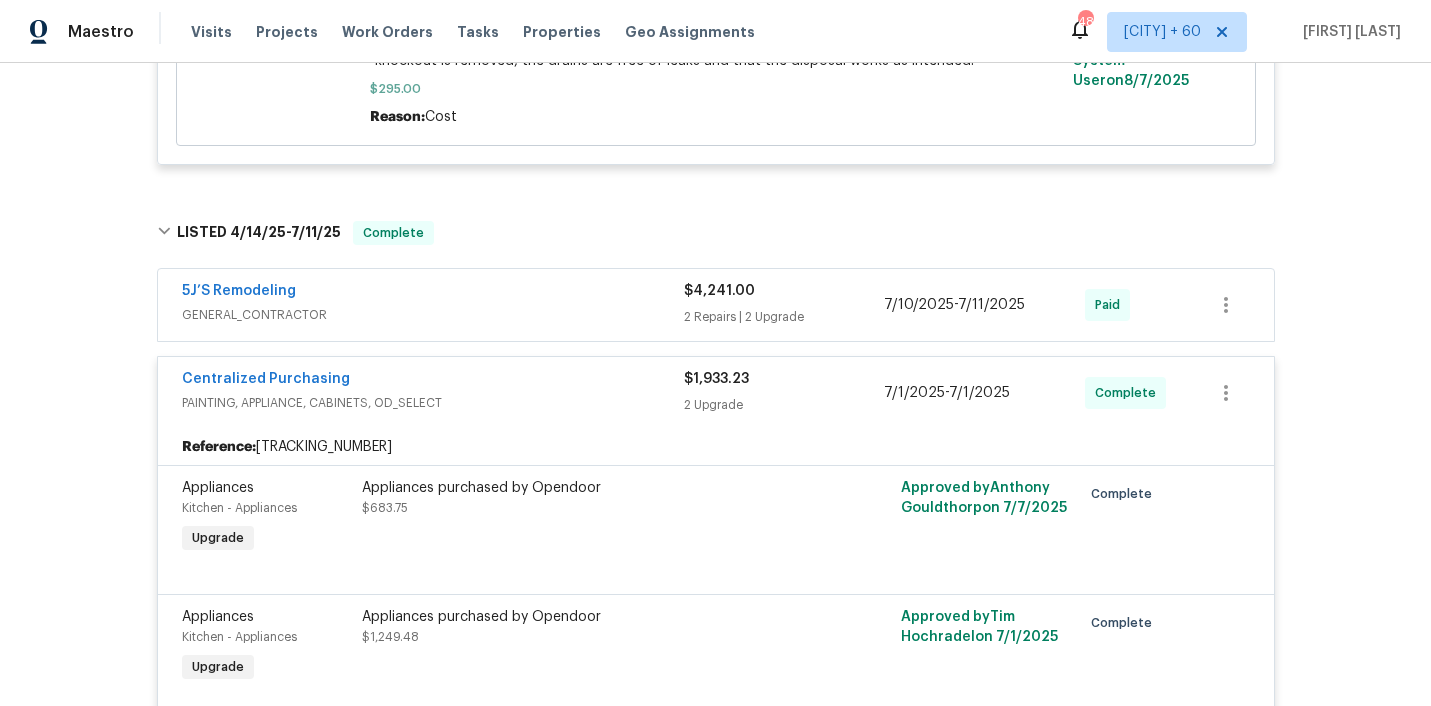 click on "GENERAL_CONTRACTOR" at bounding box center [433, 315] 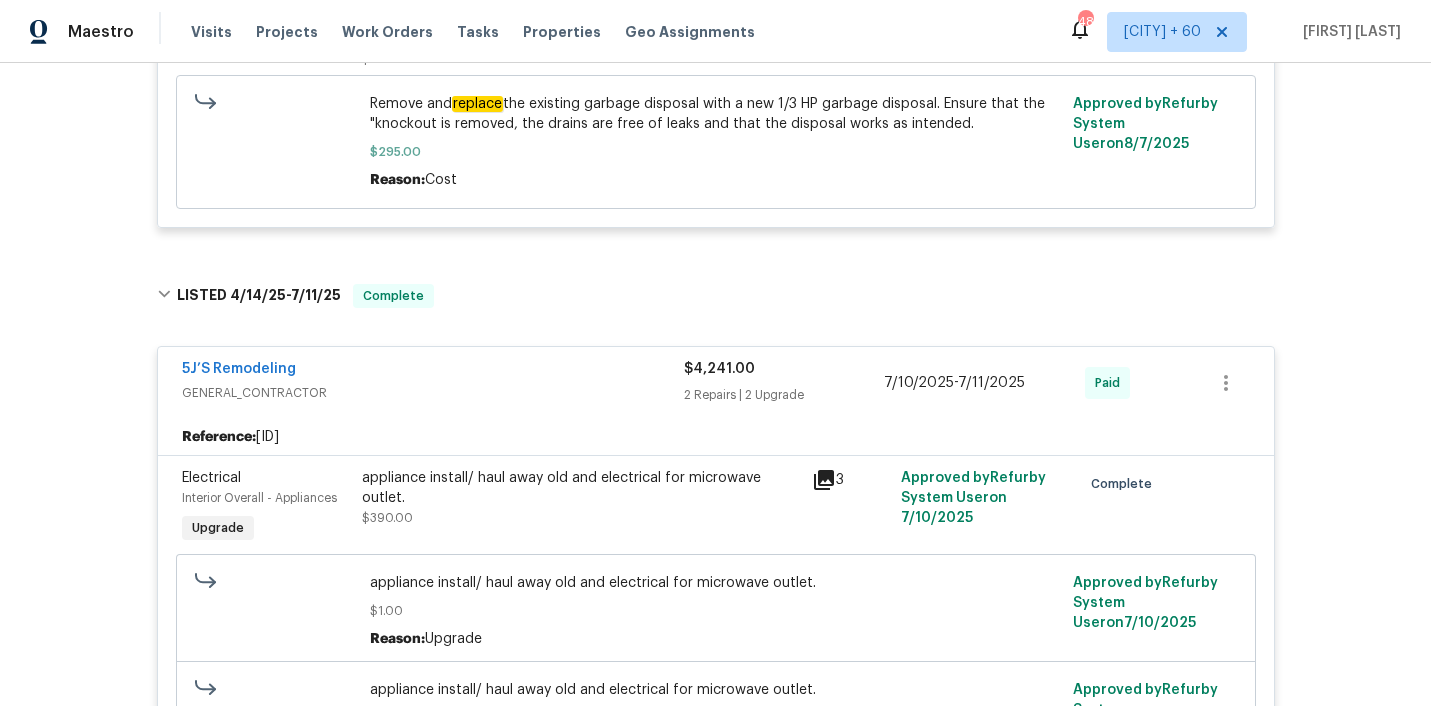scroll, scrollTop: 968, scrollLeft: 0, axis: vertical 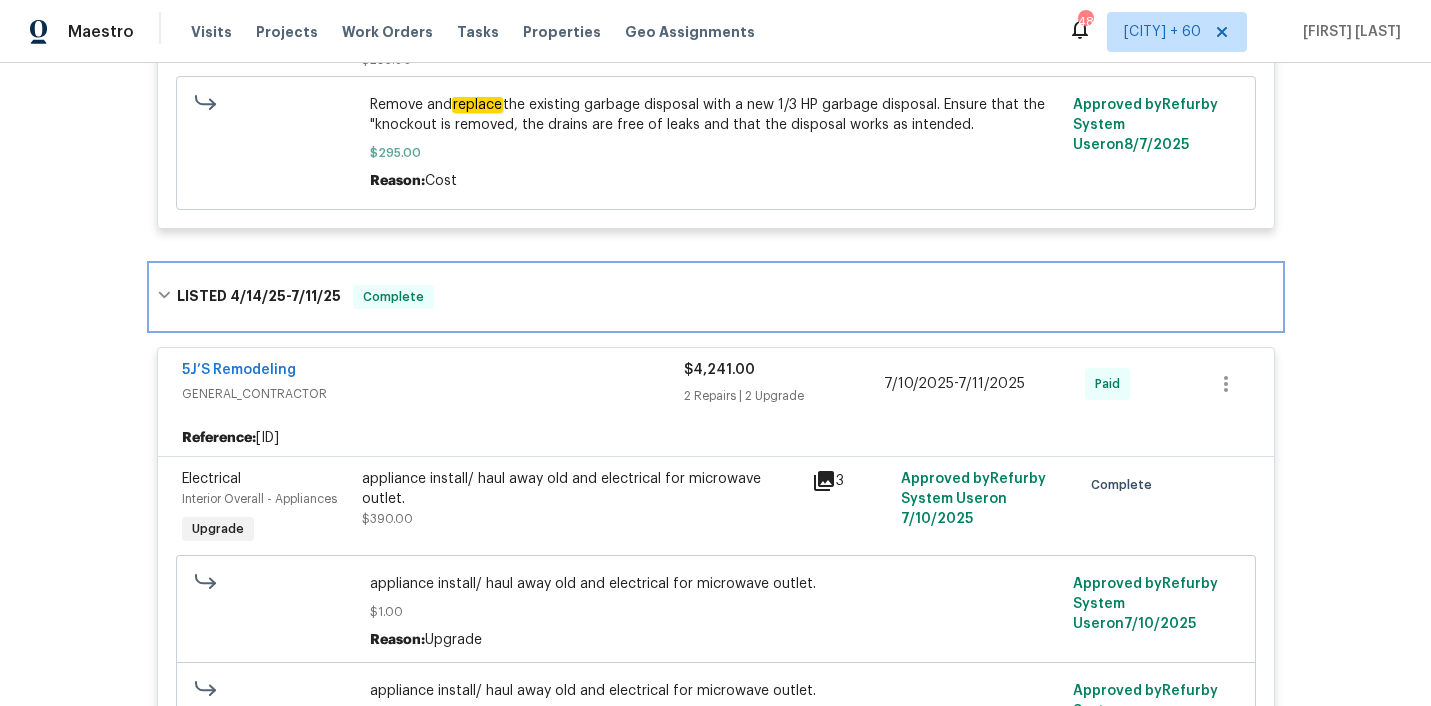click on "LISTED [DATE] - [DATE] Complete" at bounding box center (716, 297) 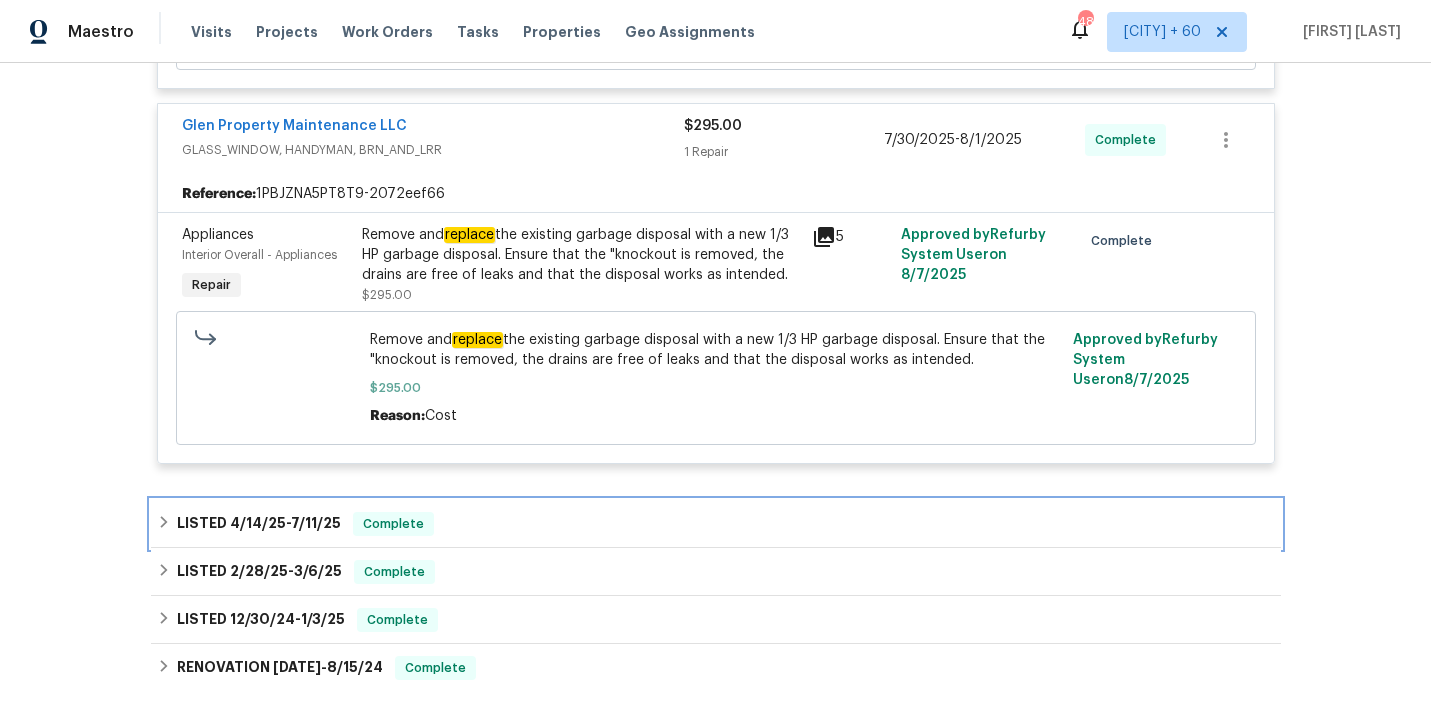 scroll, scrollTop: 532, scrollLeft: 0, axis: vertical 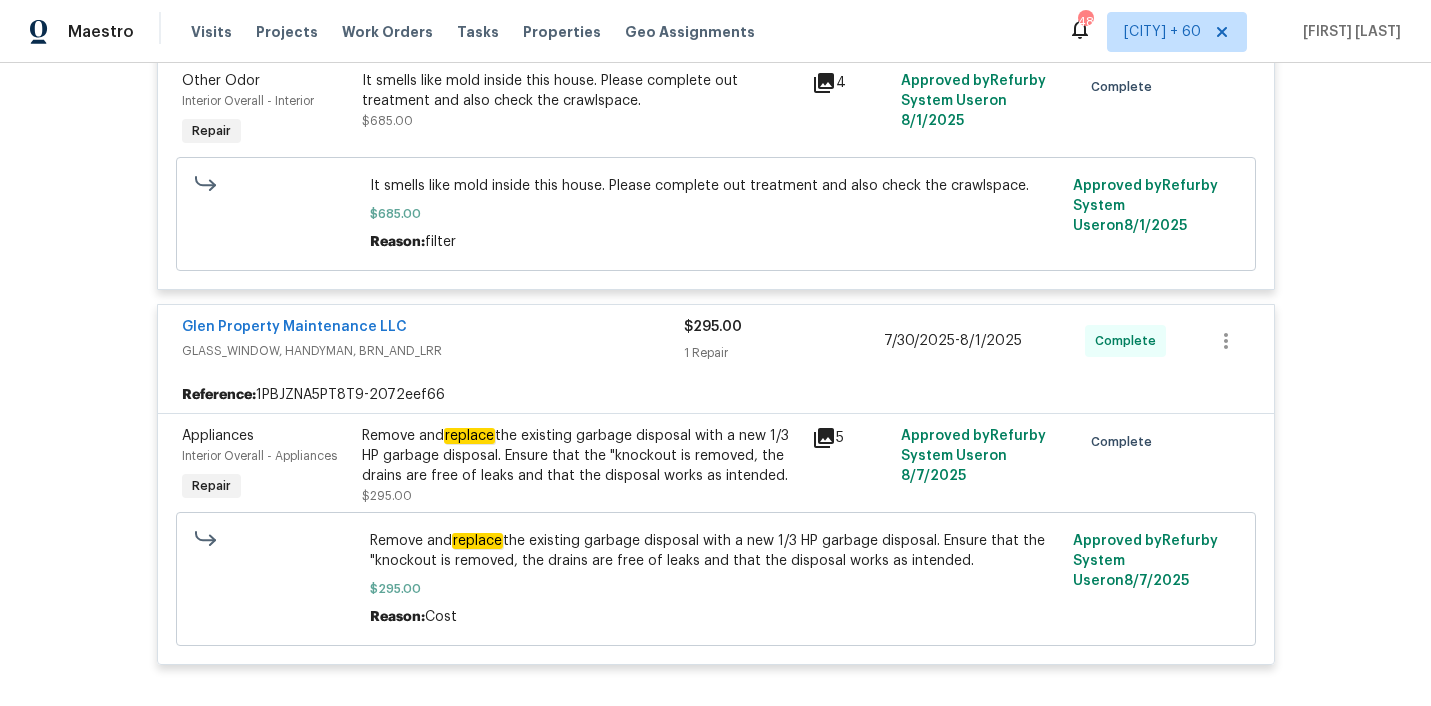 click on "Glen Property Maintenance LLC" at bounding box center [433, 329] 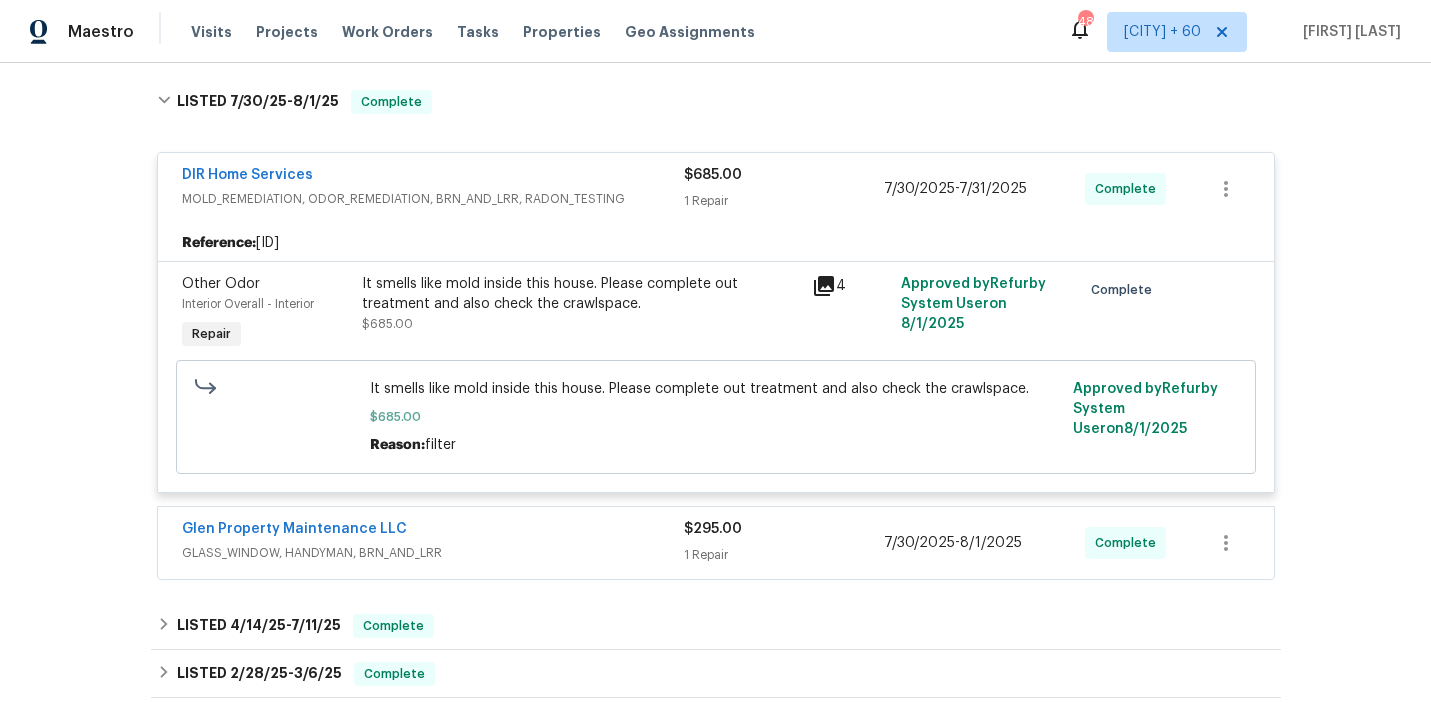 scroll, scrollTop: 704, scrollLeft: 0, axis: vertical 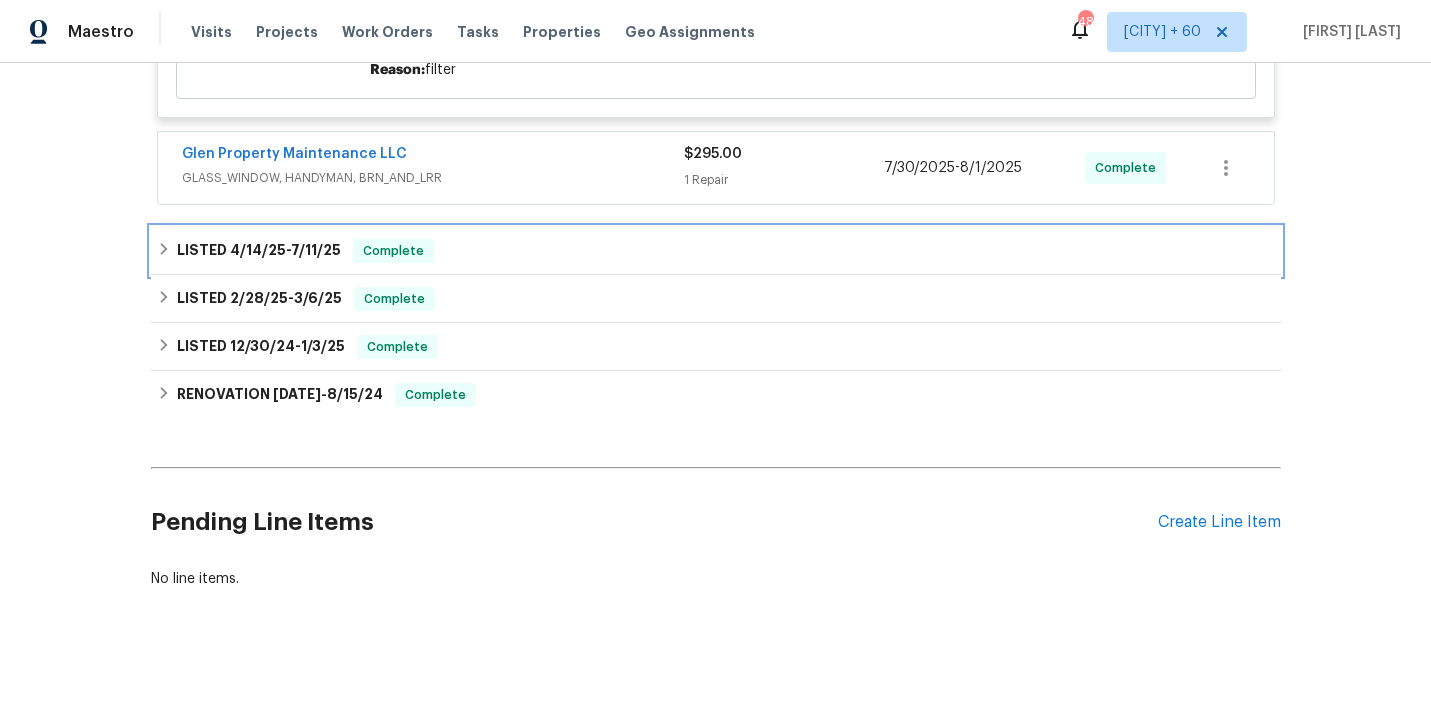 click on "LISTED [DATE] - [DATE] Complete" at bounding box center [716, 251] 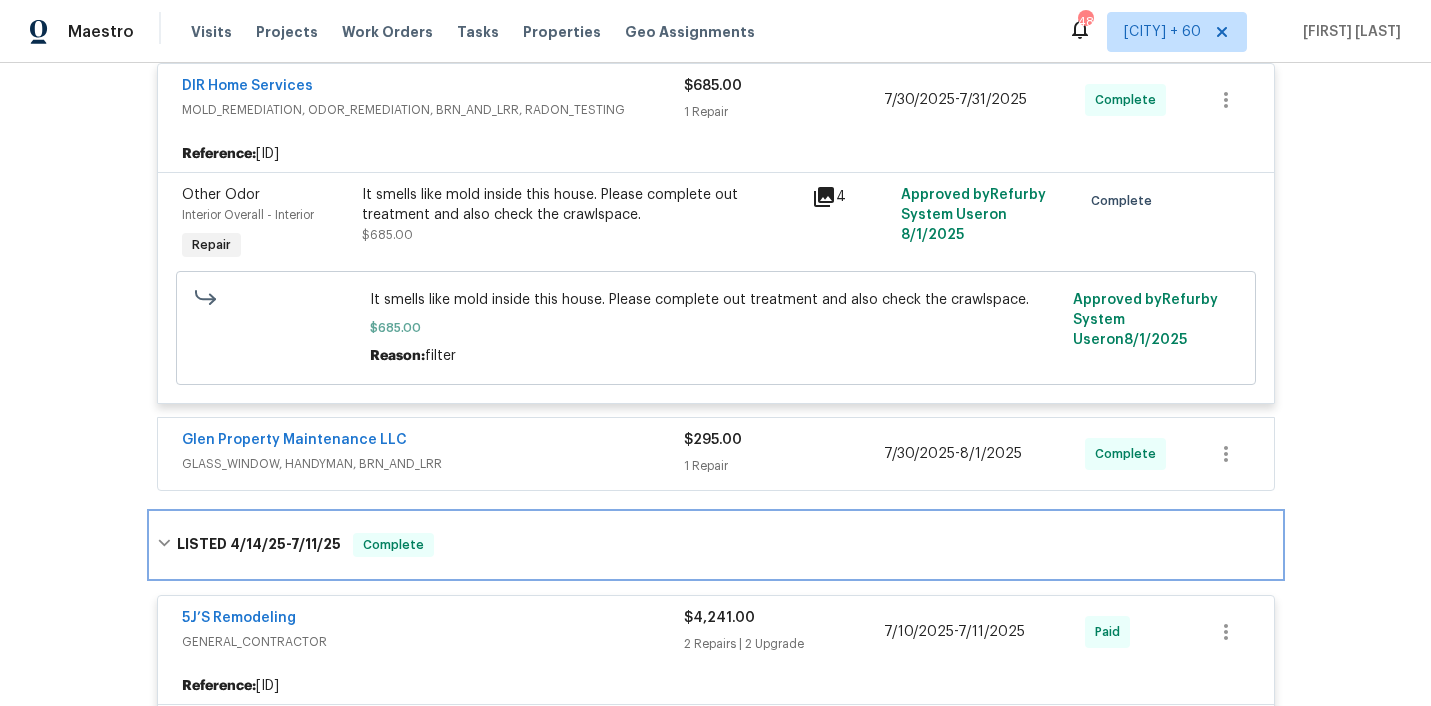 scroll, scrollTop: 344, scrollLeft: 0, axis: vertical 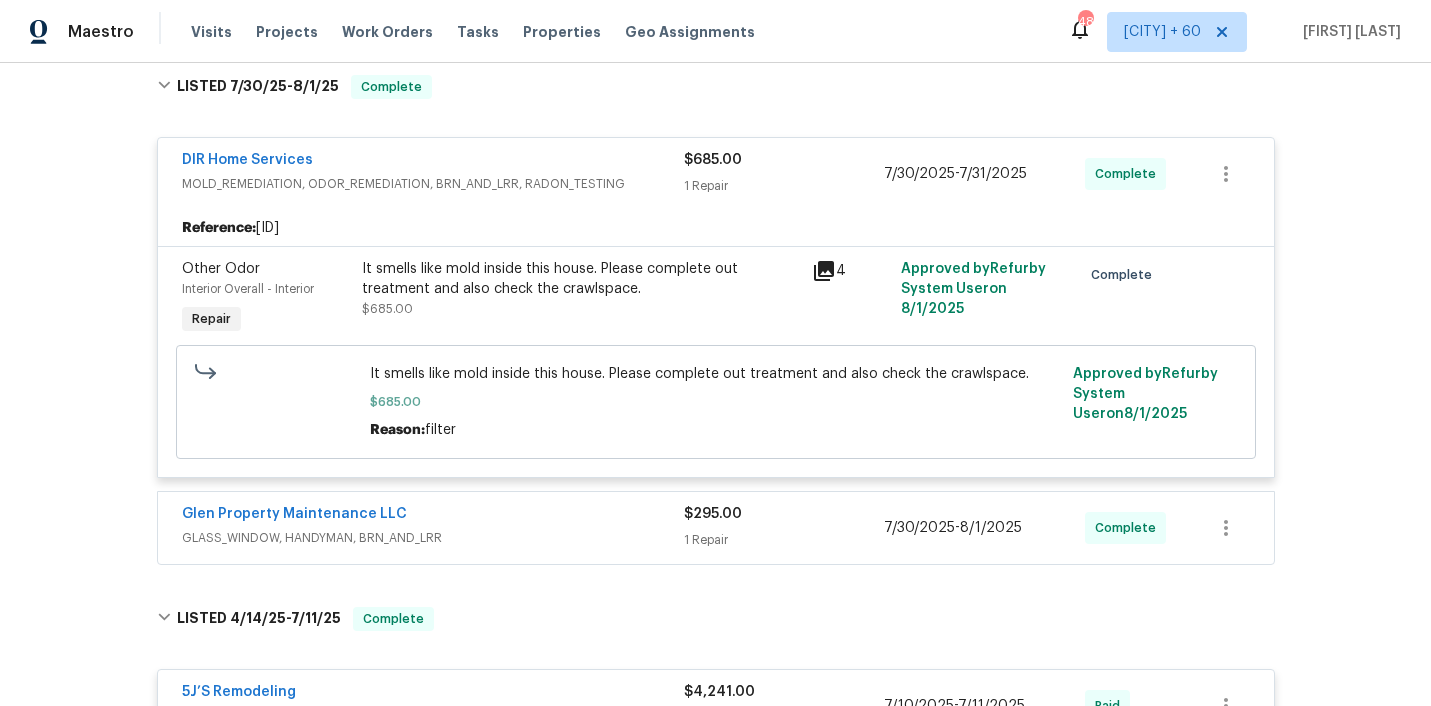 click on "Glen Property Maintenance LLC" at bounding box center (433, 516) 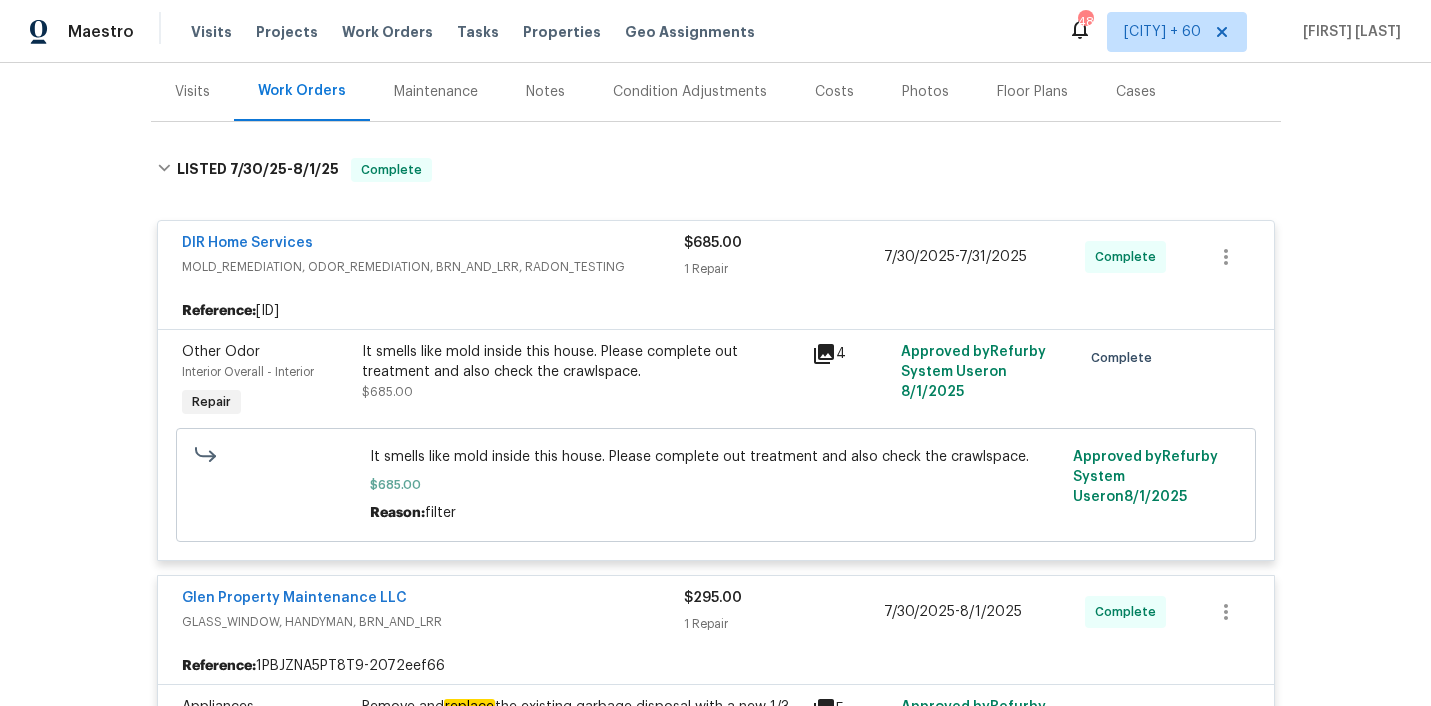 scroll, scrollTop: 262, scrollLeft: 0, axis: vertical 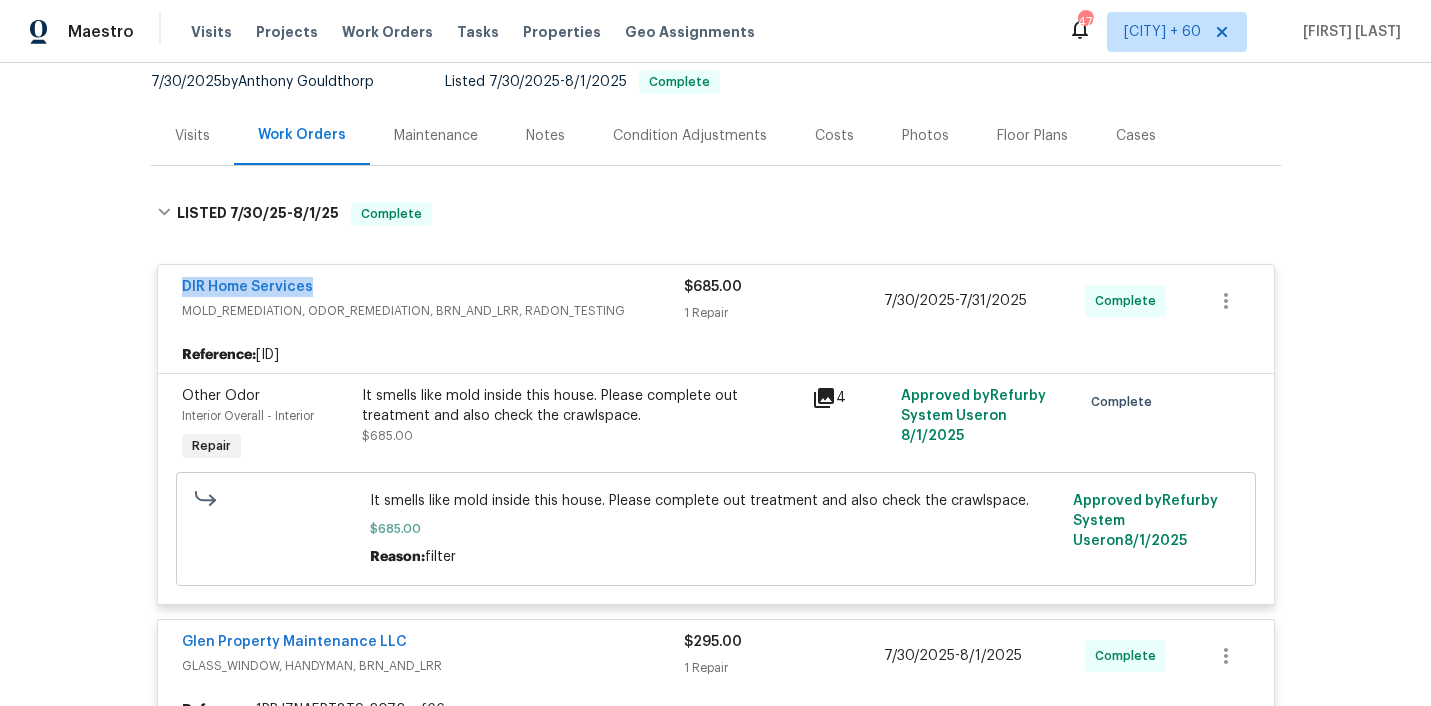 click on "It smells like mold inside this house. Please complete out treatment and also check the crawlspace." at bounding box center (581, 406) 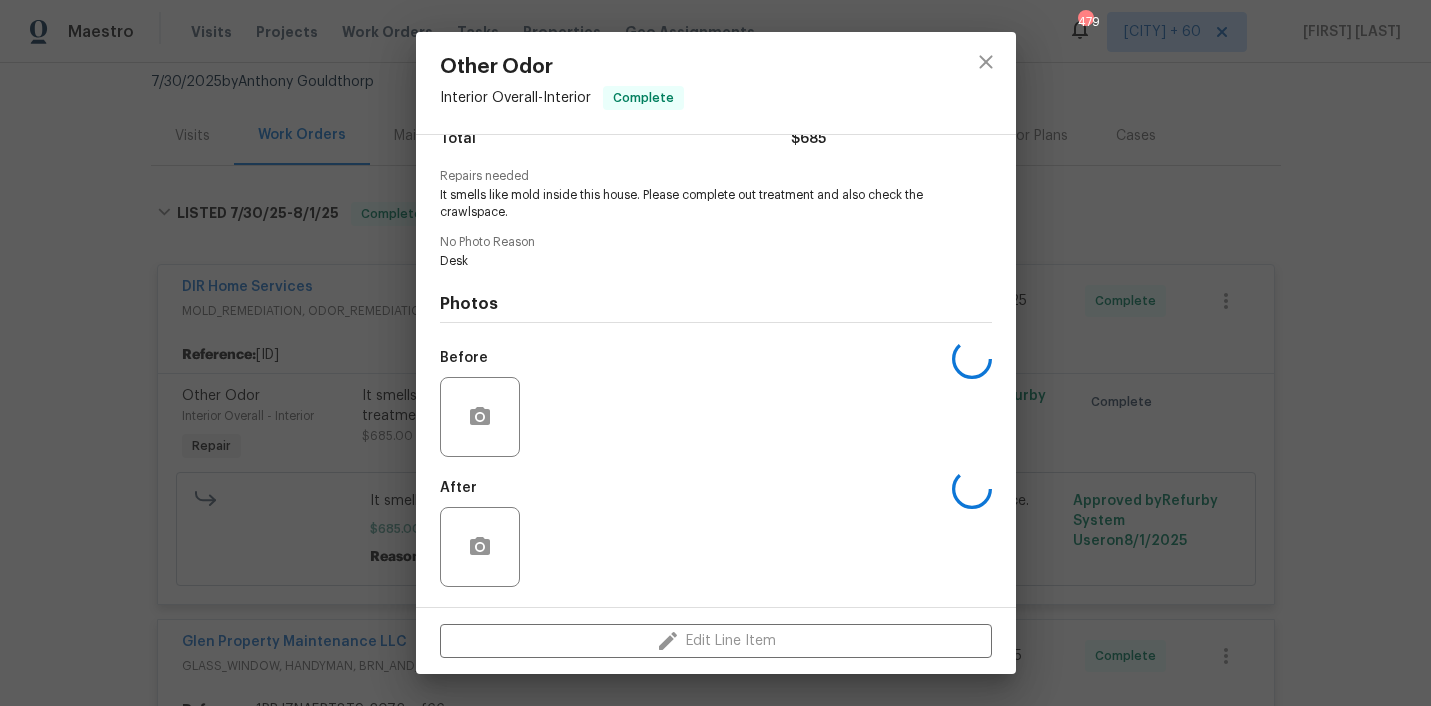 scroll, scrollTop: 181, scrollLeft: 0, axis: vertical 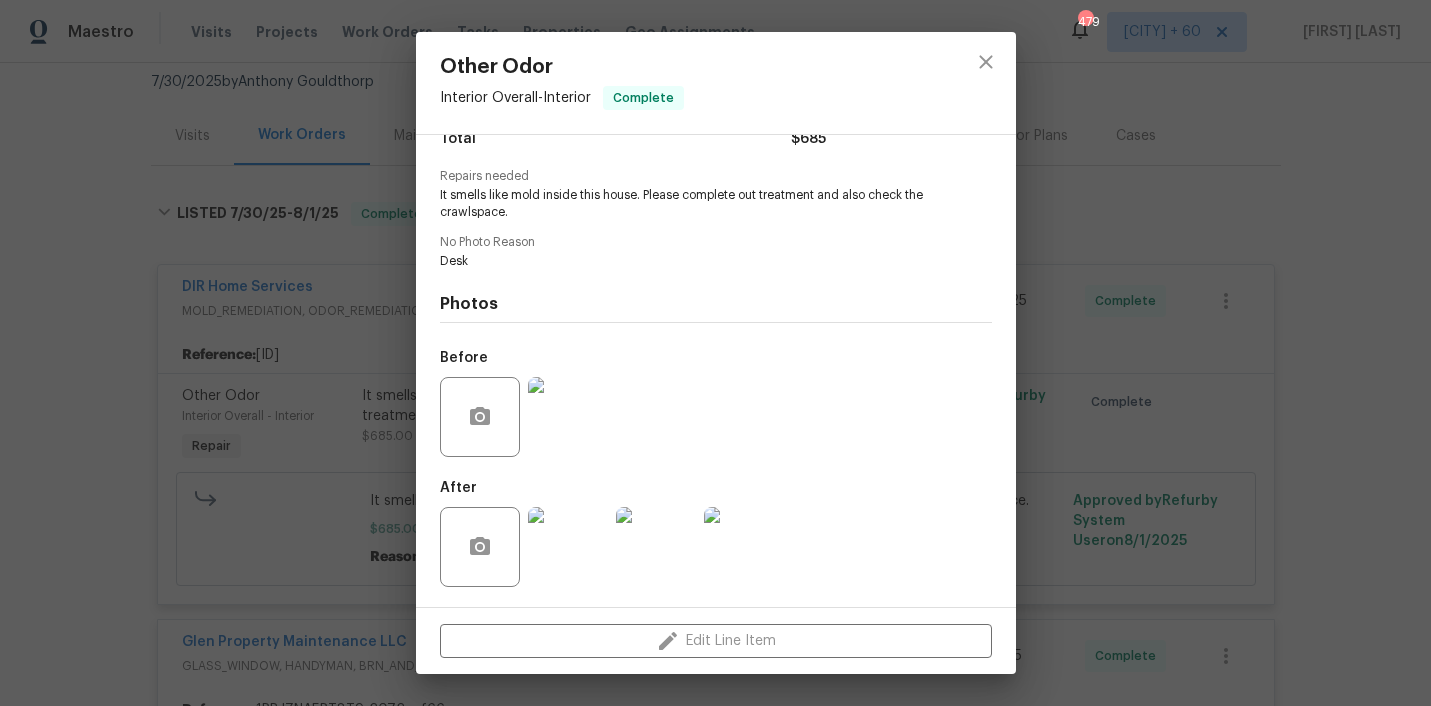 click at bounding box center [568, 417] 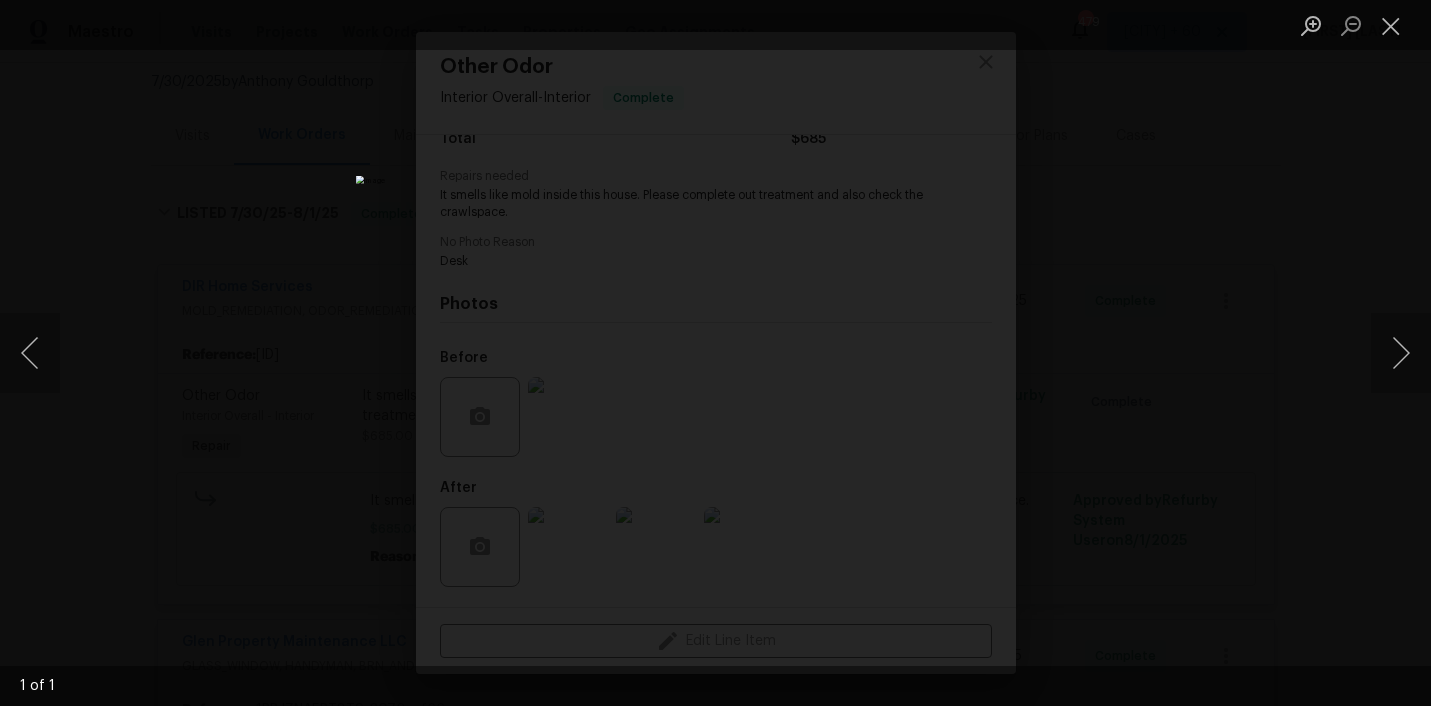 click at bounding box center [715, 353] 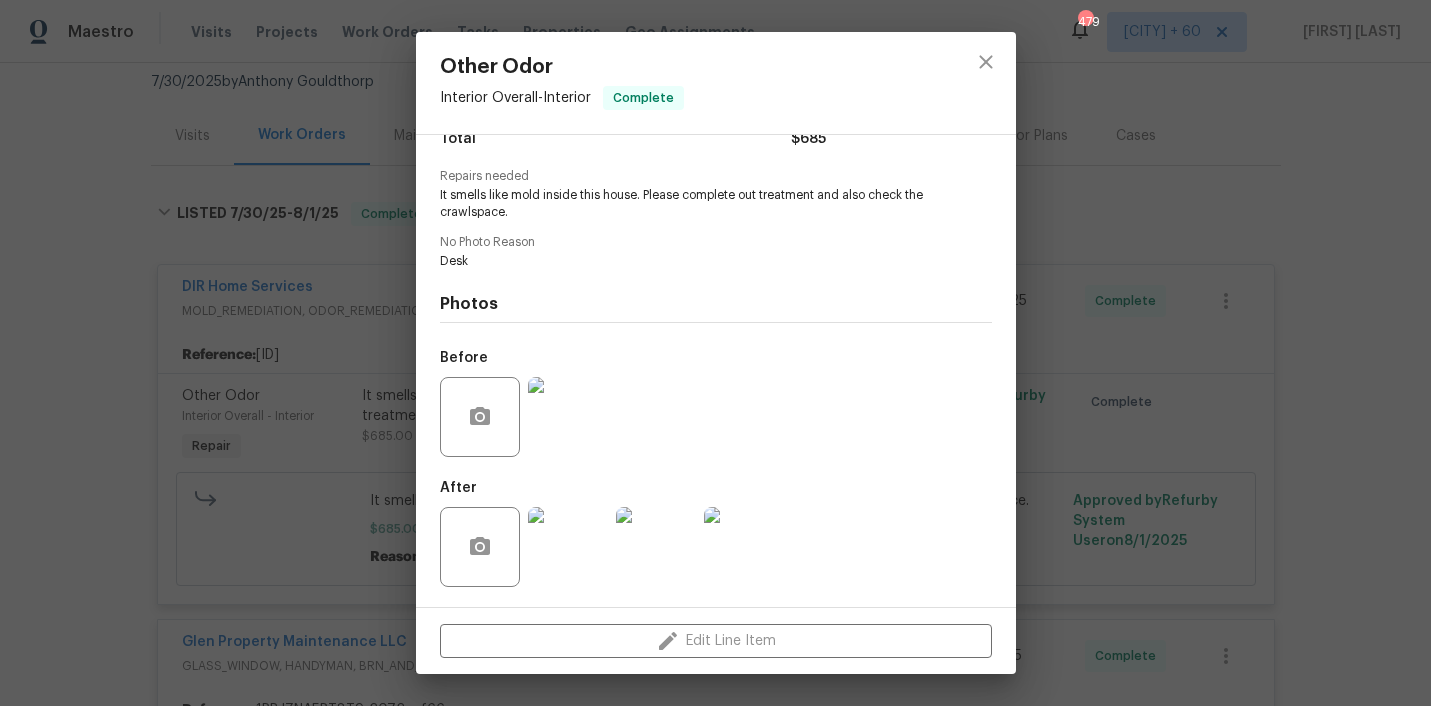 click at bounding box center [568, 547] 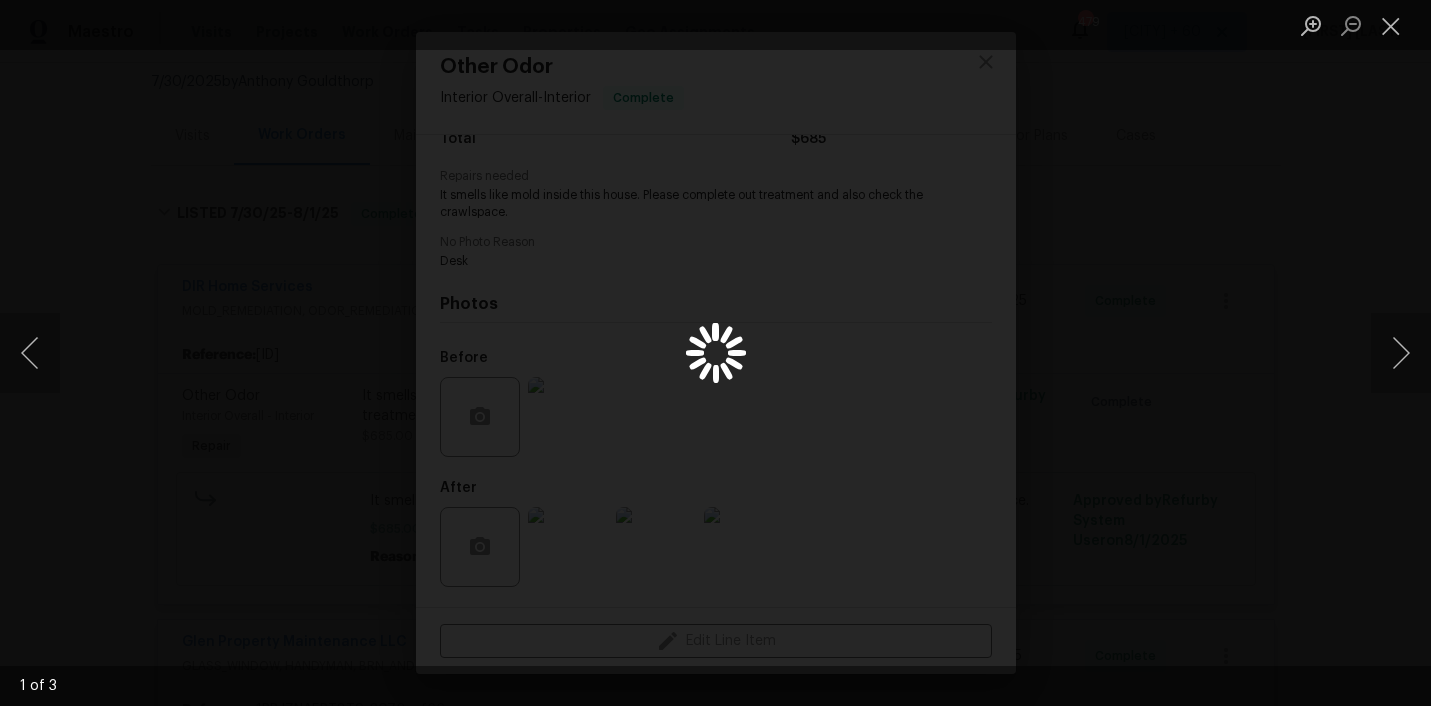 click at bounding box center (715, 353) 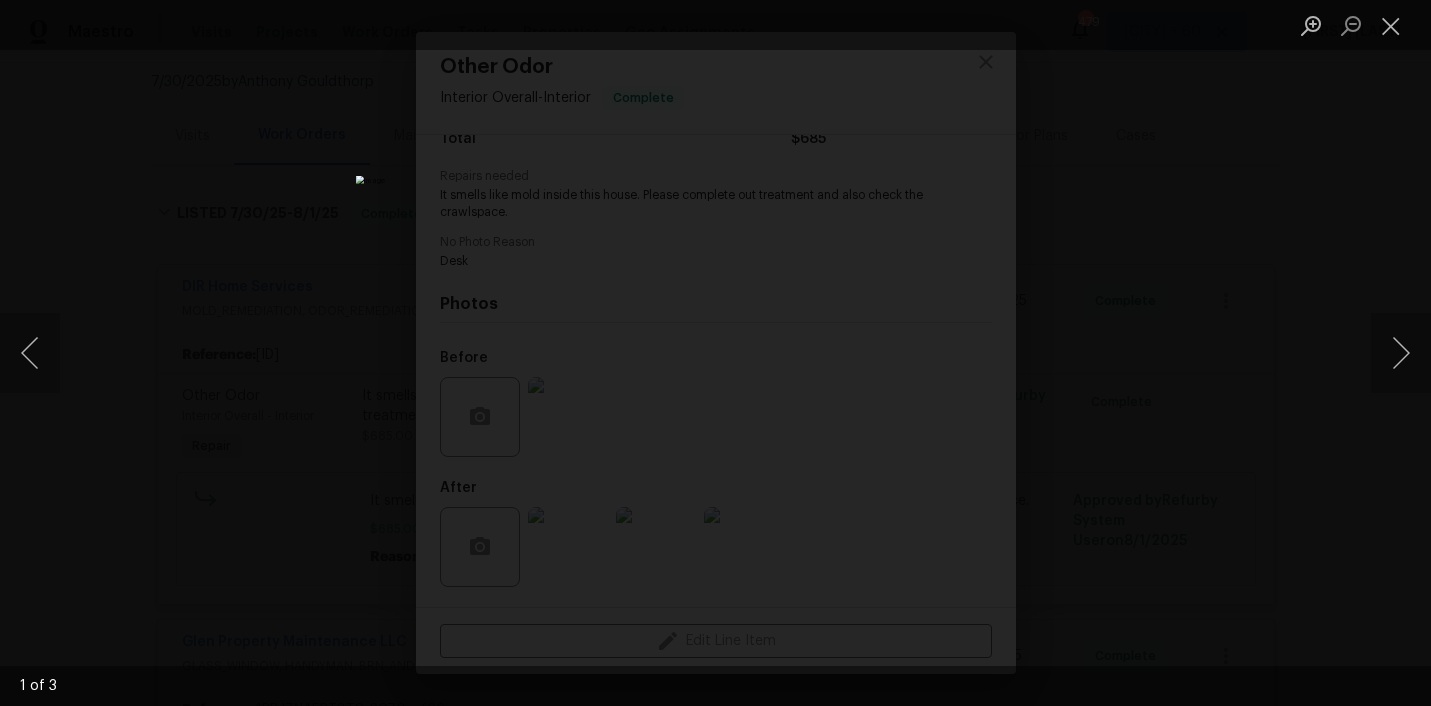 click at bounding box center (715, 353) 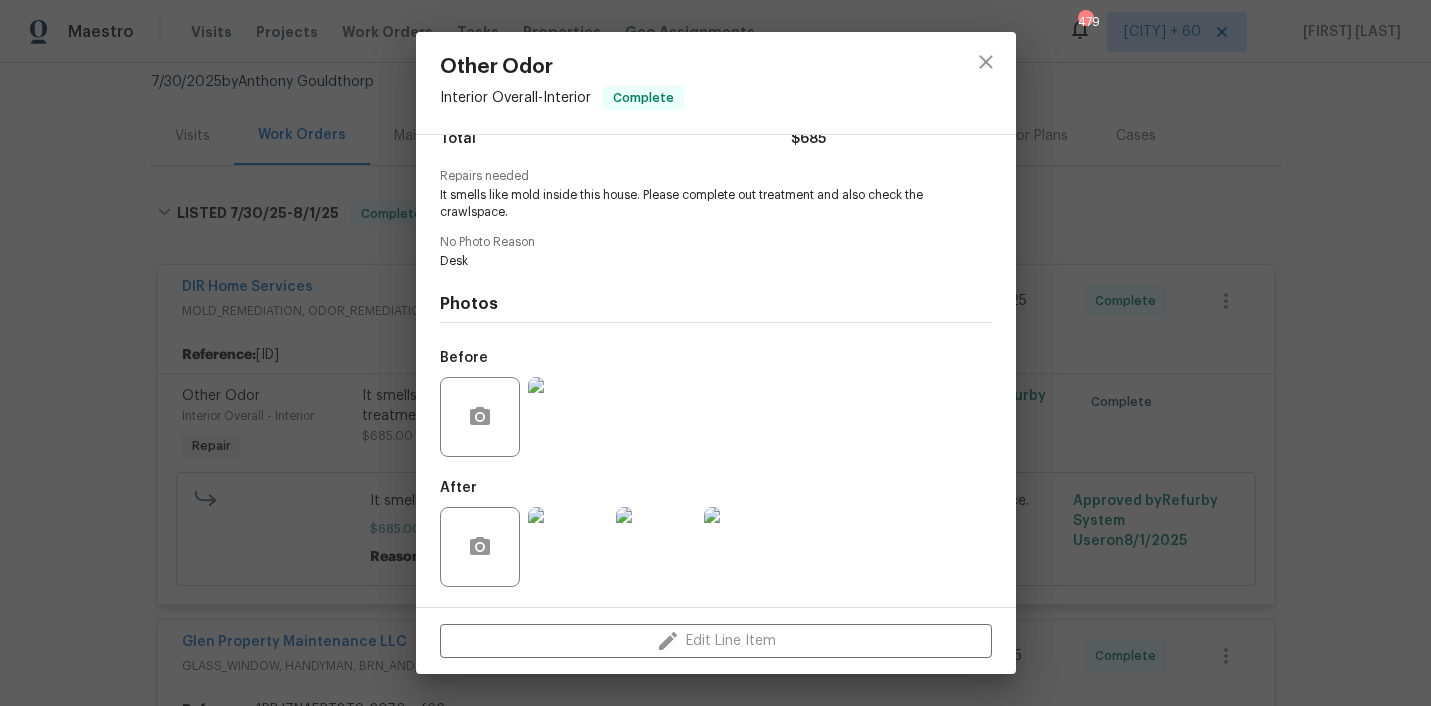 click on "Other Odor Interior Overall  -  Interior Complete Vendor DIR Home Services Account Category Repairs Cost $685 x 1 count $685 Labor $0 Total $685 Repairs needed It smells like mold inside this house. Please complete out treatment and also check the crawlspace. No Photo Reason Desk Photos Before After  Edit Line Item" at bounding box center (715, 353) 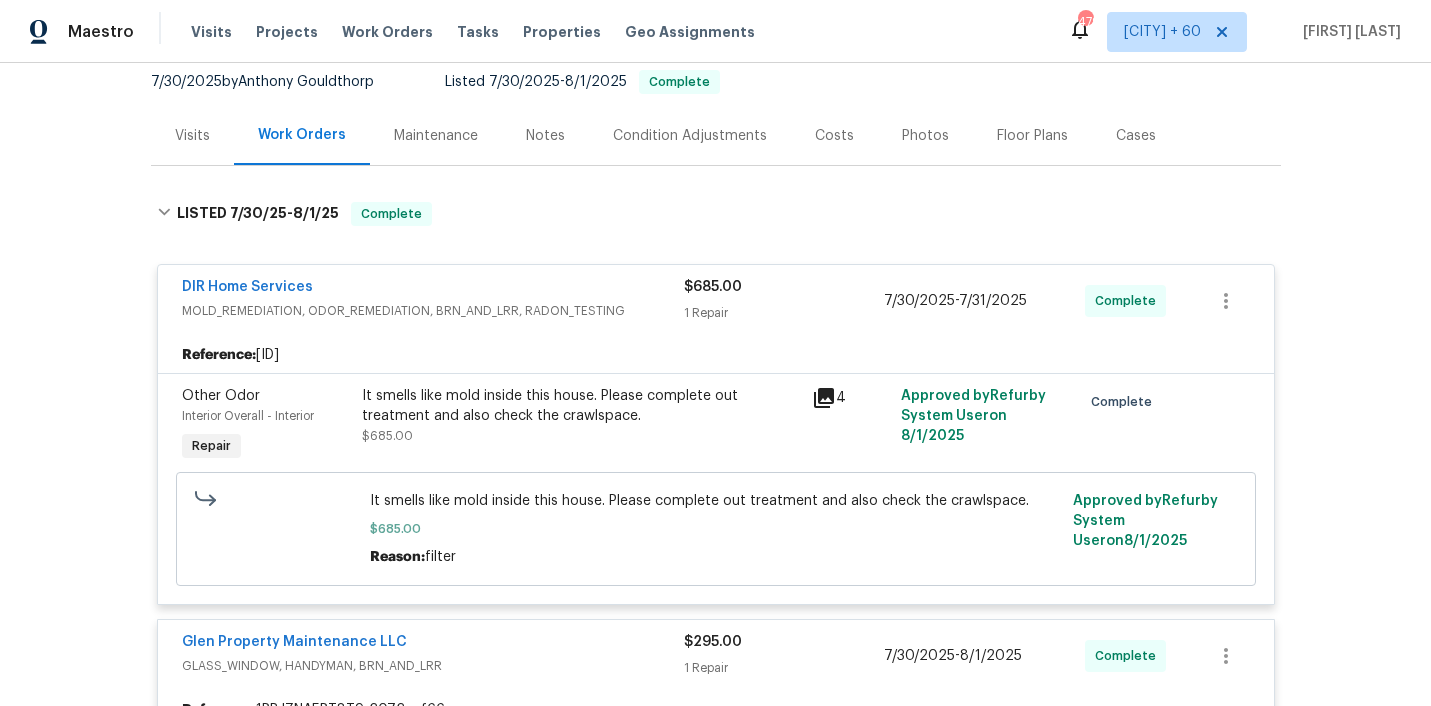 click on "It smells like mold inside this house. Please complete out treatment and also check the crawlspace. $685.00 Reason: filter" at bounding box center (715, 529) 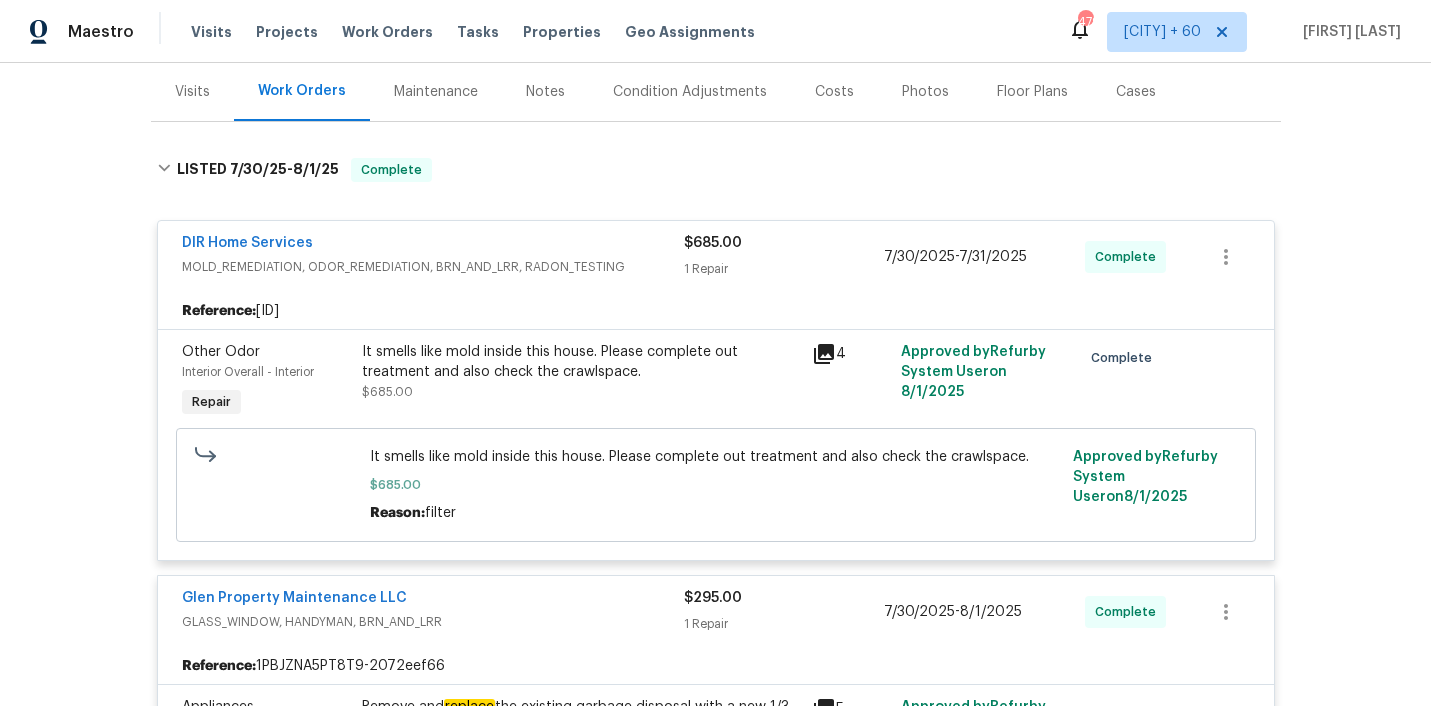 scroll, scrollTop: 266, scrollLeft: 0, axis: vertical 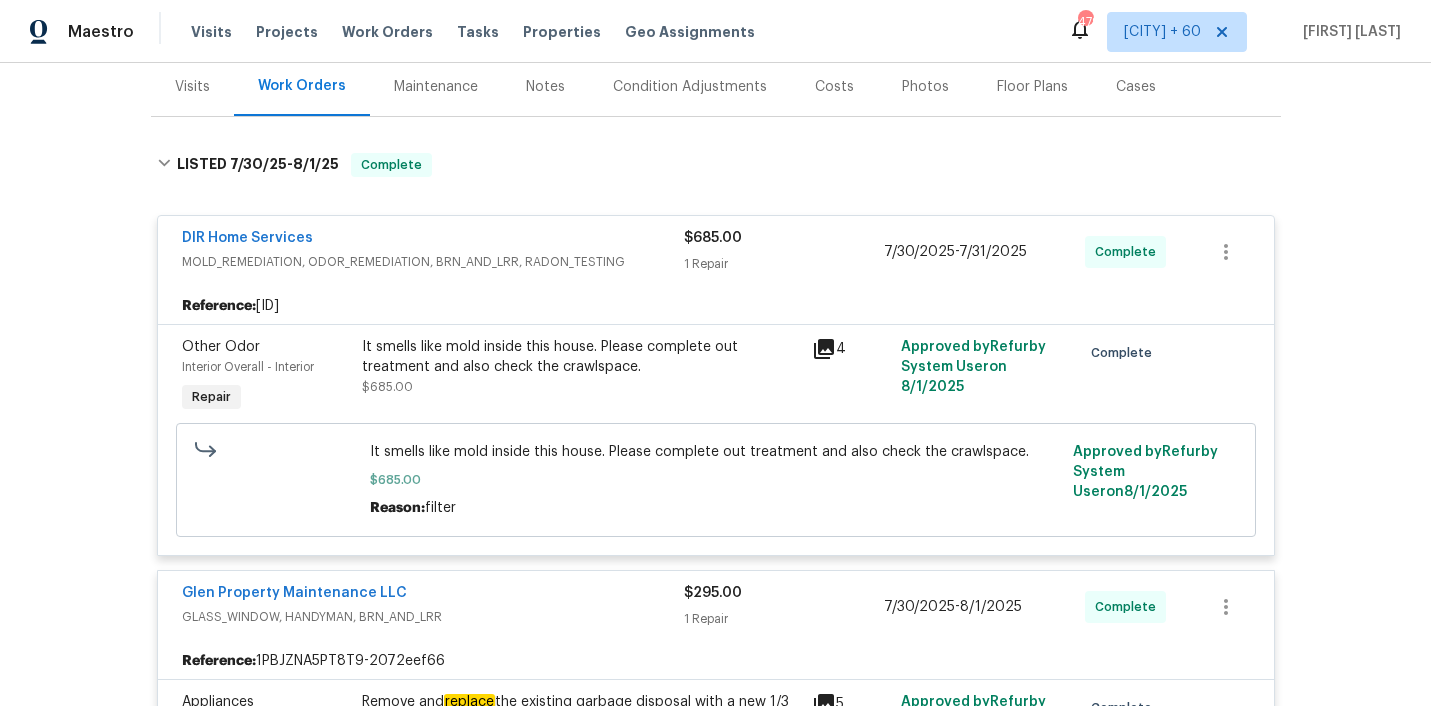 click on "It smells like mold inside this house. Please complete out treatment and also check the crawlspace." at bounding box center (581, 357) 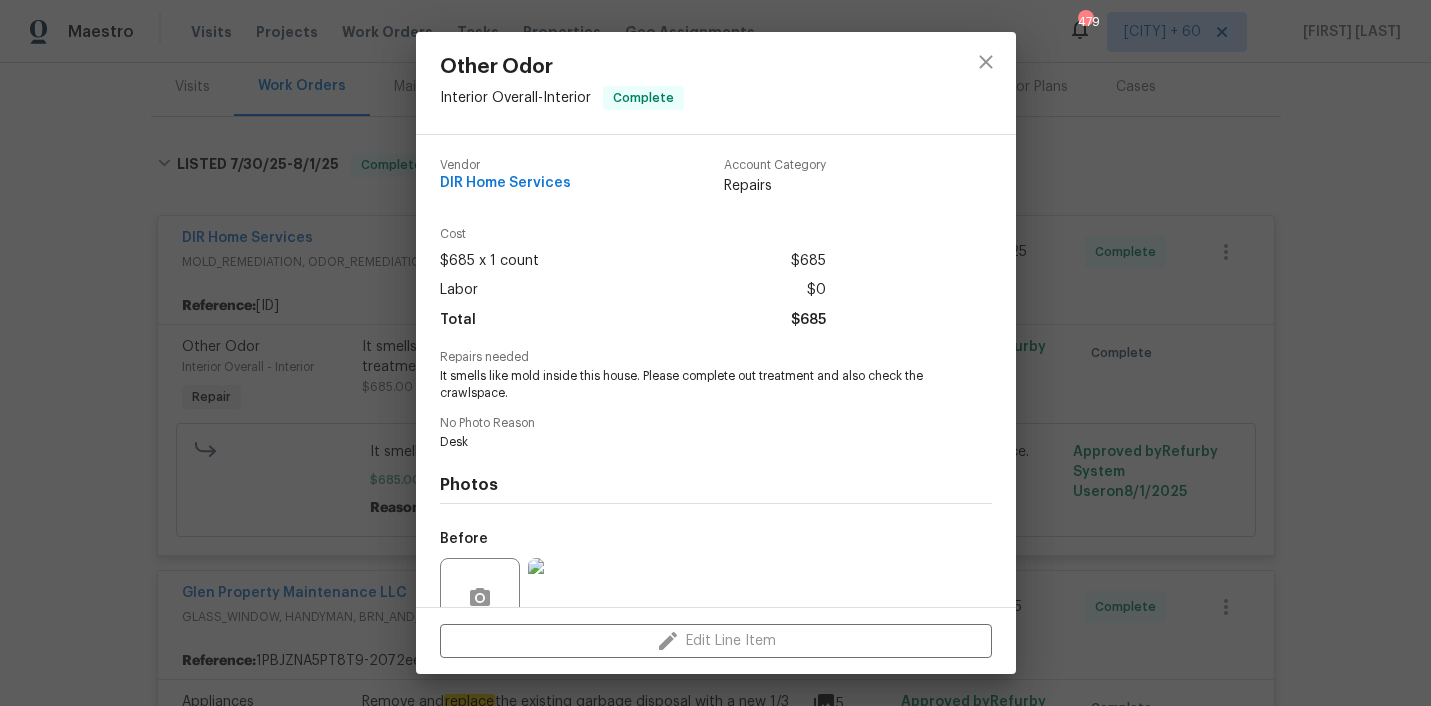 scroll, scrollTop: 181, scrollLeft: 0, axis: vertical 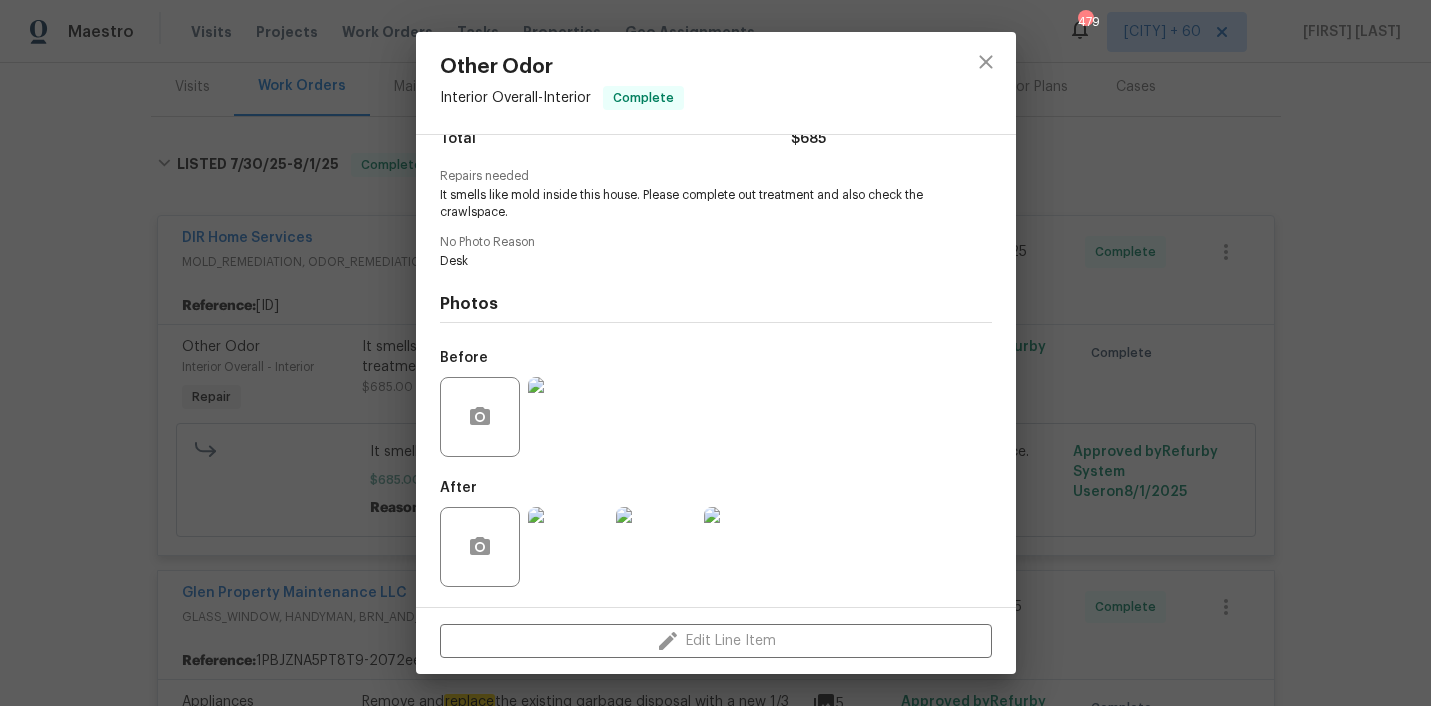 click at bounding box center [568, 417] 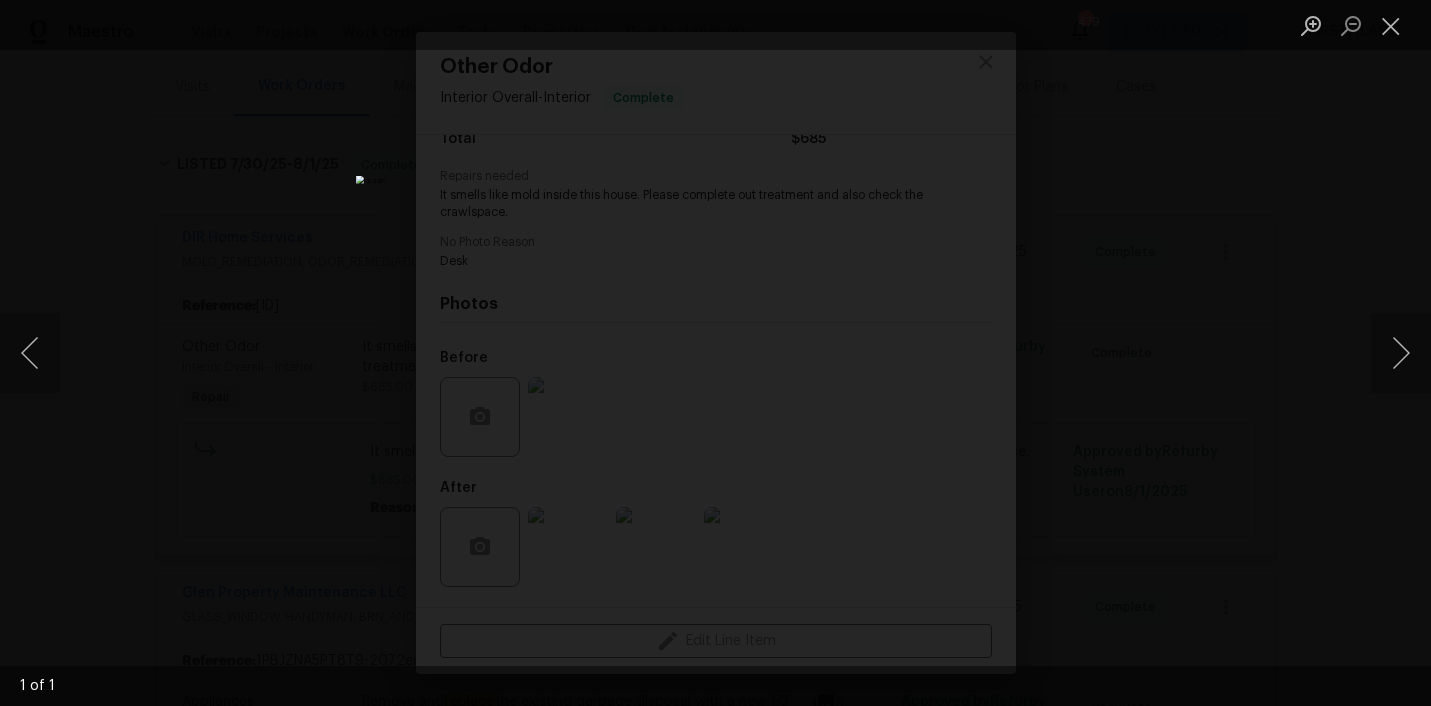 click at bounding box center [715, 353] 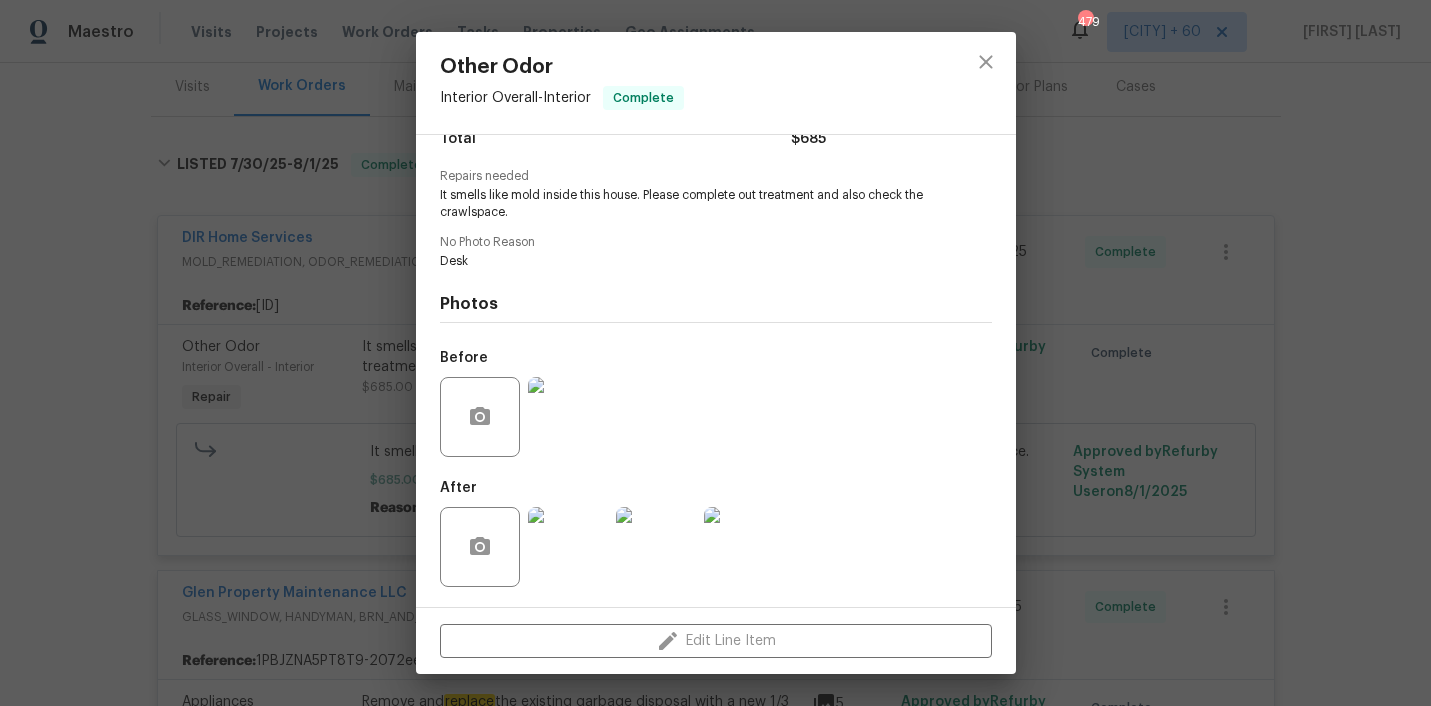 click at bounding box center [568, 547] 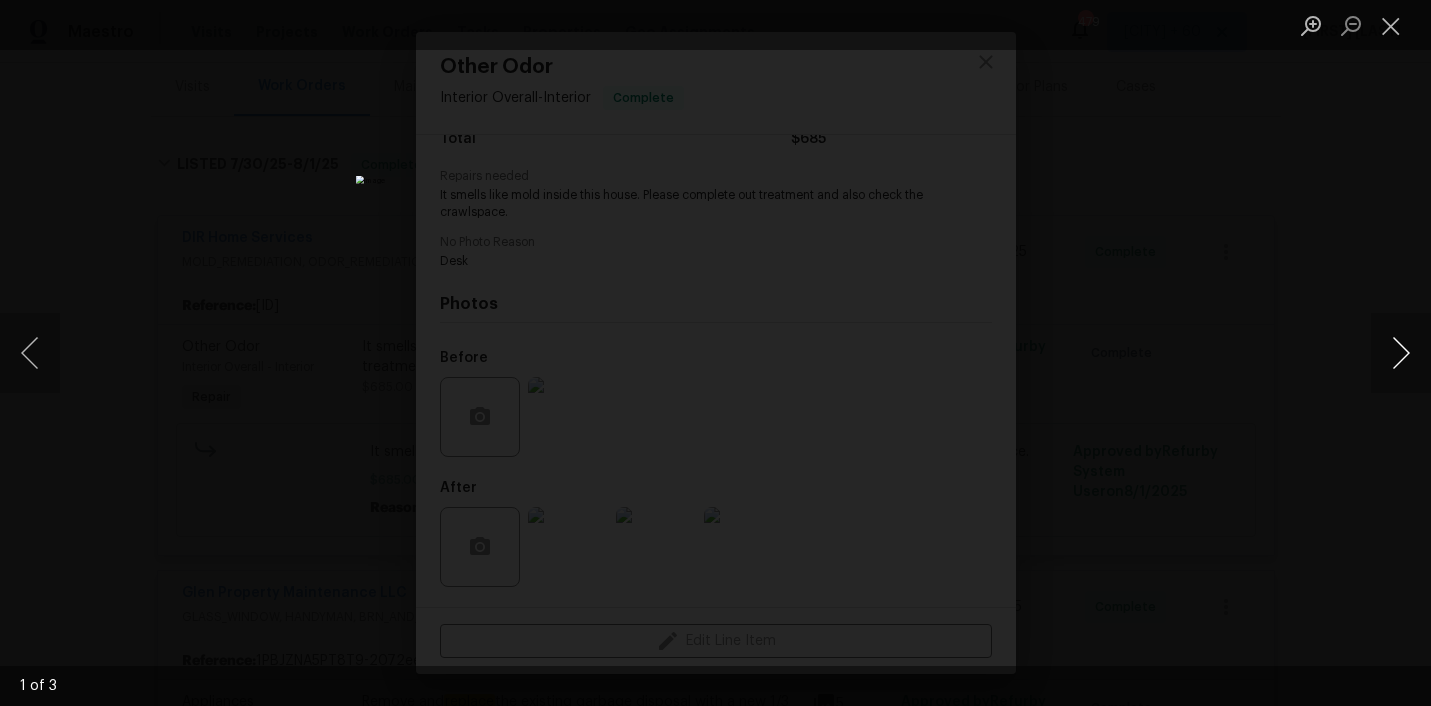 click at bounding box center [1401, 353] 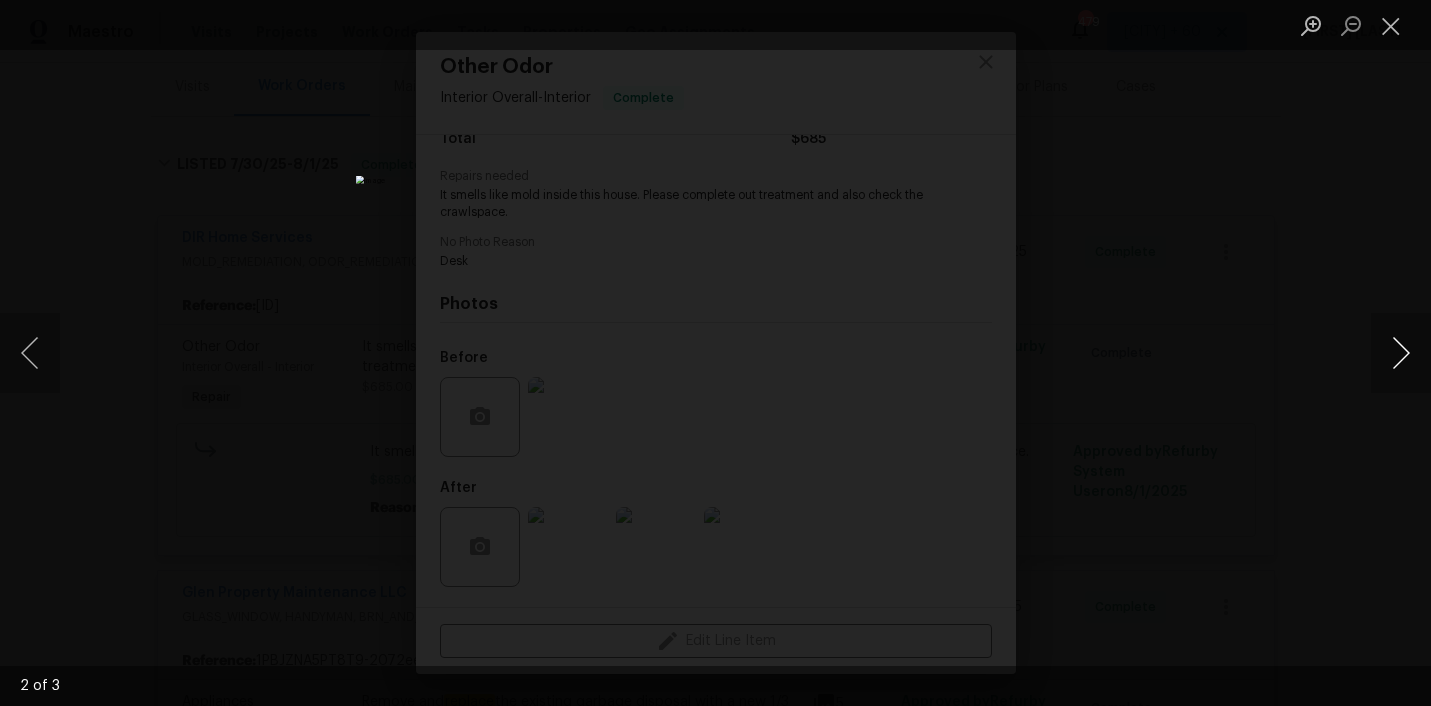 click at bounding box center (1401, 353) 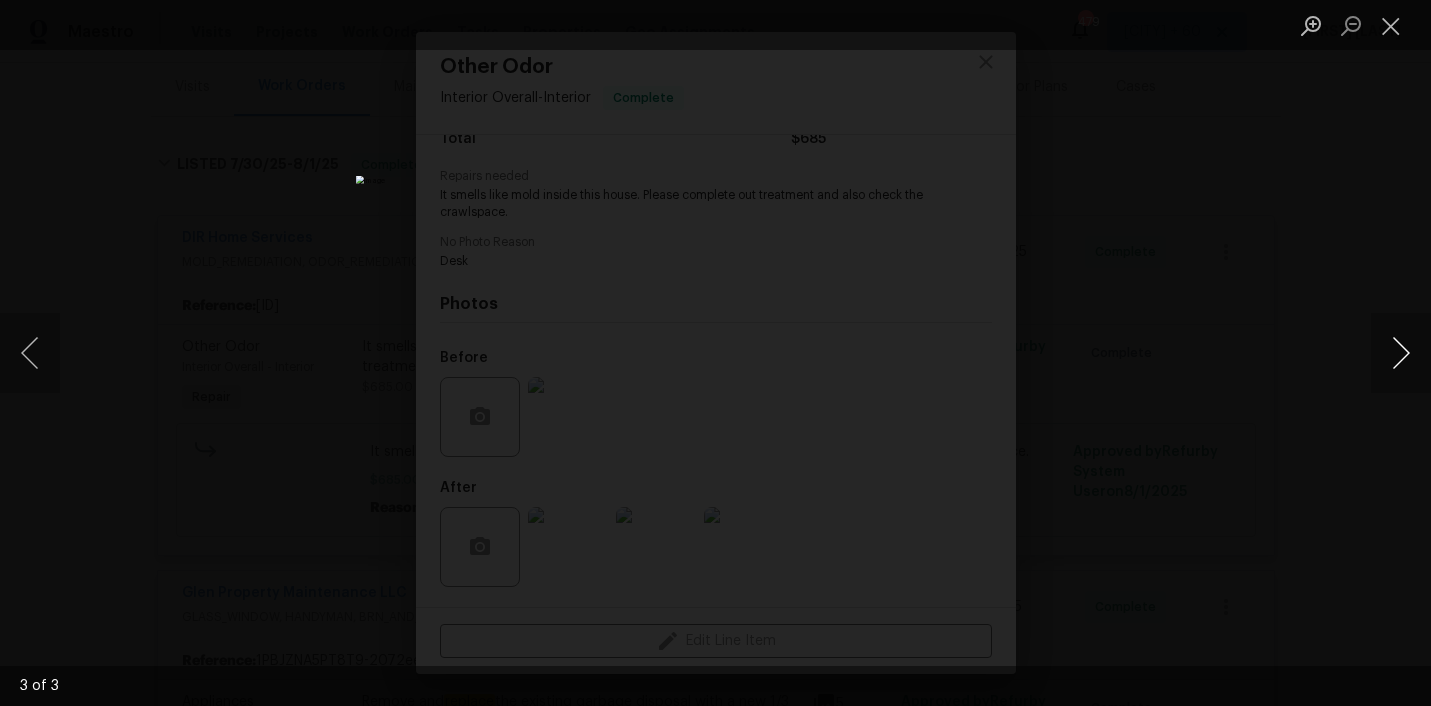 click at bounding box center (1401, 353) 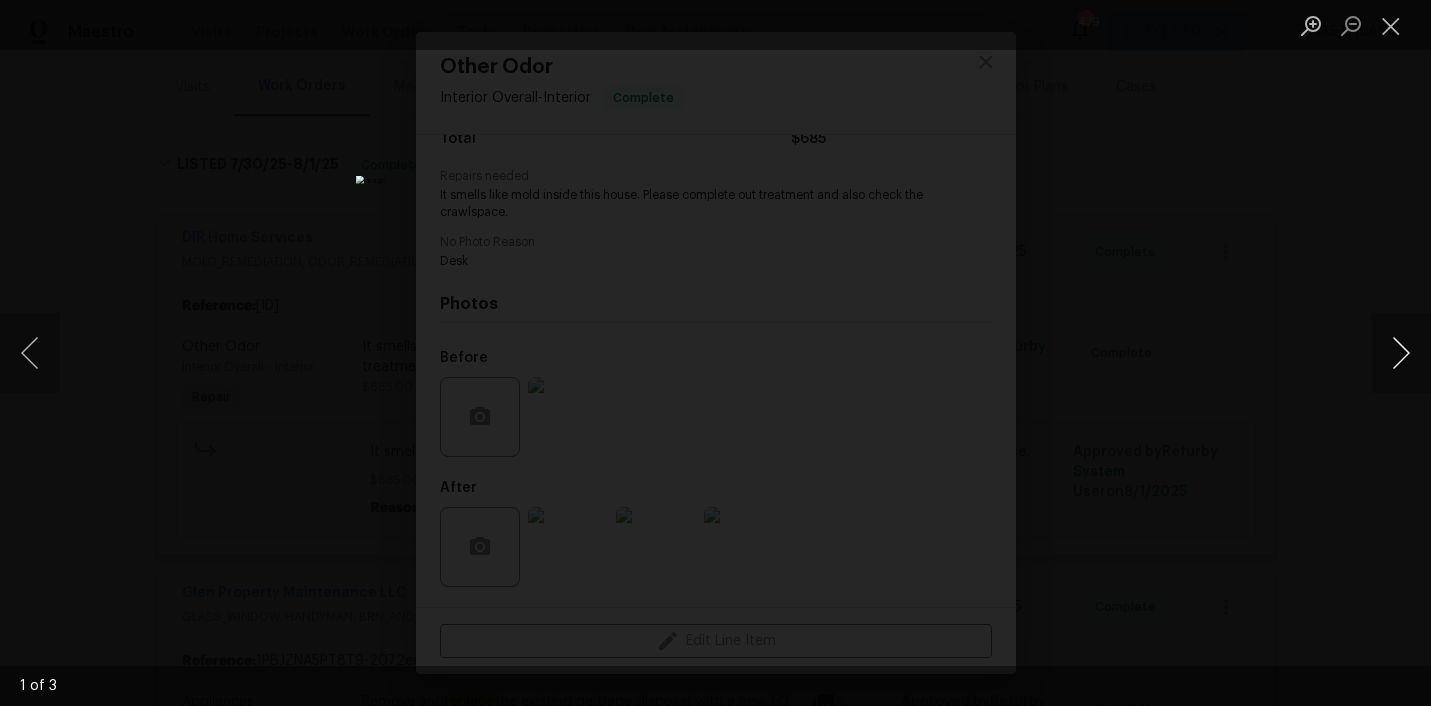 click at bounding box center [1401, 353] 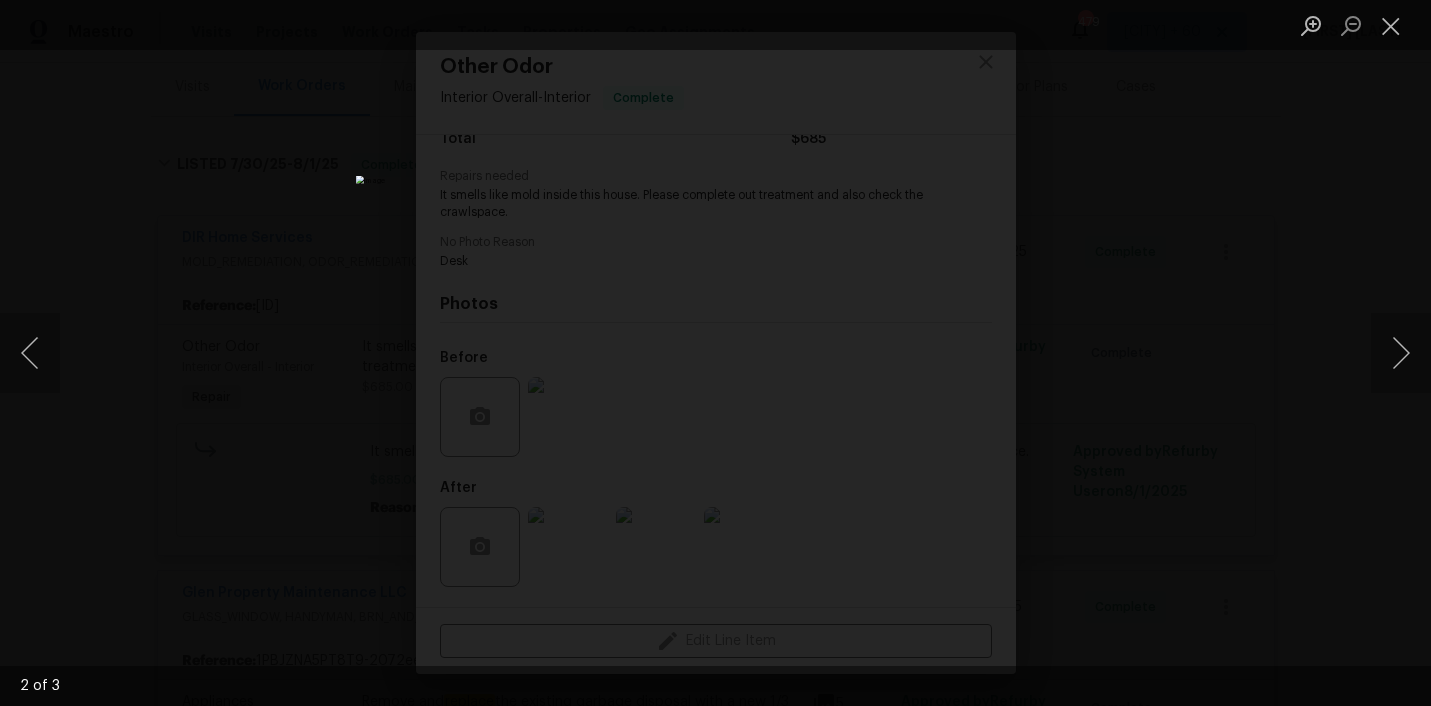 click at bounding box center [715, 353] 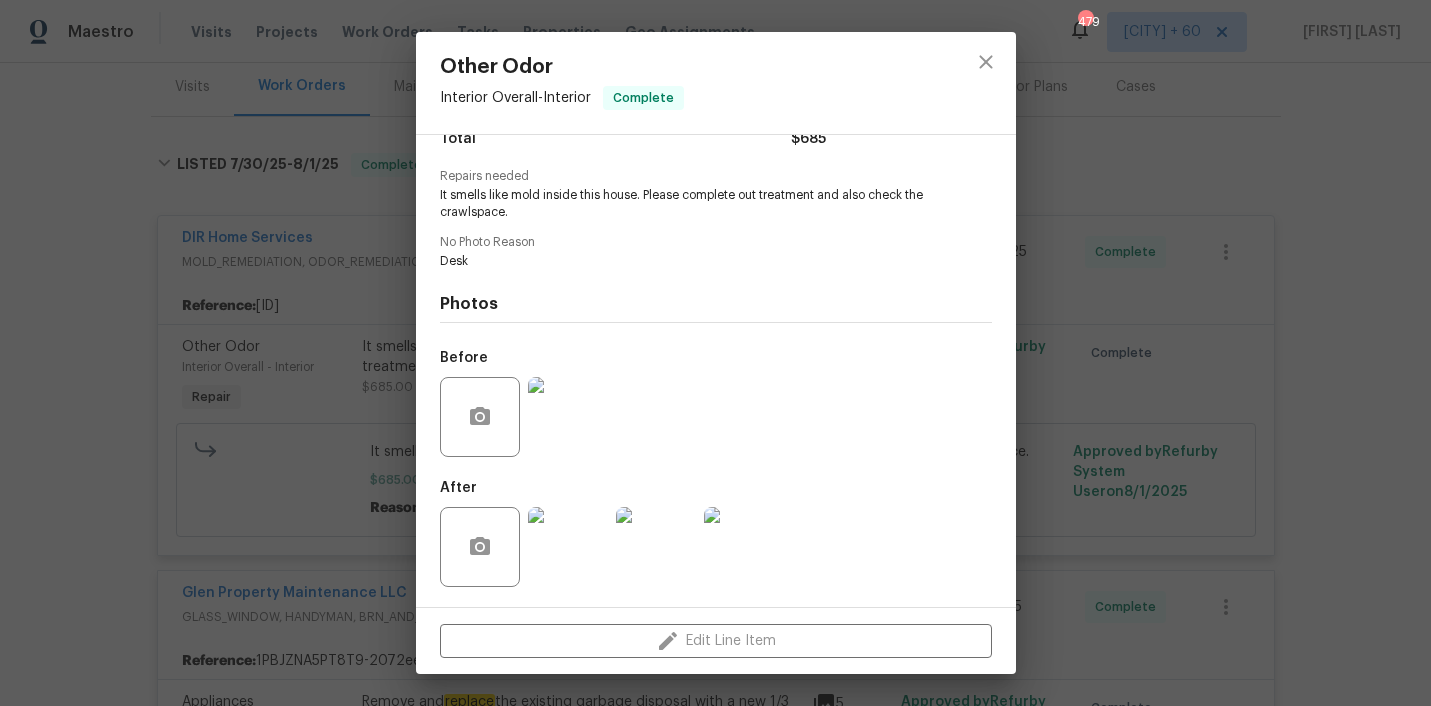 click on "Other Odor Interior Overall  -  Interior Complete Vendor DIR Home Services Account Category Repairs Cost $685 x 1 count $685 Labor $0 Total $685 Repairs needed It smells like mold inside this house. Please complete out treatment and also check the crawlspace. No Photo Reason Desk Photos Before After  Edit Line Item" at bounding box center [715, 353] 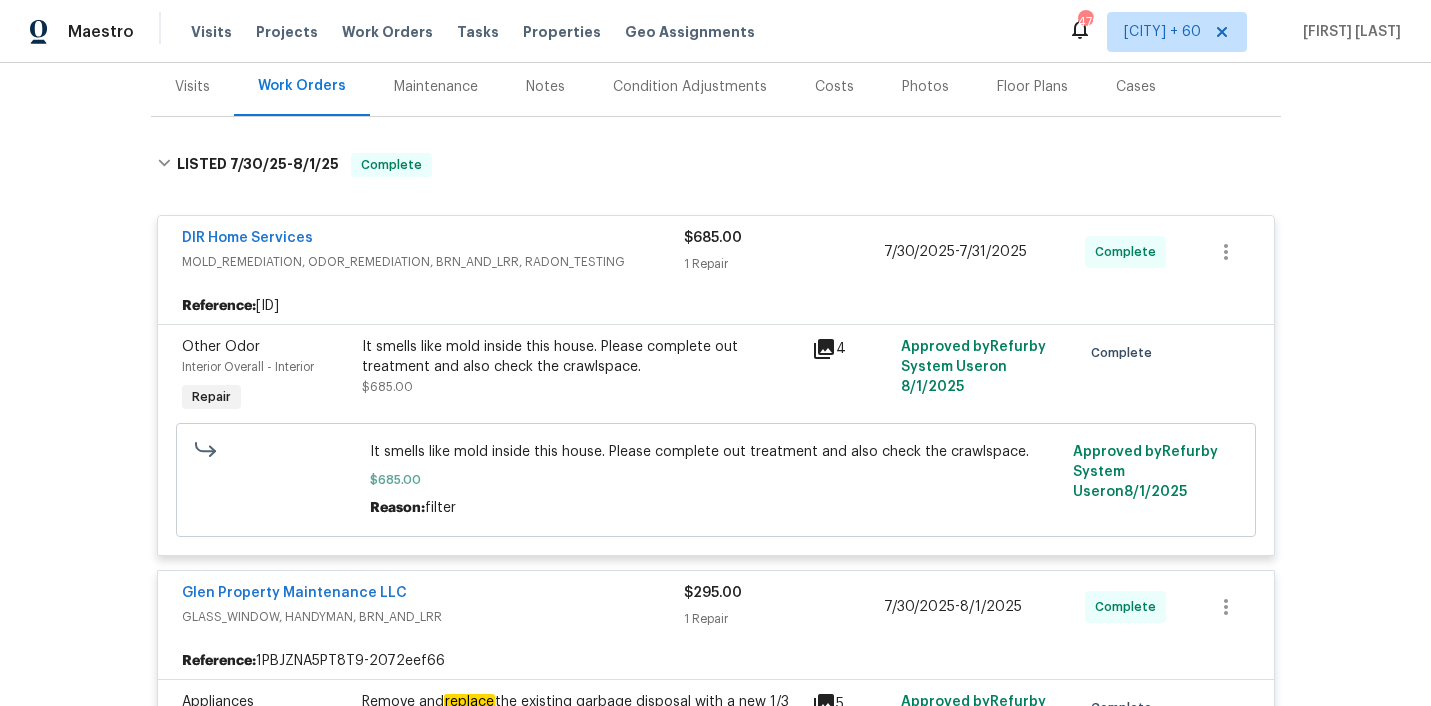 scroll, scrollTop: 224, scrollLeft: 0, axis: vertical 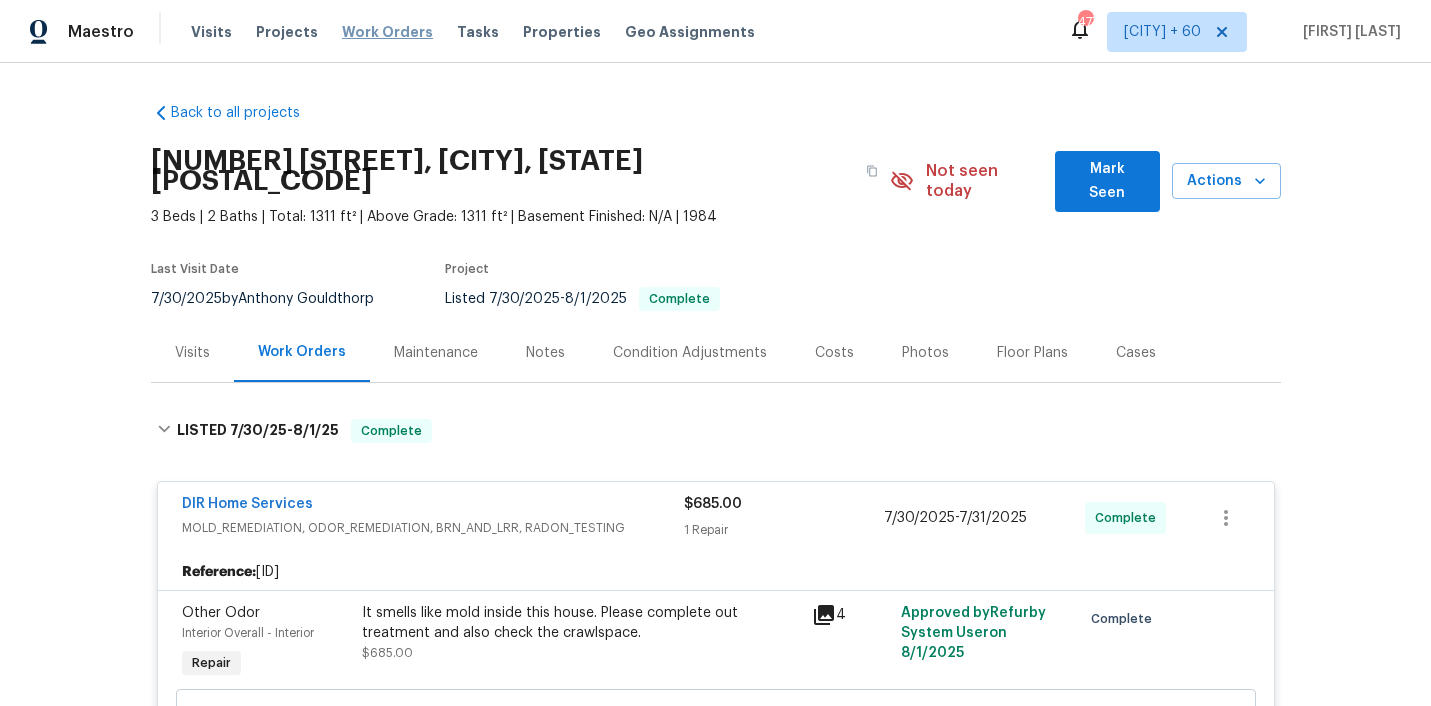 click on "Work Orders" at bounding box center [387, 32] 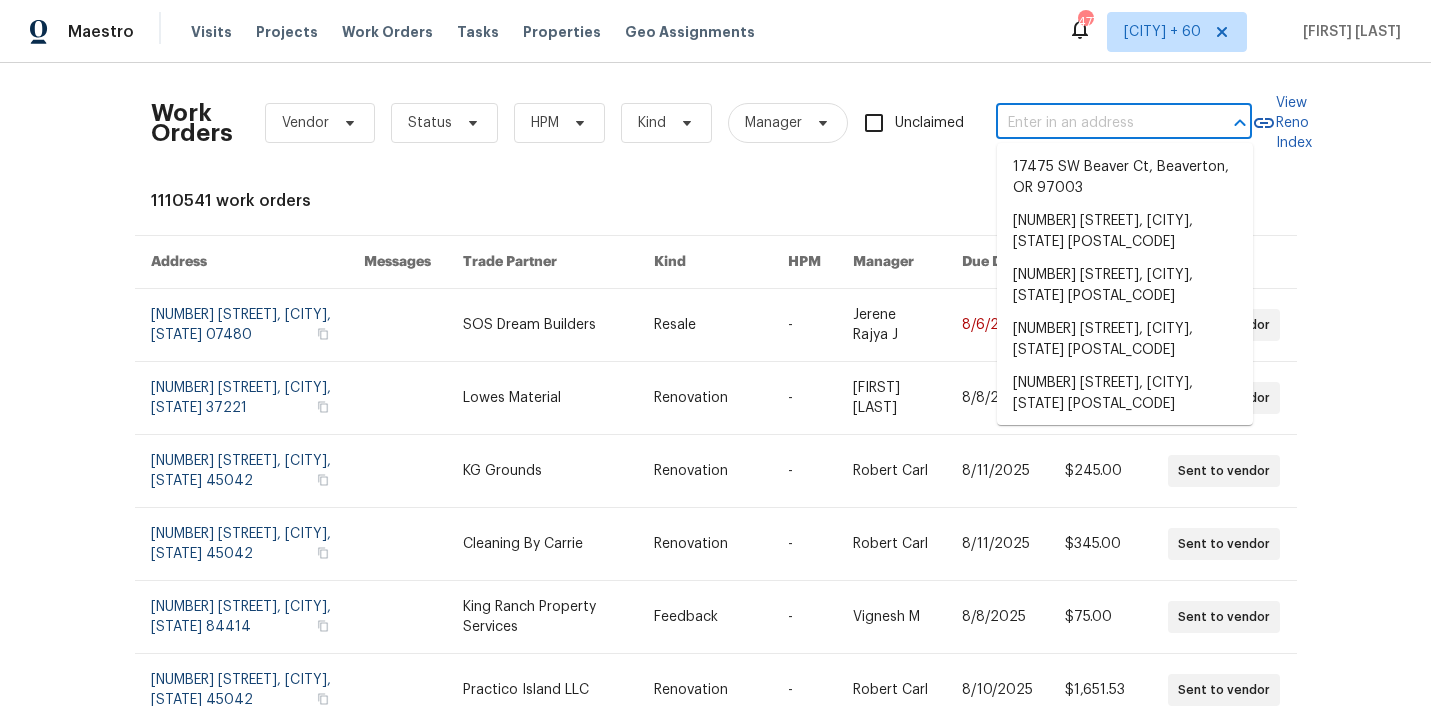 click at bounding box center (1096, 123) 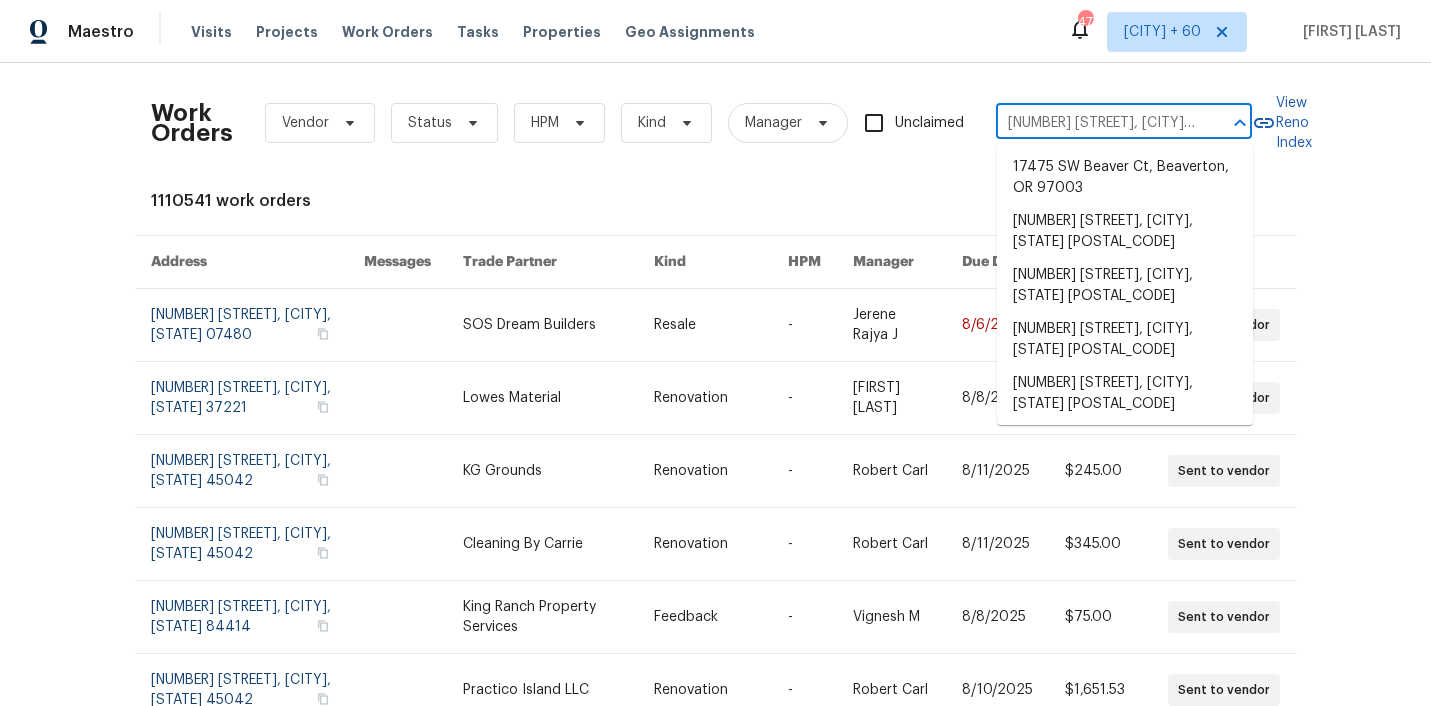 scroll, scrollTop: 0, scrollLeft: 67, axis: horizontal 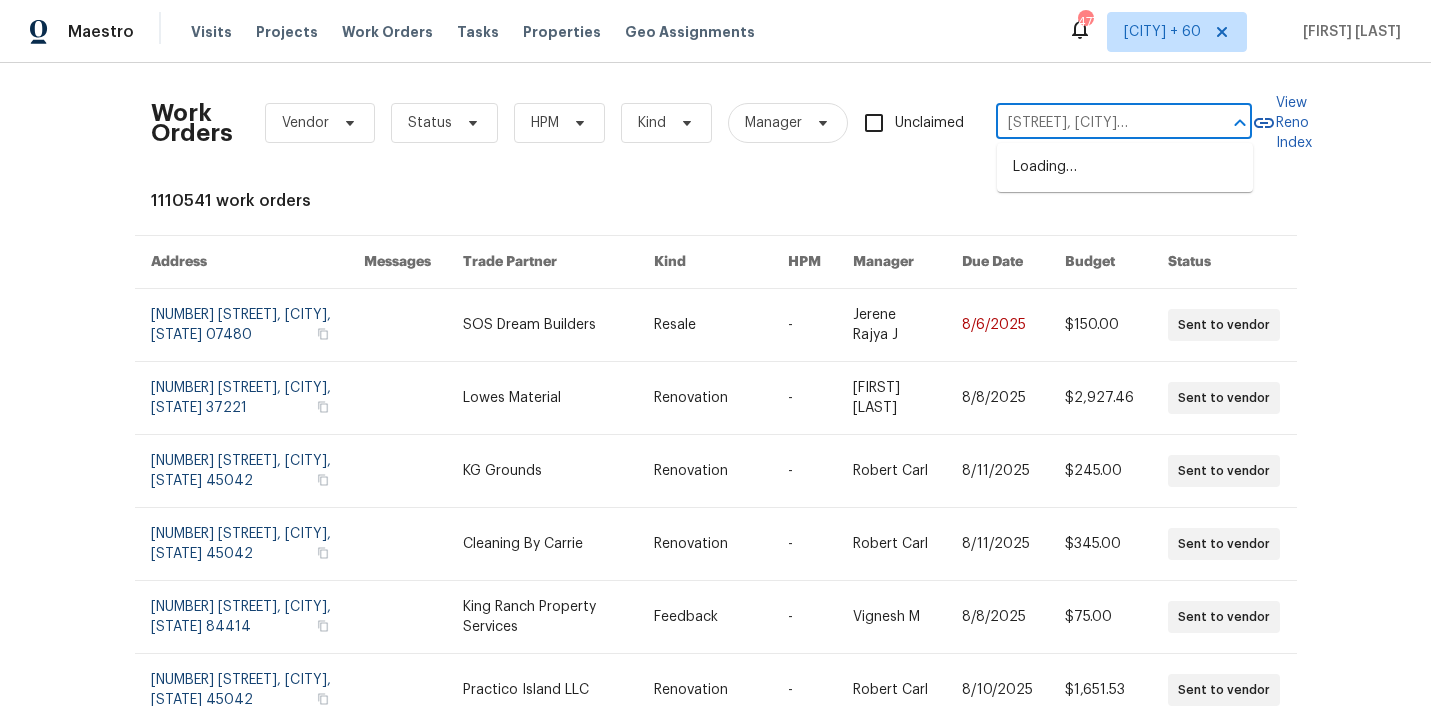 type on "[NUMBER] [STREET], [CITY], [STATE] [POSTAL_CODE]" 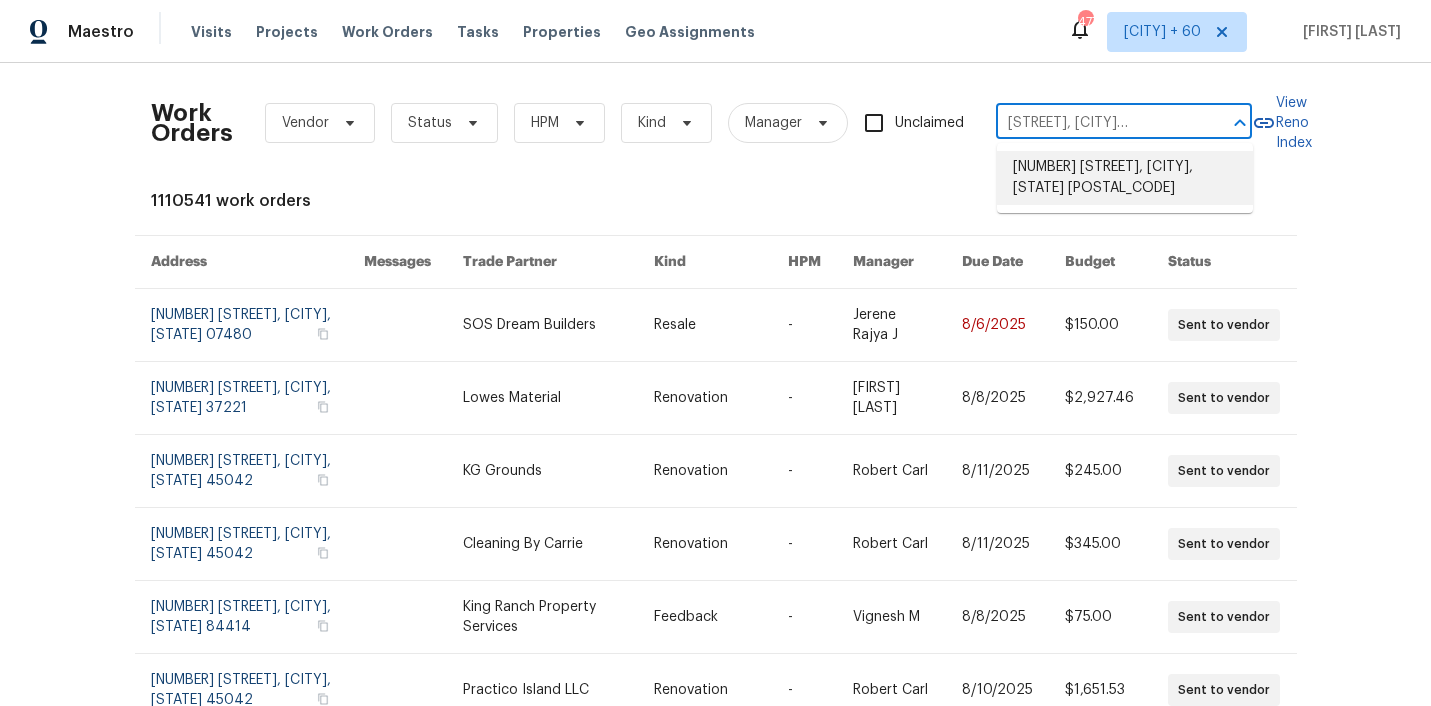 click on "[NUMBER] [STREET], [CITY], [STATE] [POSTAL_CODE]" at bounding box center [1125, 178] 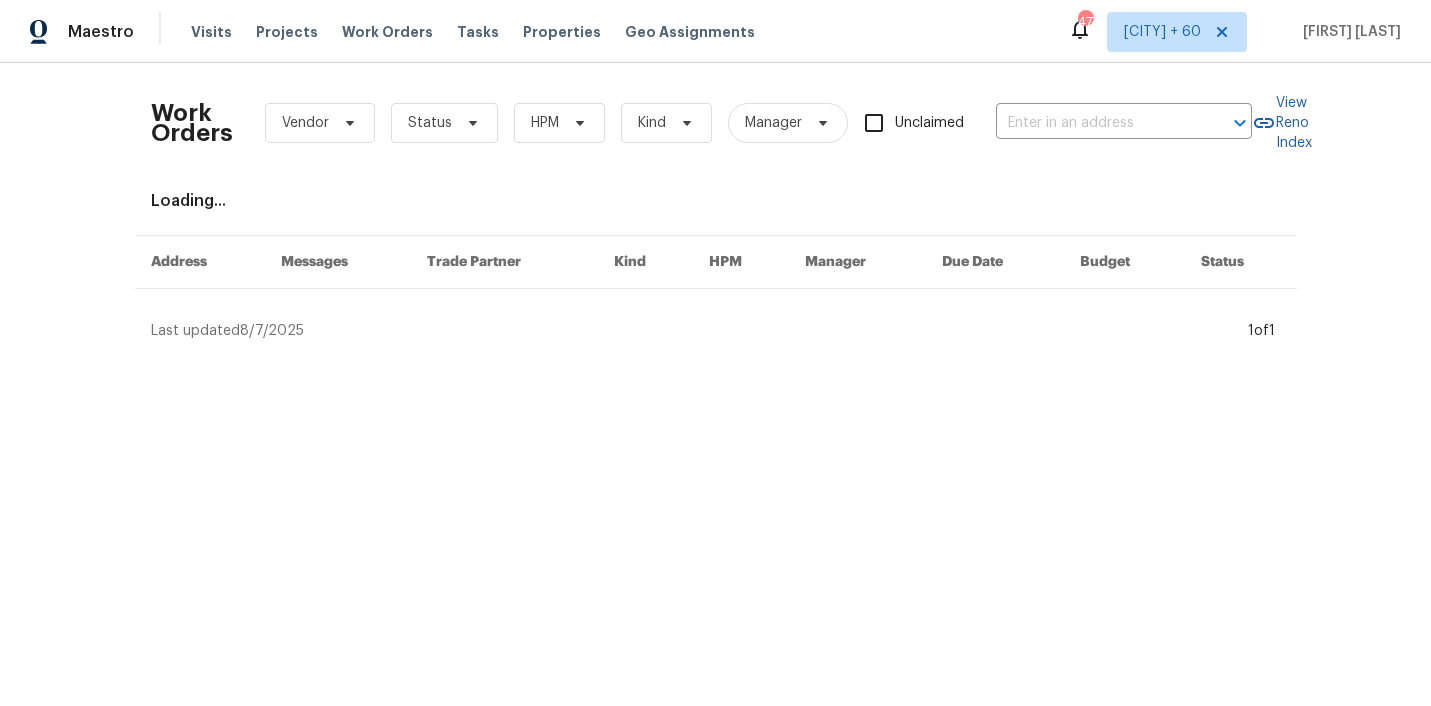 type on "[NUMBER] [STREET], [CITY], [STATE] [POSTAL_CODE]" 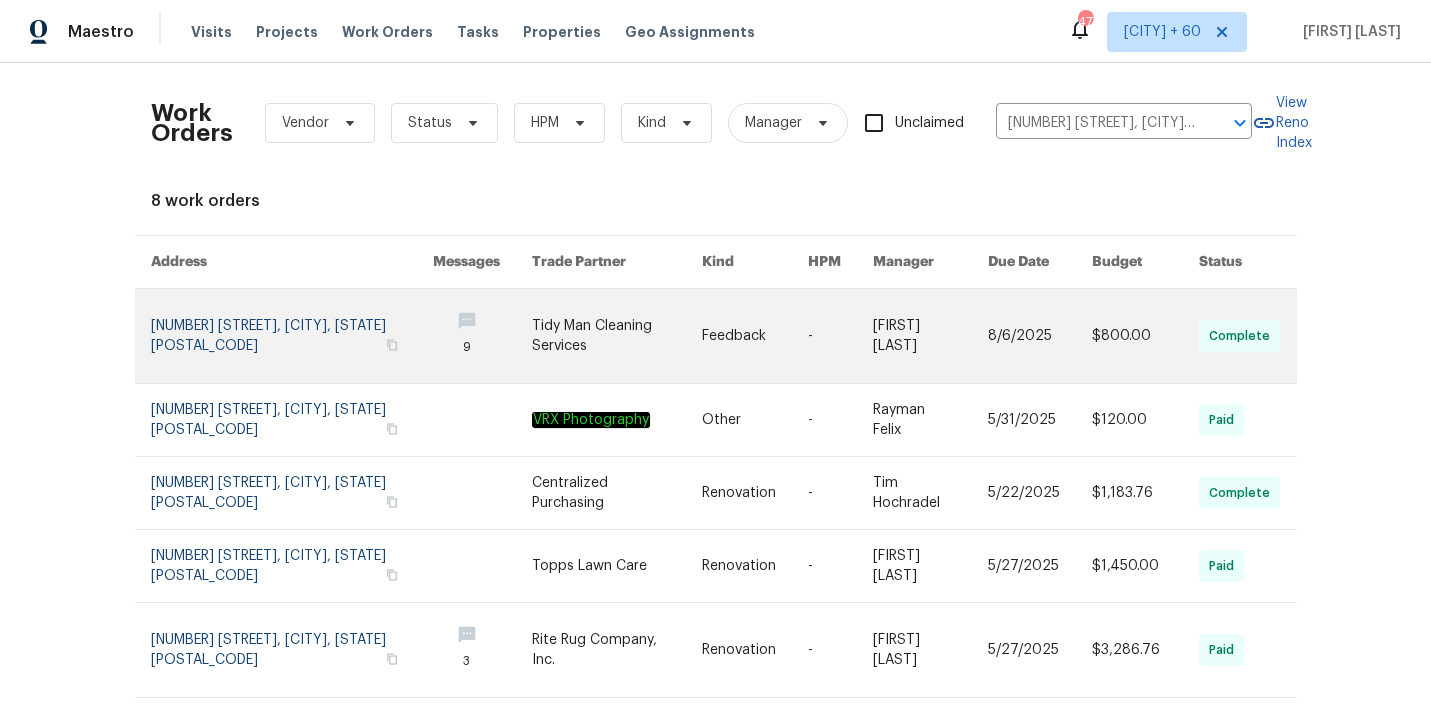 click at bounding box center (482, 336) 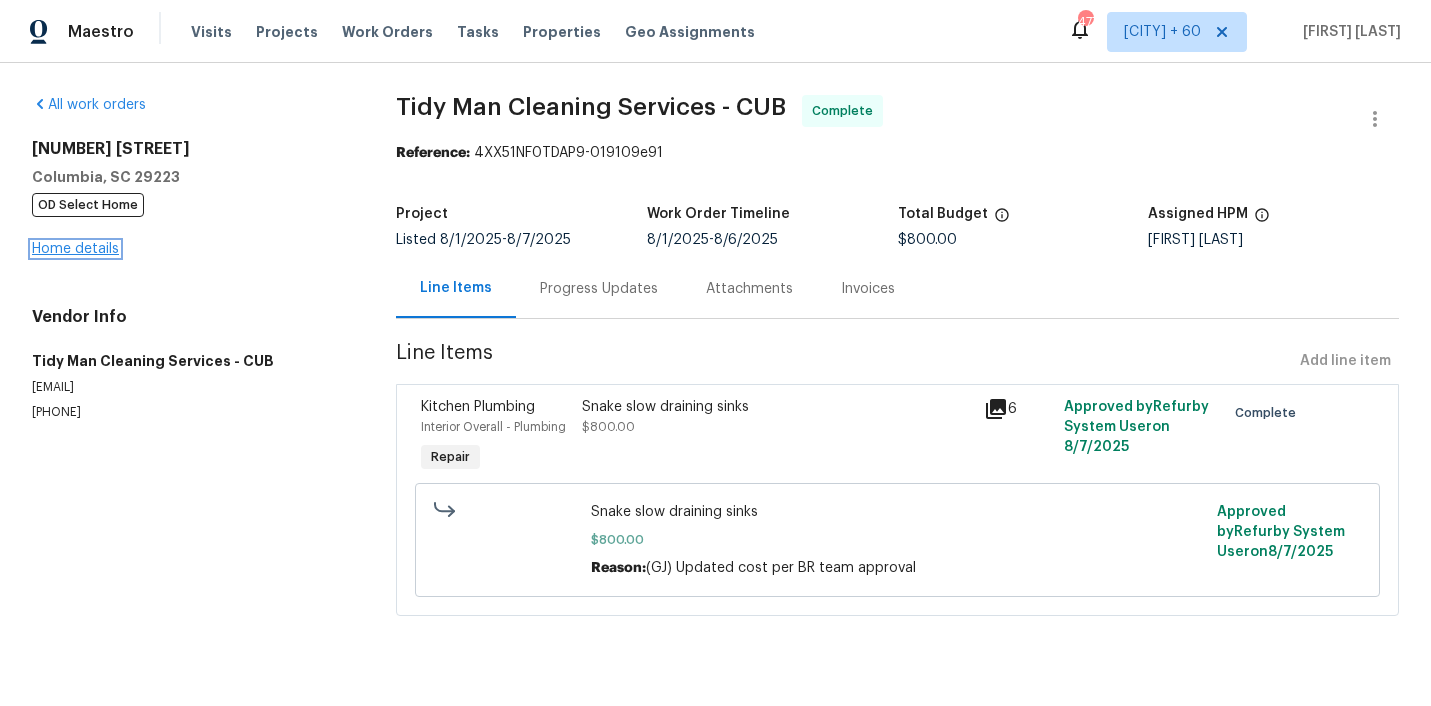 click on "Home details" at bounding box center [75, 249] 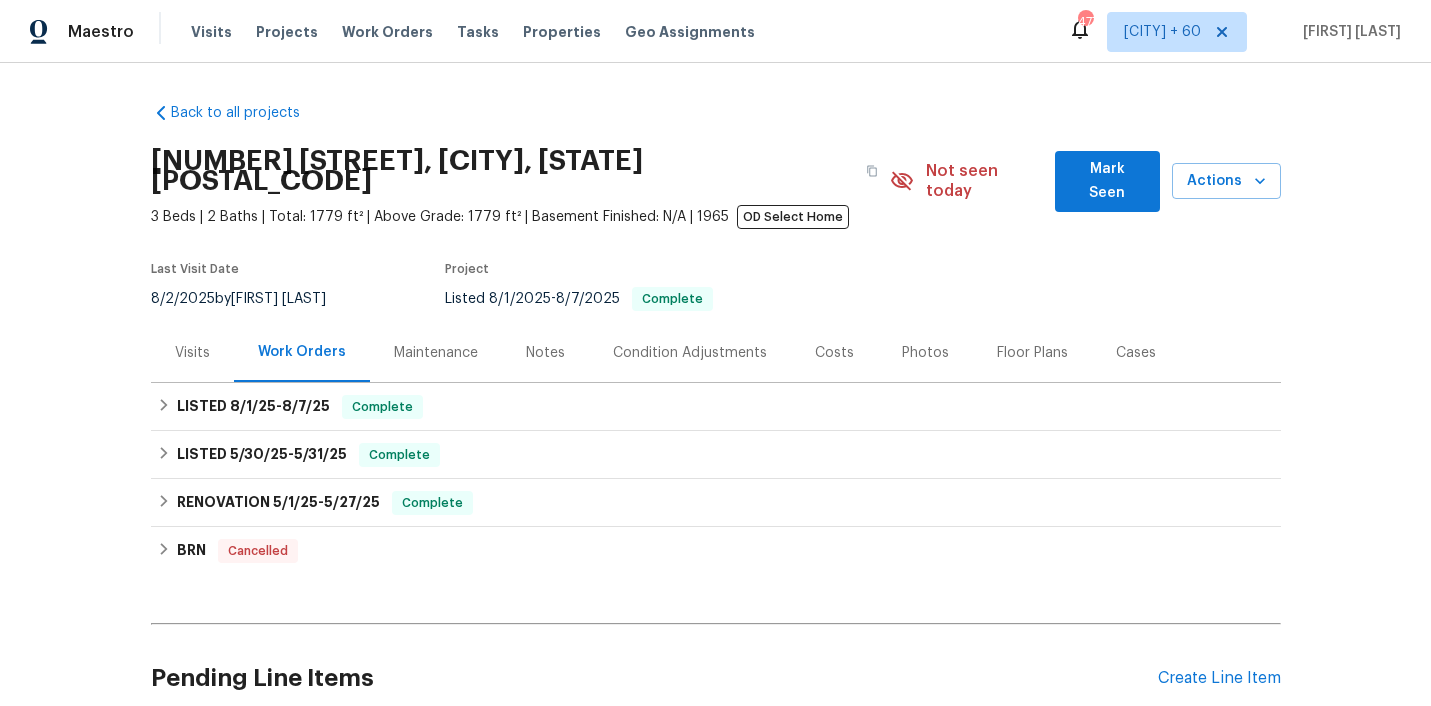 scroll, scrollTop: 155, scrollLeft: 0, axis: vertical 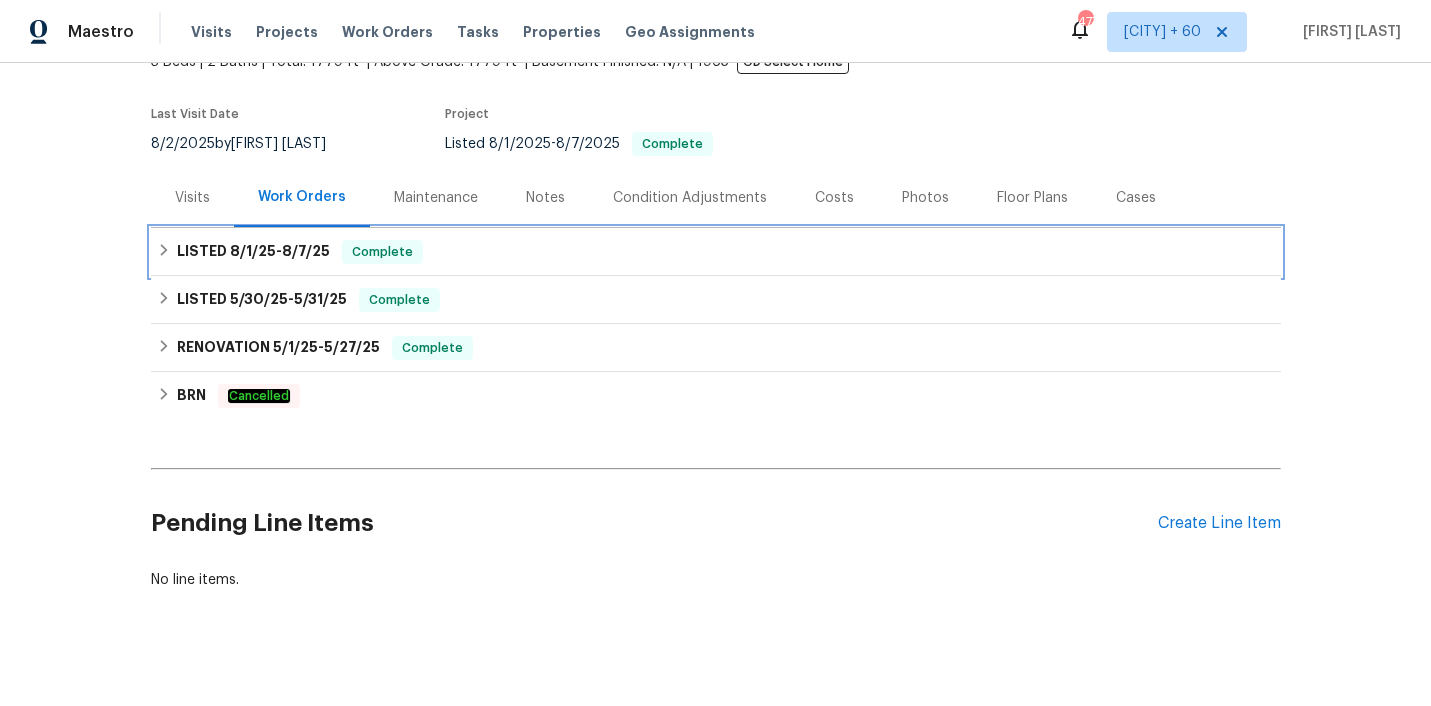 click on "LISTED [DATE] - [DATE] Complete" at bounding box center [716, 252] 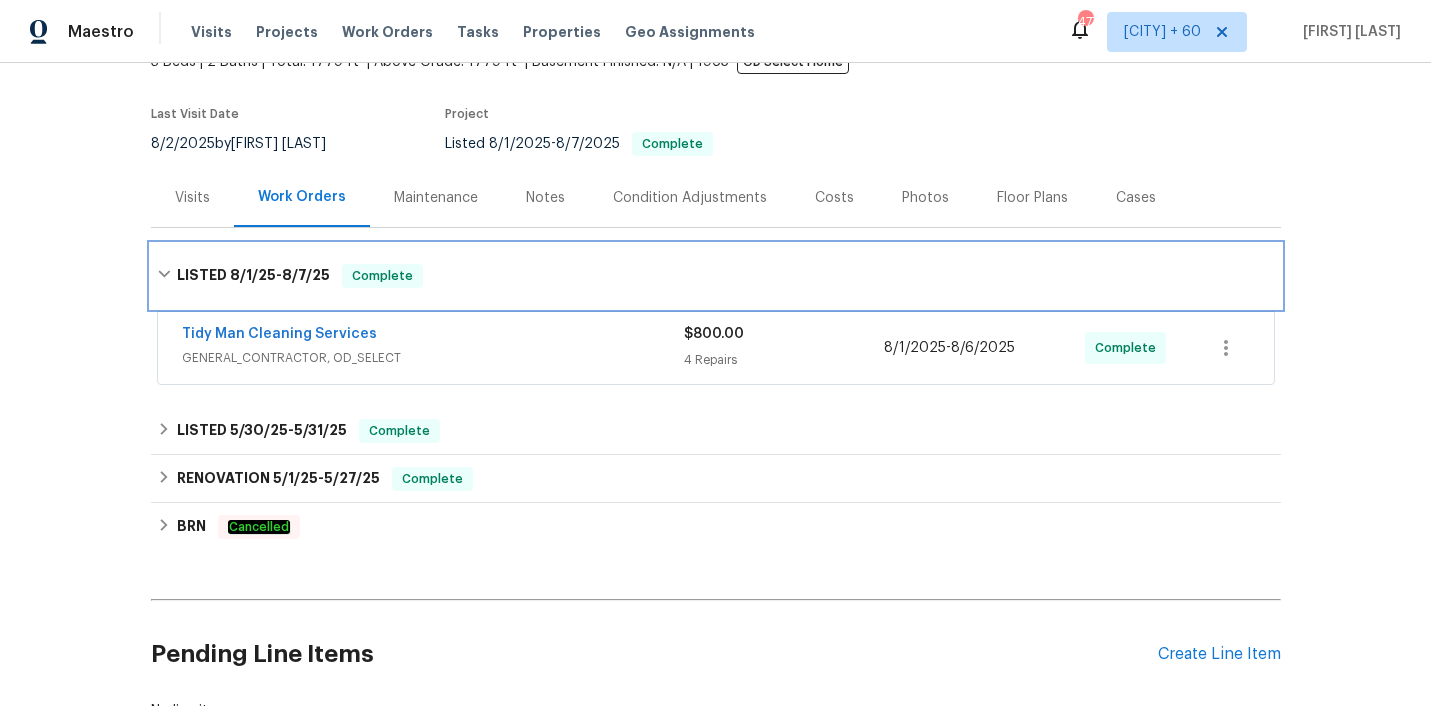 scroll, scrollTop: 215, scrollLeft: 0, axis: vertical 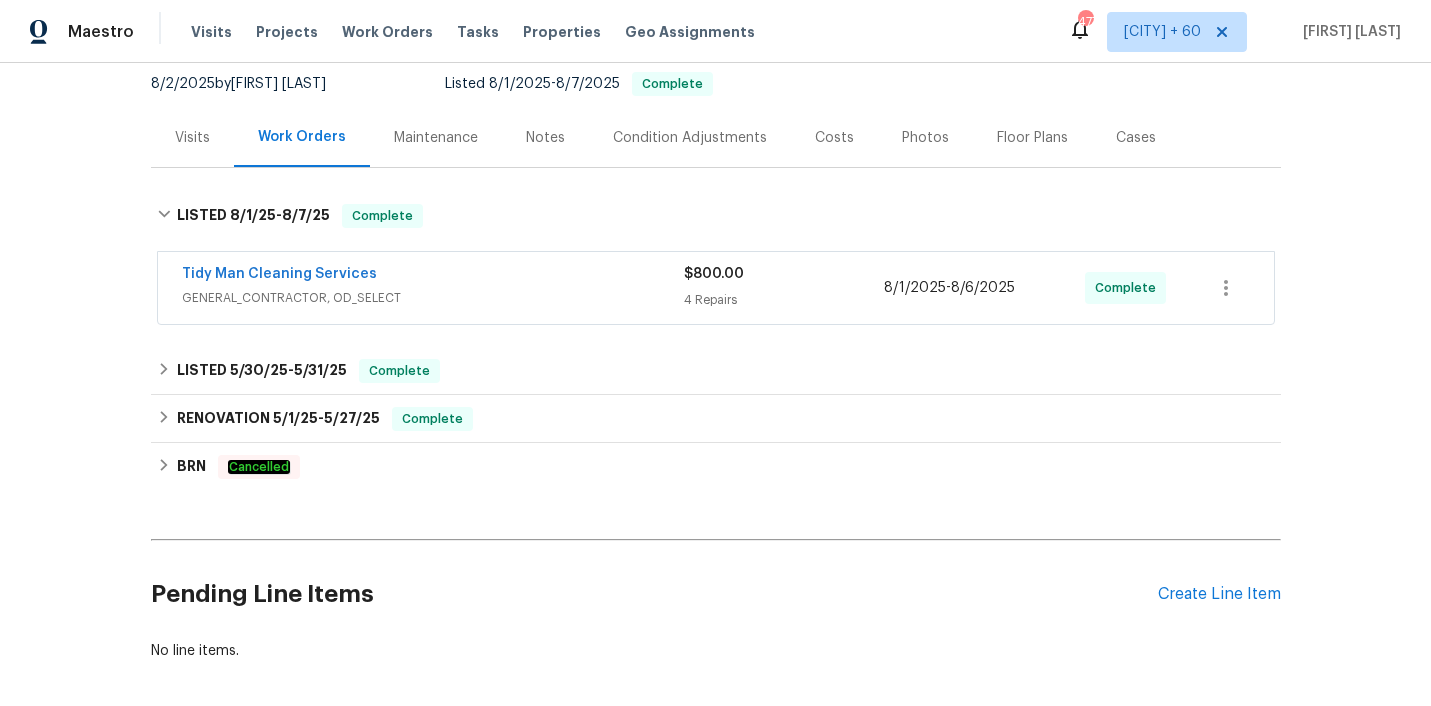 click on "Tidy Man Cleaning Services" at bounding box center [433, 276] 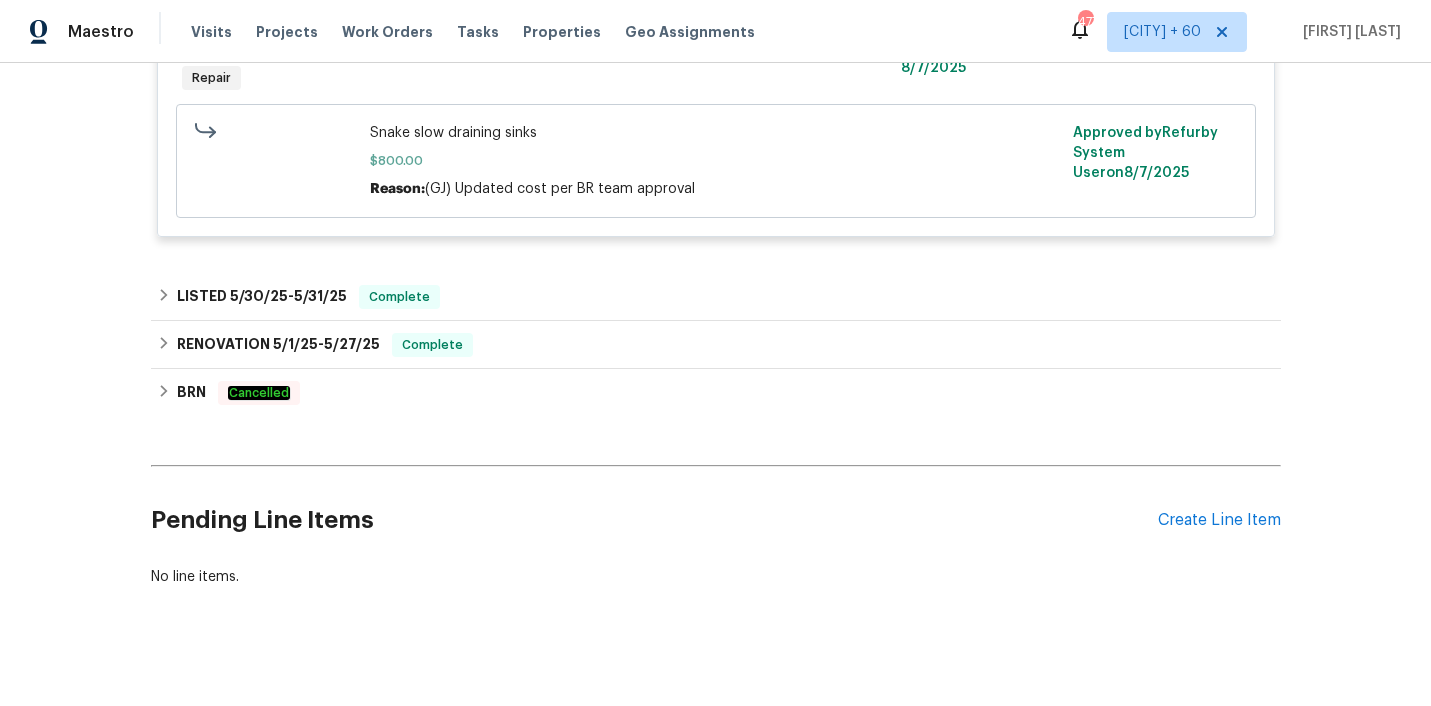 scroll, scrollTop: 1169, scrollLeft: 0, axis: vertical 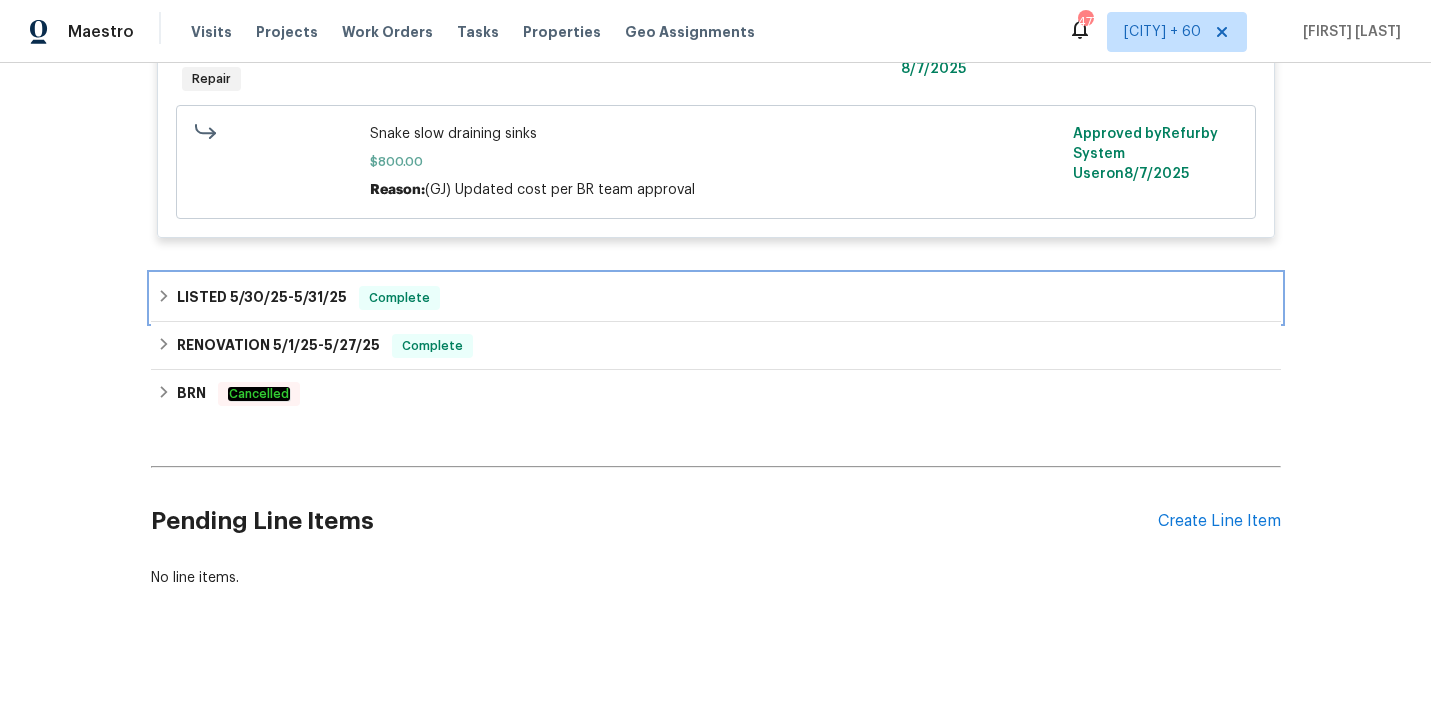 click on "LISTED [DATE] - [DATE] Complete" at bounding box center (716, 298) 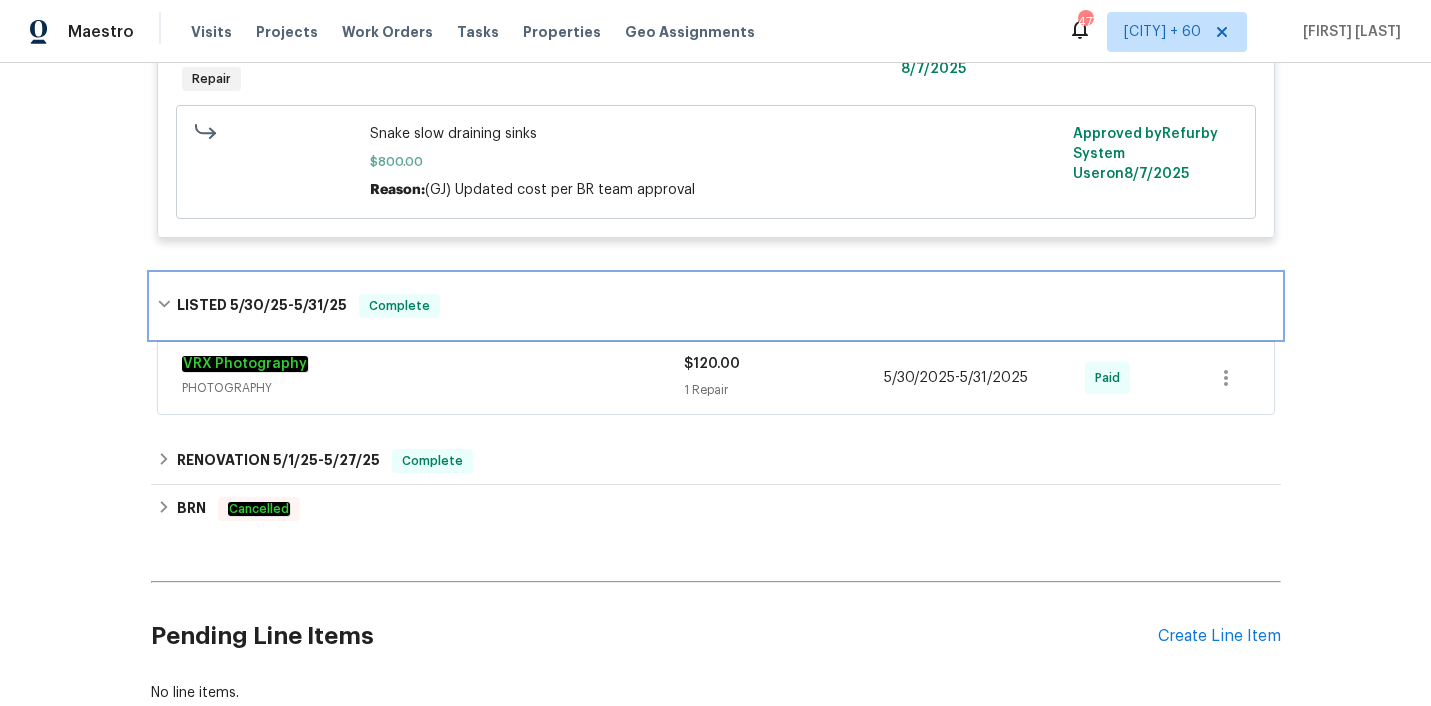scroll, scrollTop: 1285, scrollLeft: 0, axis: vertical 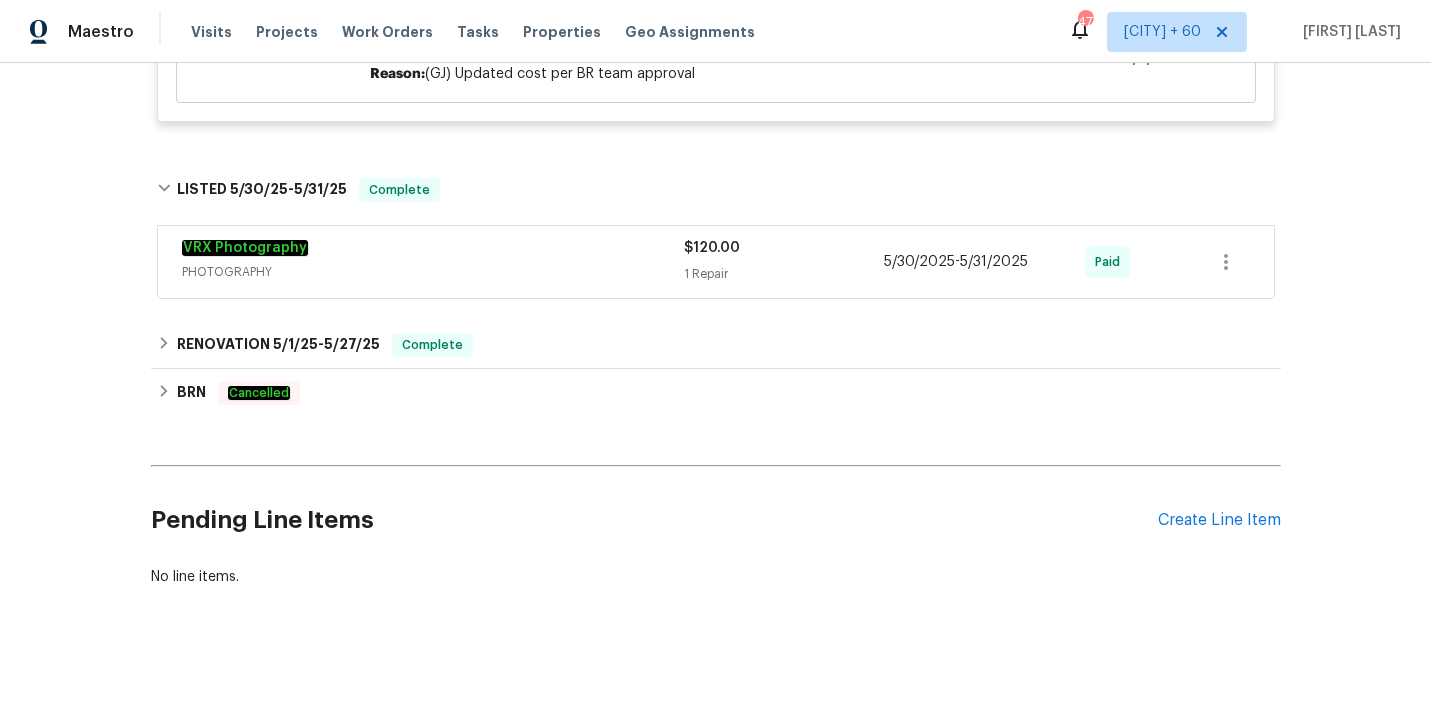 click on "PHOTOGRAPHY" at bounding box center (433, 272) 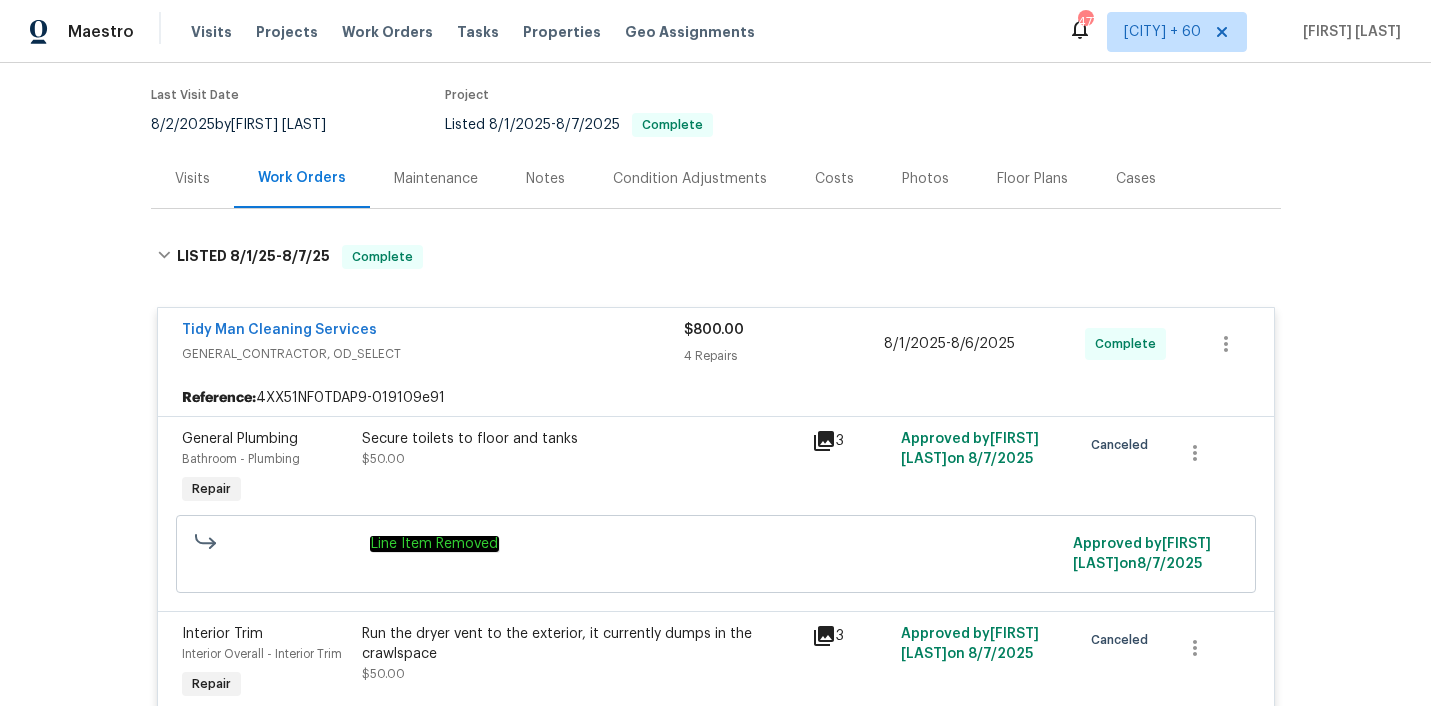 scroll, scrollTop: 178, scrollLeft: 0, axis: vertical 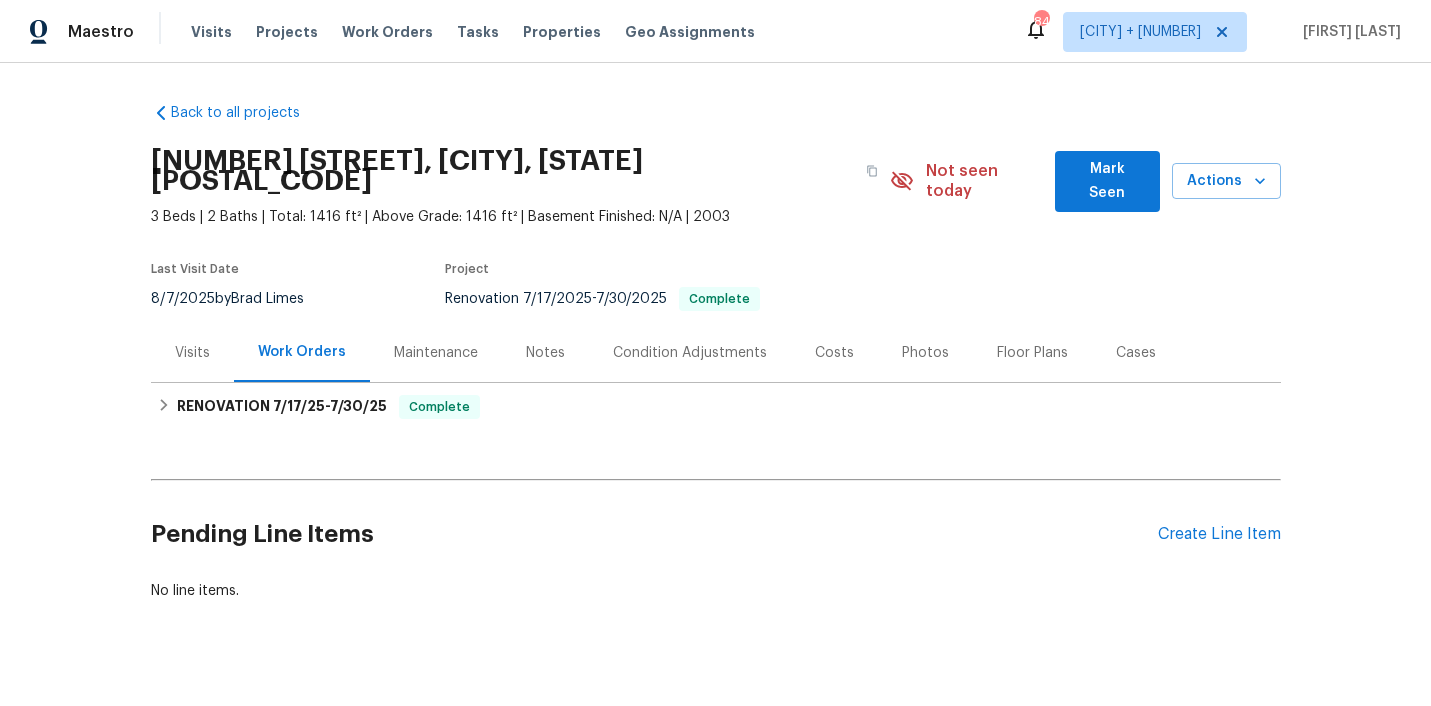 click on "Visits" at bounding box center [192, 353] 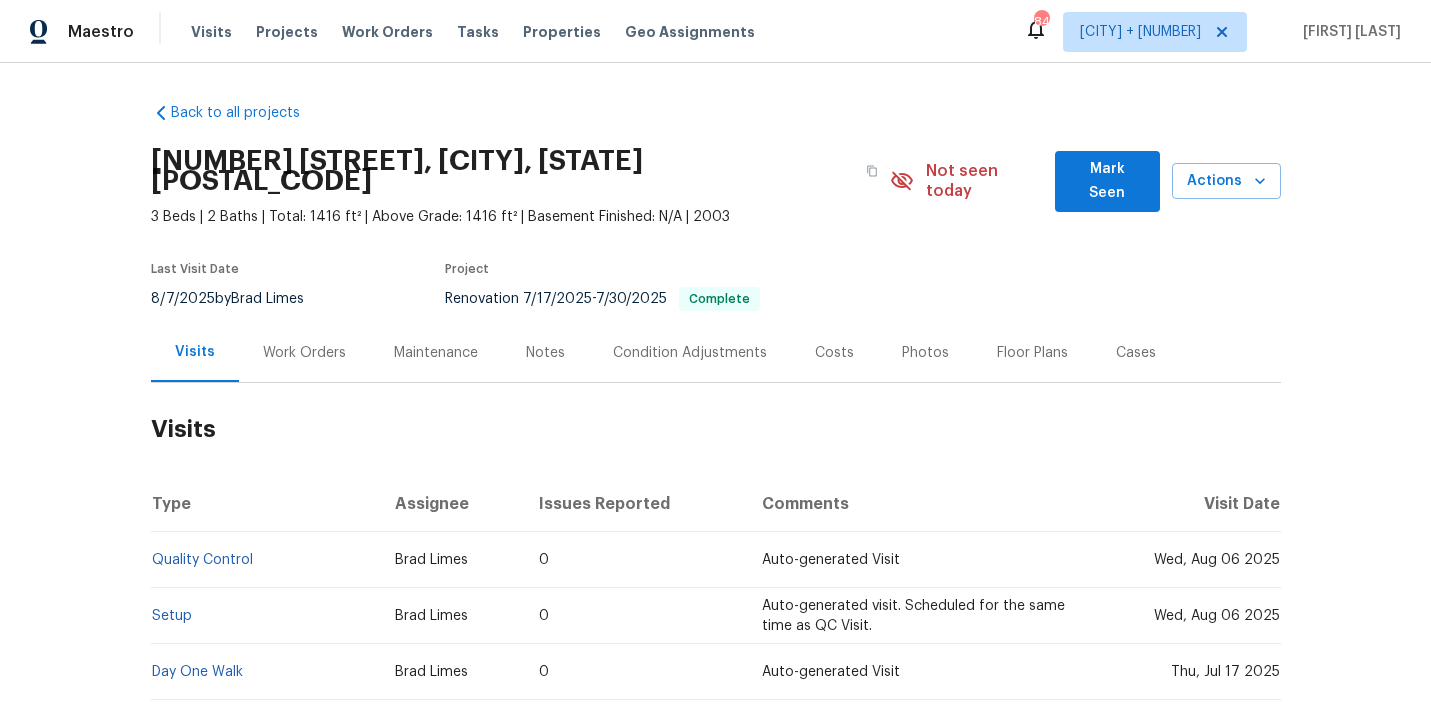 scroll, scrollTop: 166, scrollLeft: 0, axis: vertical 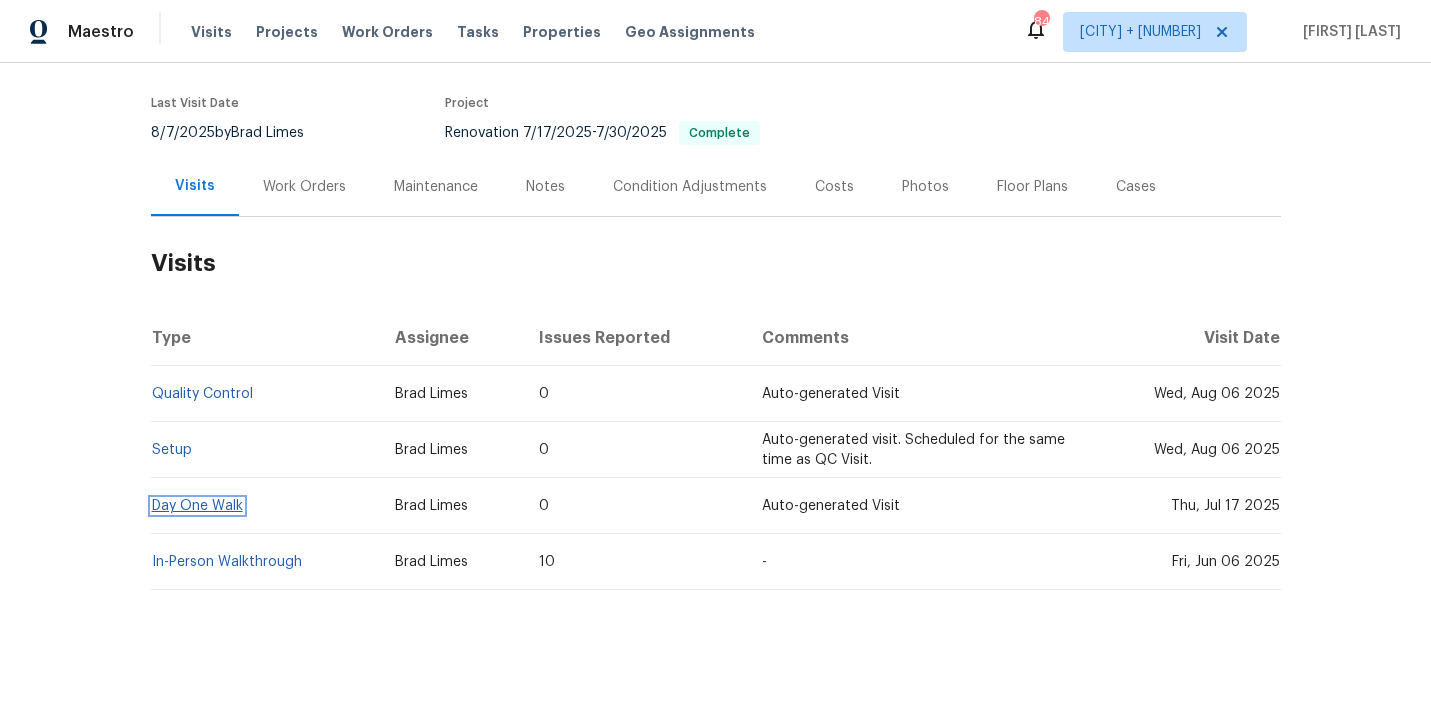 click on "Day One Walk" at bounding box center [197, 506] 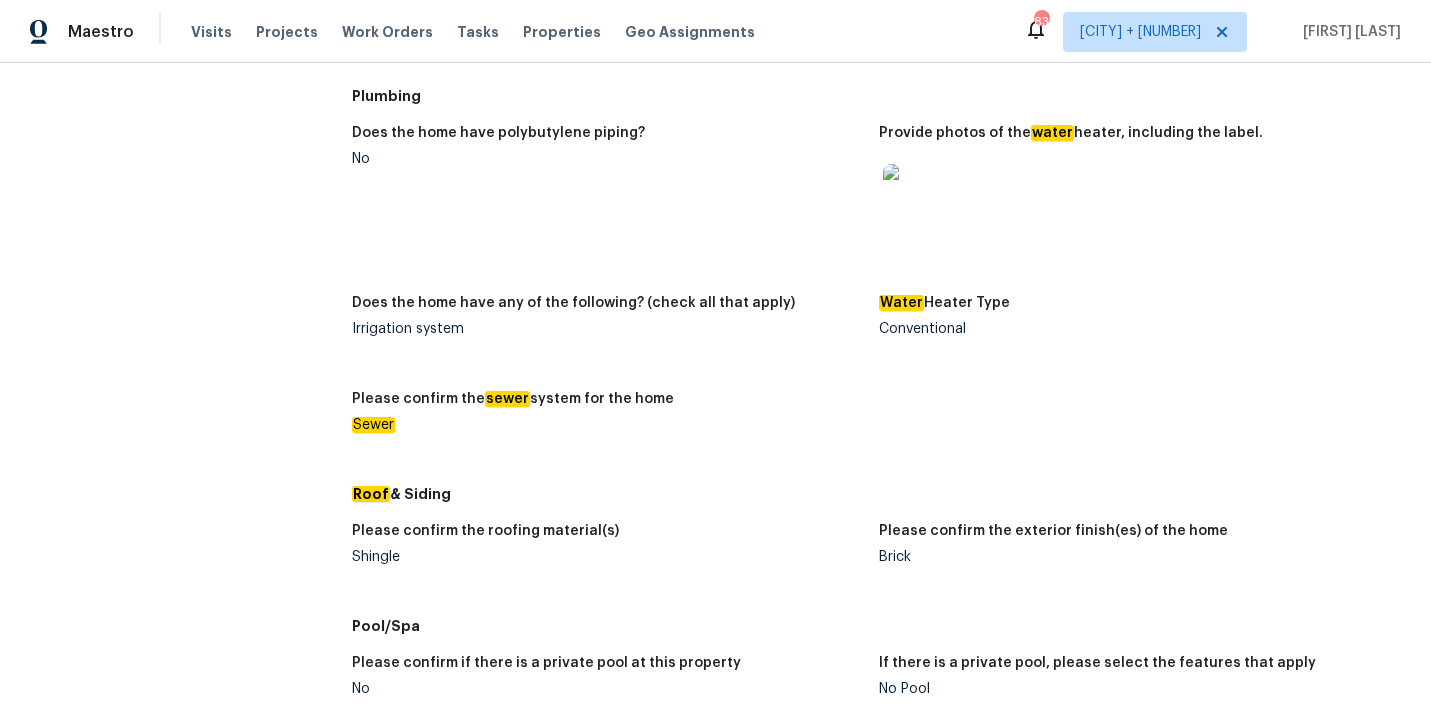 scroll, scrollTop: 631, scrollLeft: 0, axis: vertical 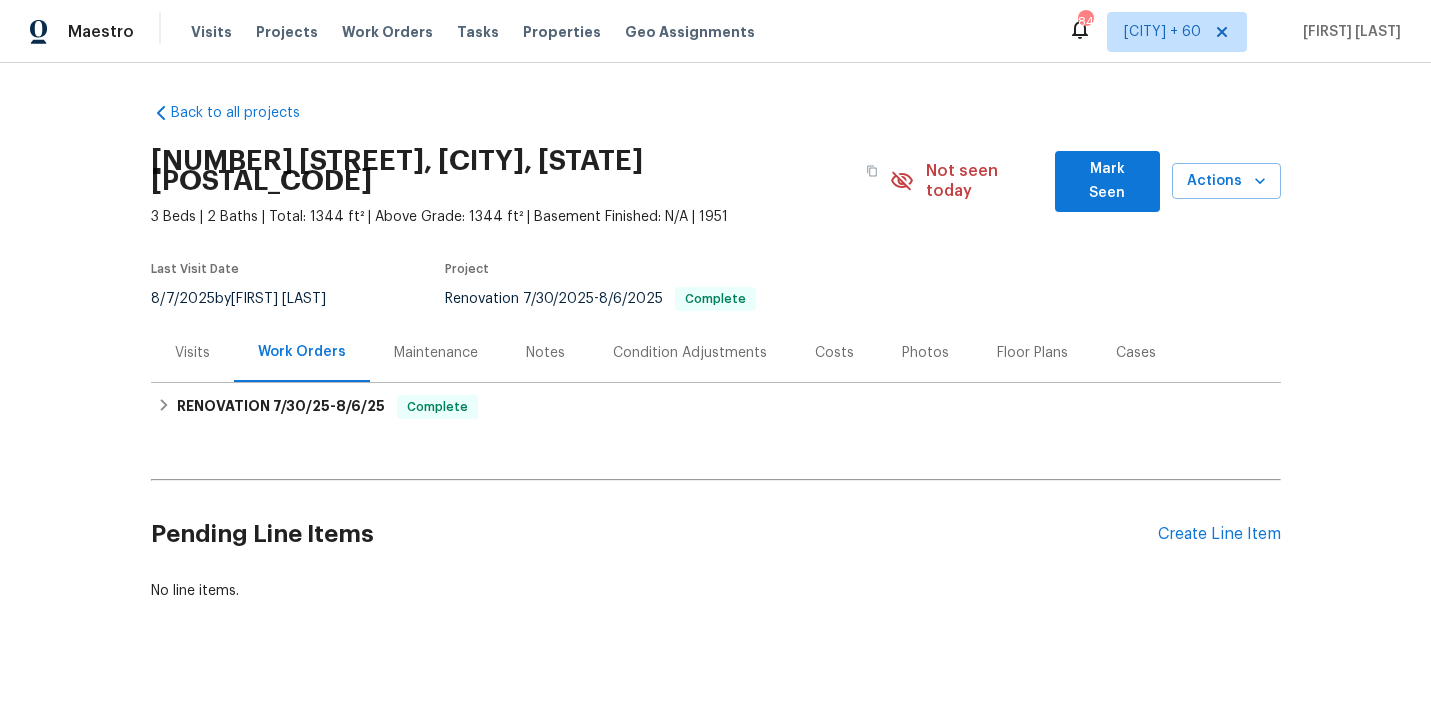 click on "Visits" at bounding box center (192, 353) 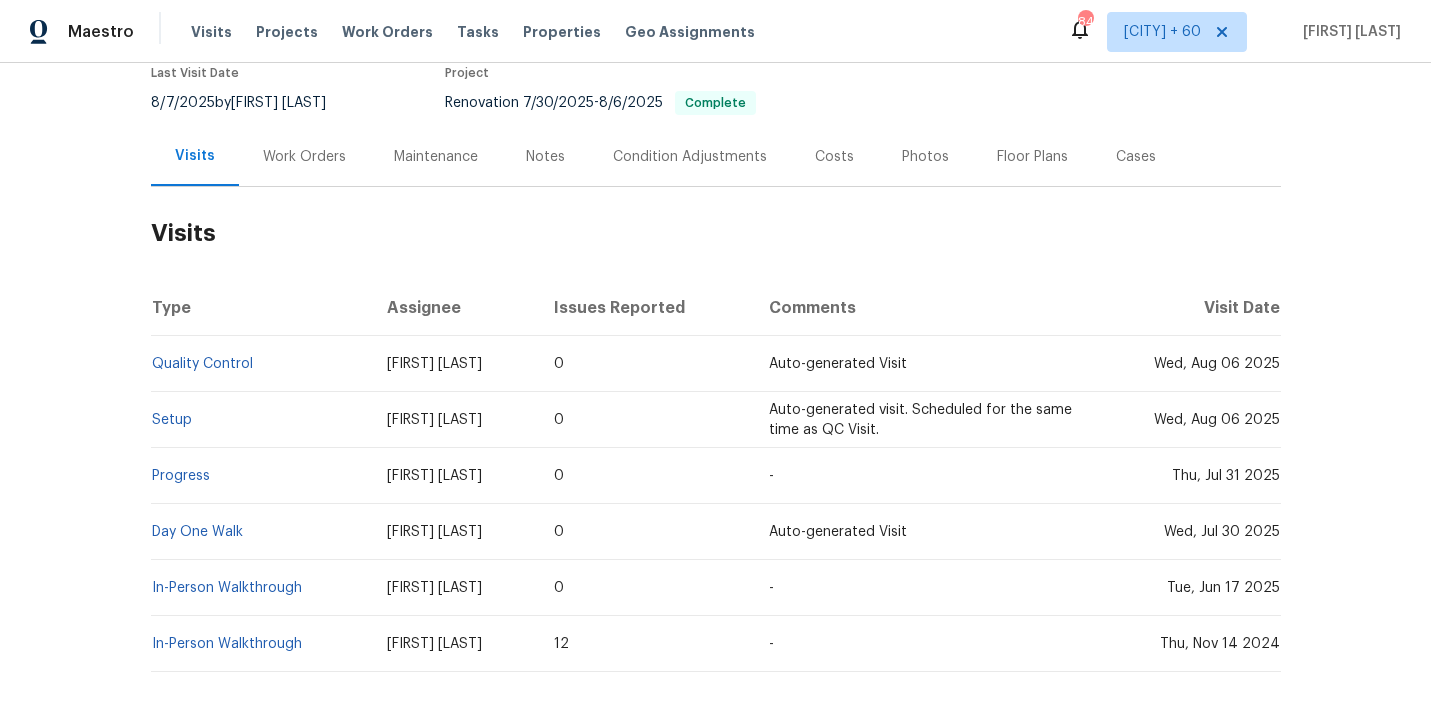 scroll, scrollTop: 278, scrollLeft: 0, axis: vertical 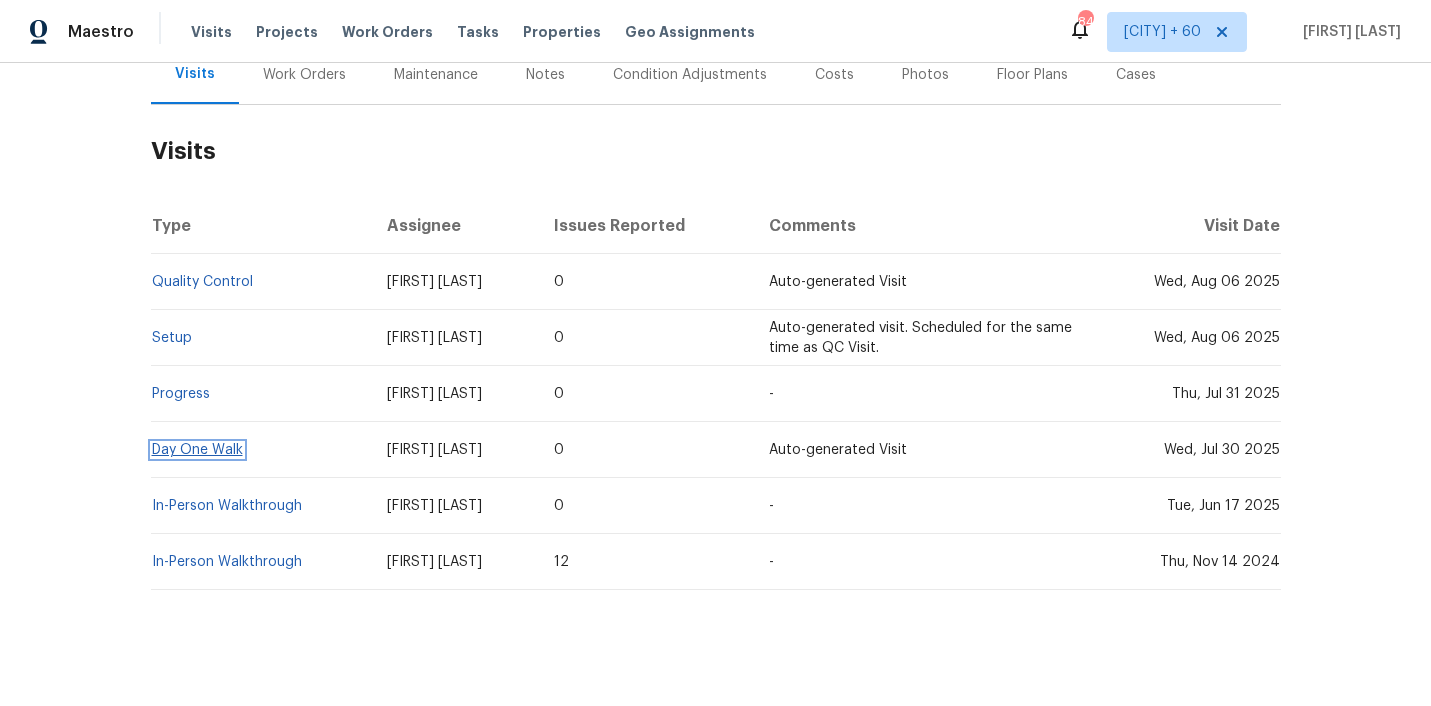 click on "Day One Walk" at bounding box center [197, 450] 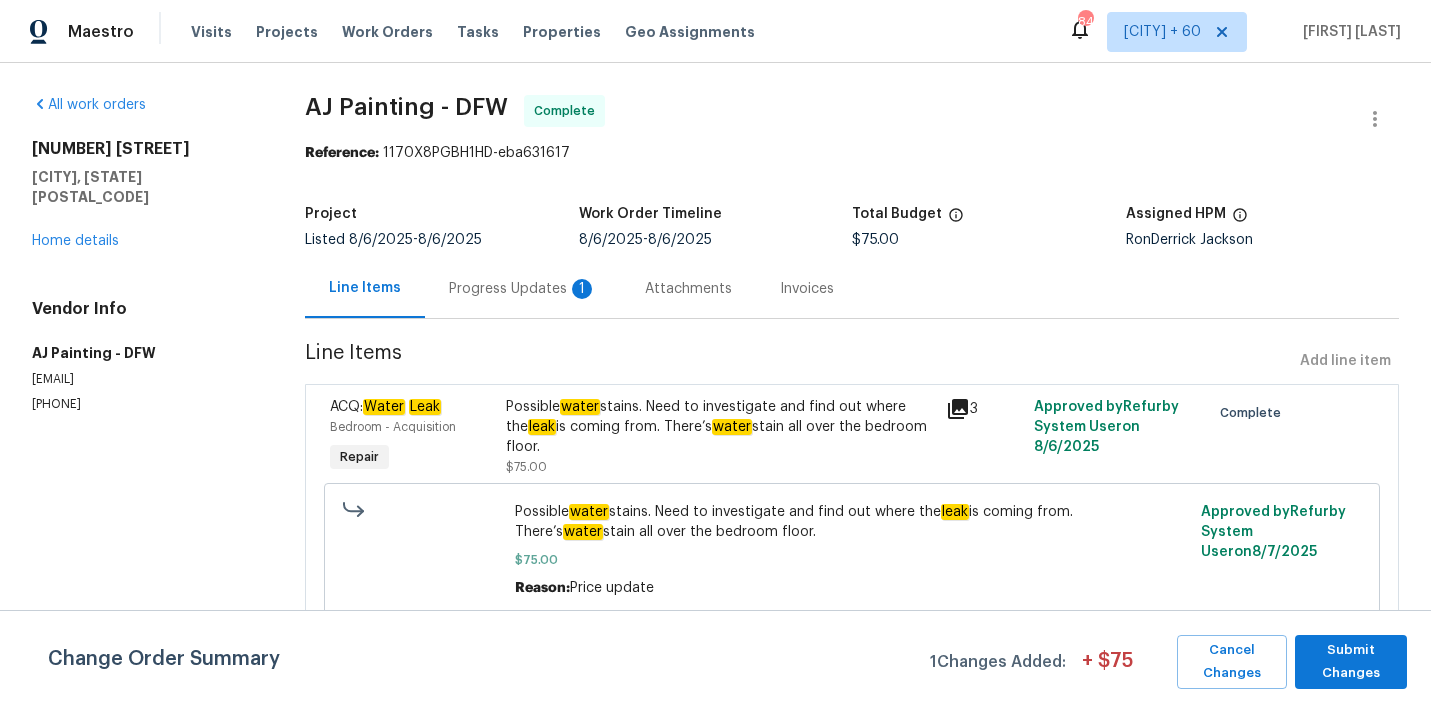scroll, scrollTop: 0, scrollLeft: 0, axis: both 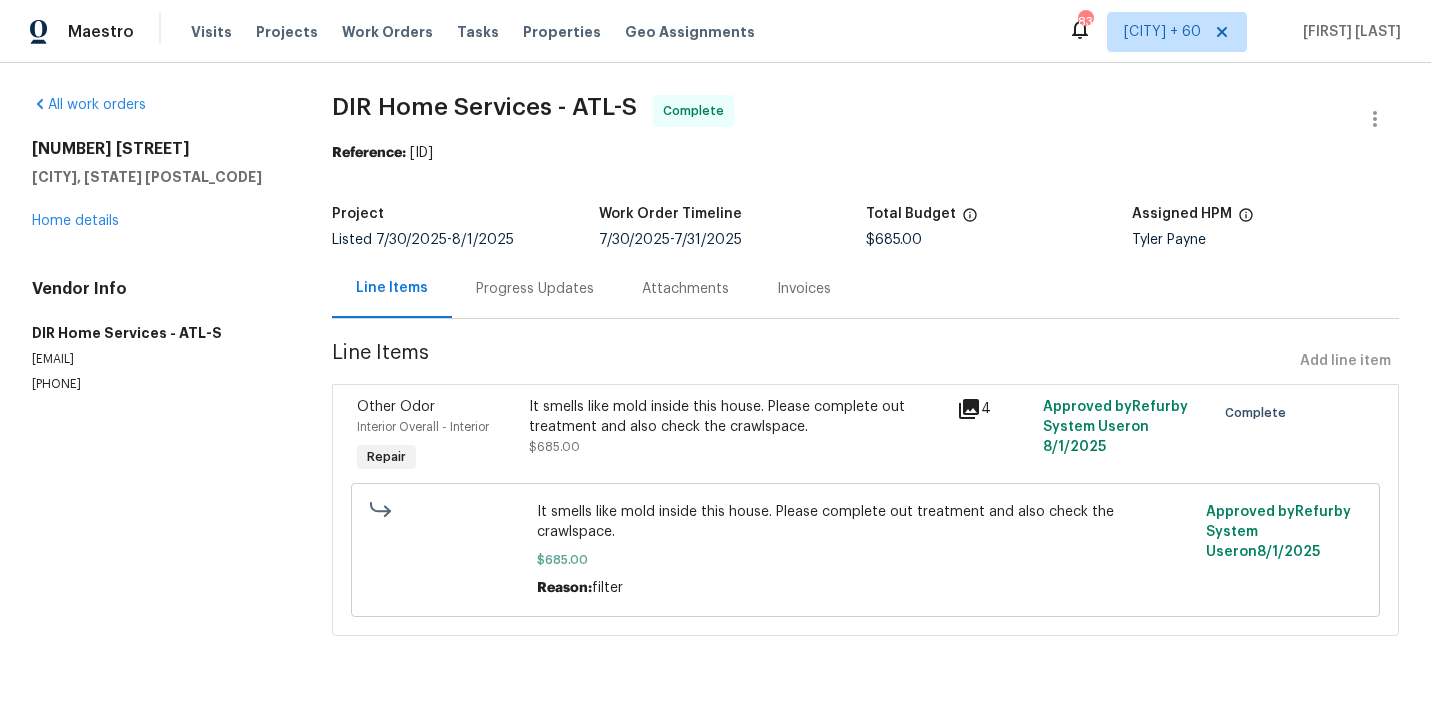 click on "Progress Updates" at bounding box center (535, 289) 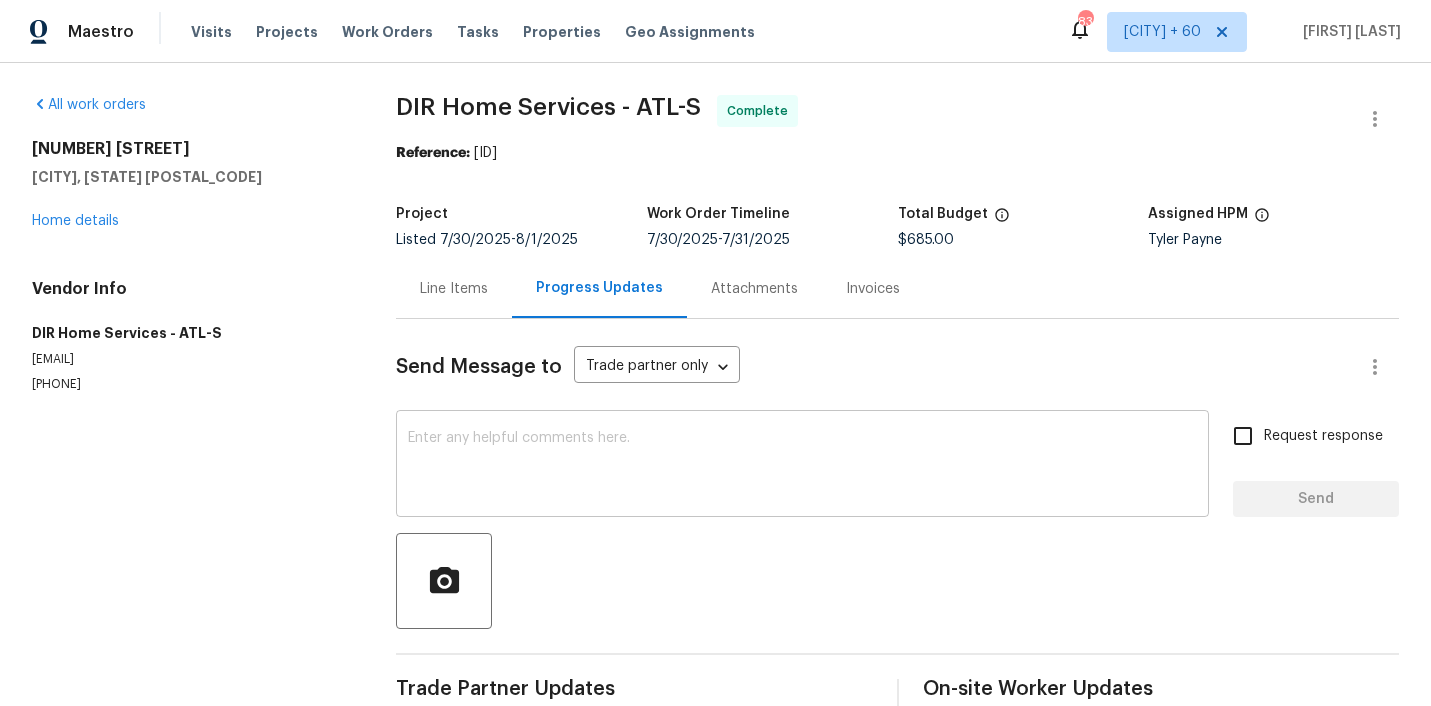 scroll, scrollTop: 0, scrollLeft: 0, axis: both 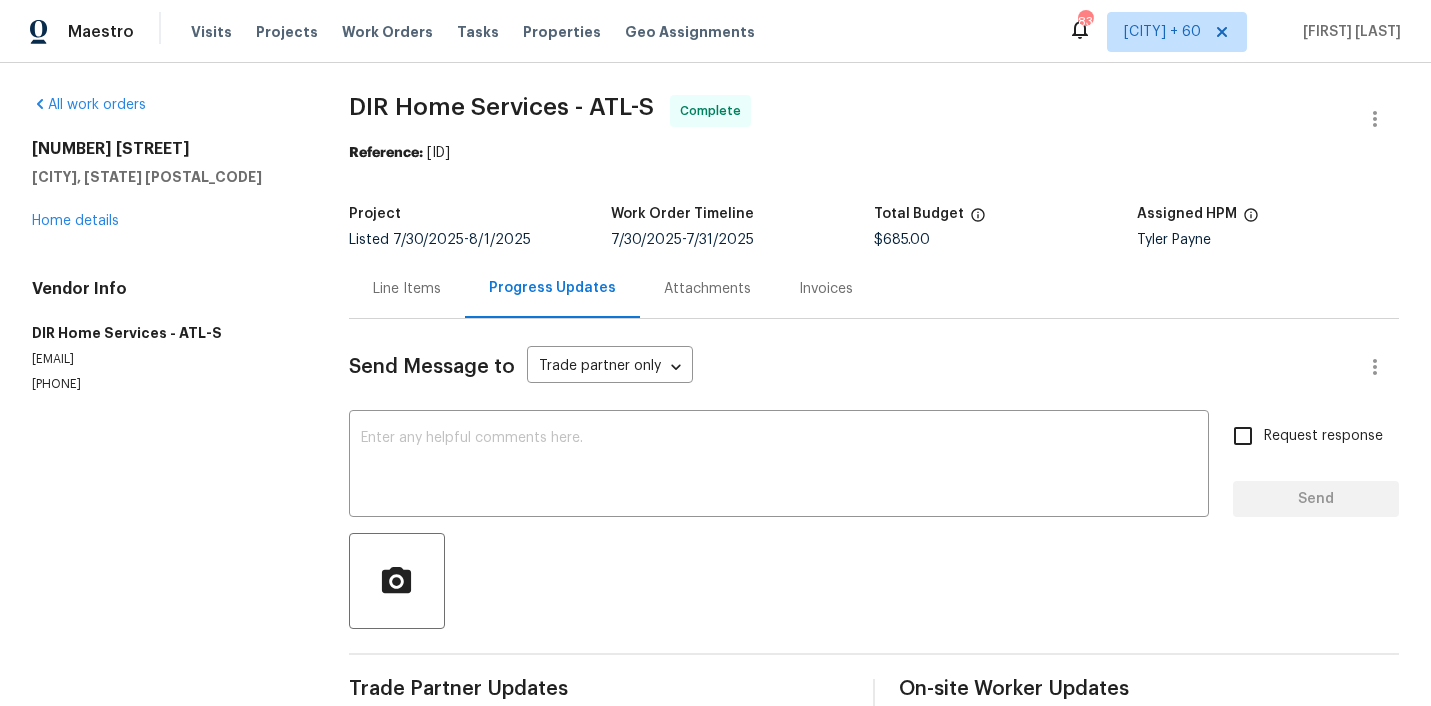click on "Invoices" at bounding box center [826, 289] 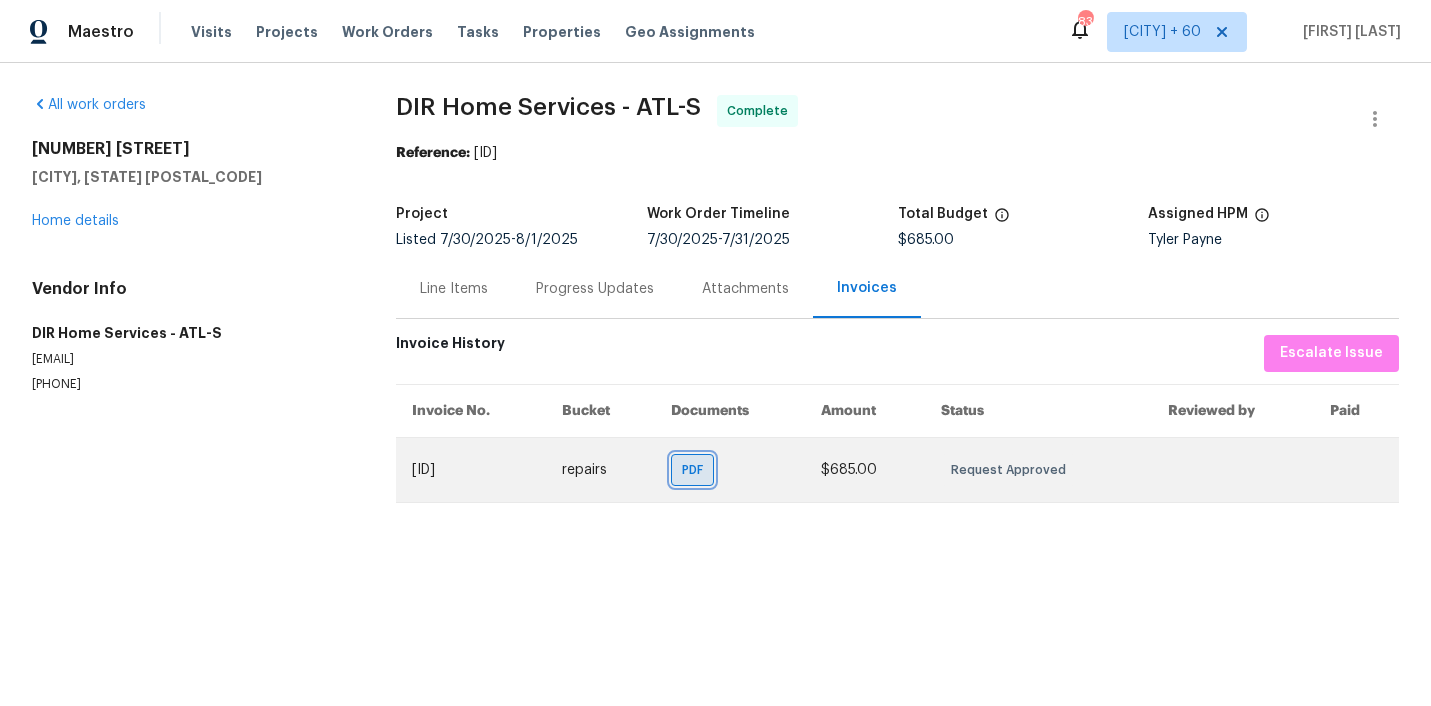 click on "PDF" at bounding box center (696, 470) 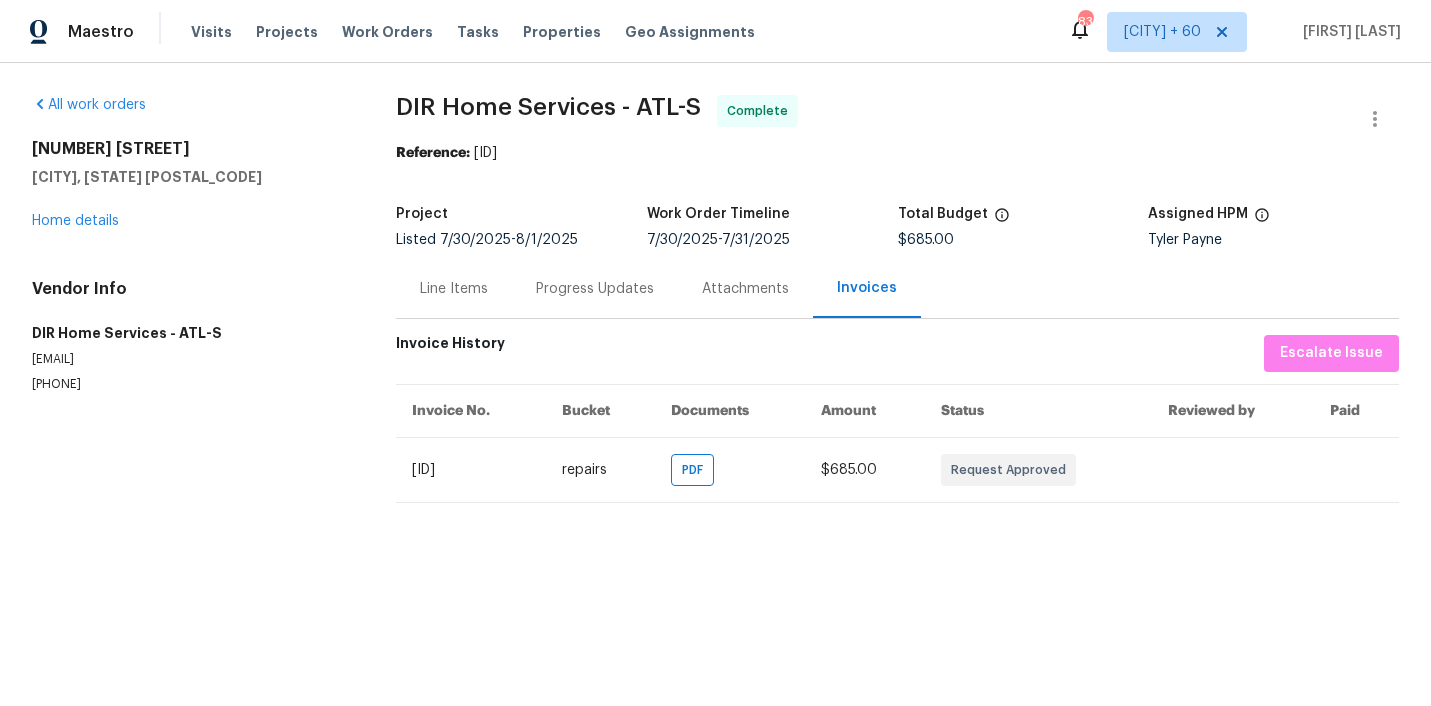 click on "Progress Updates" at bounding box center [595, 289] 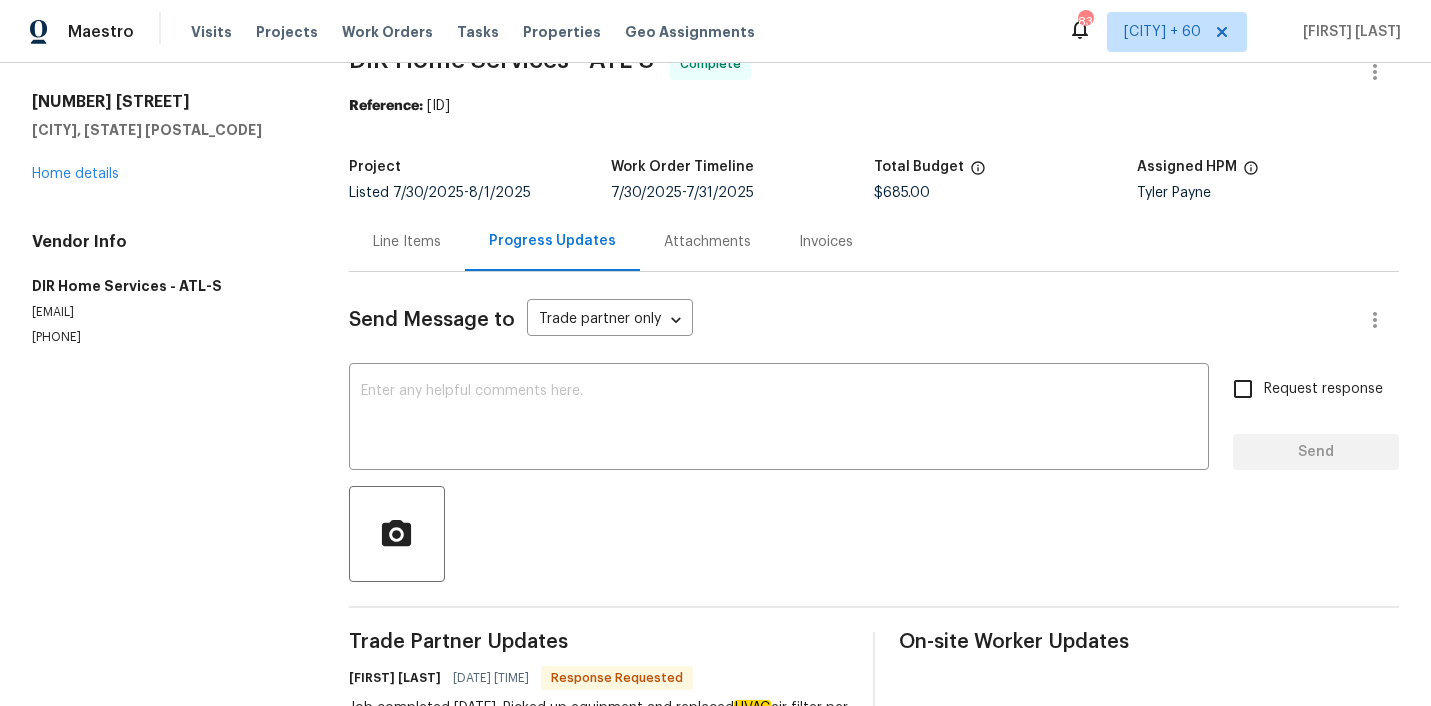 scroll, scrollTop: 0, scrollLeft: 0, axis: both 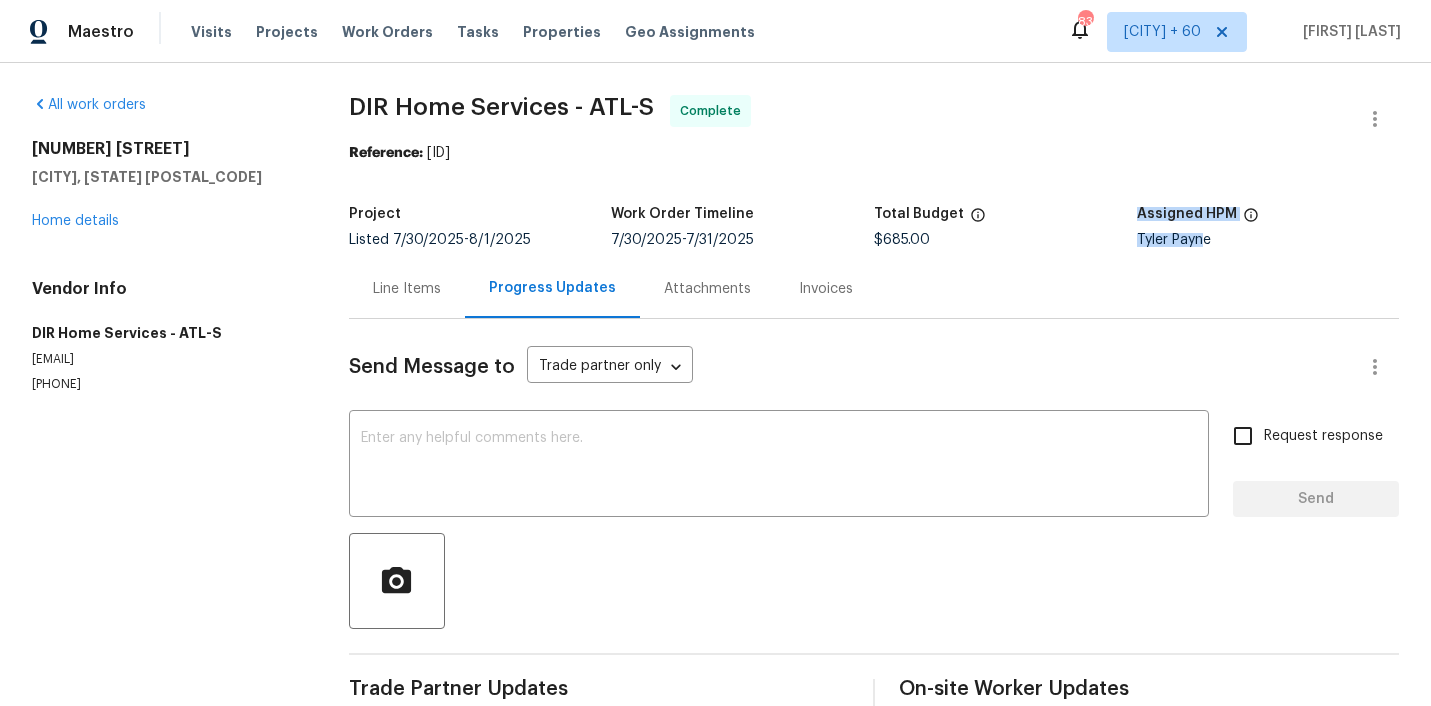 drag, startPoint x: 1133, startPoint y: 245, endPoint x: 1199, endPoint y: 244, distance: 66.007576 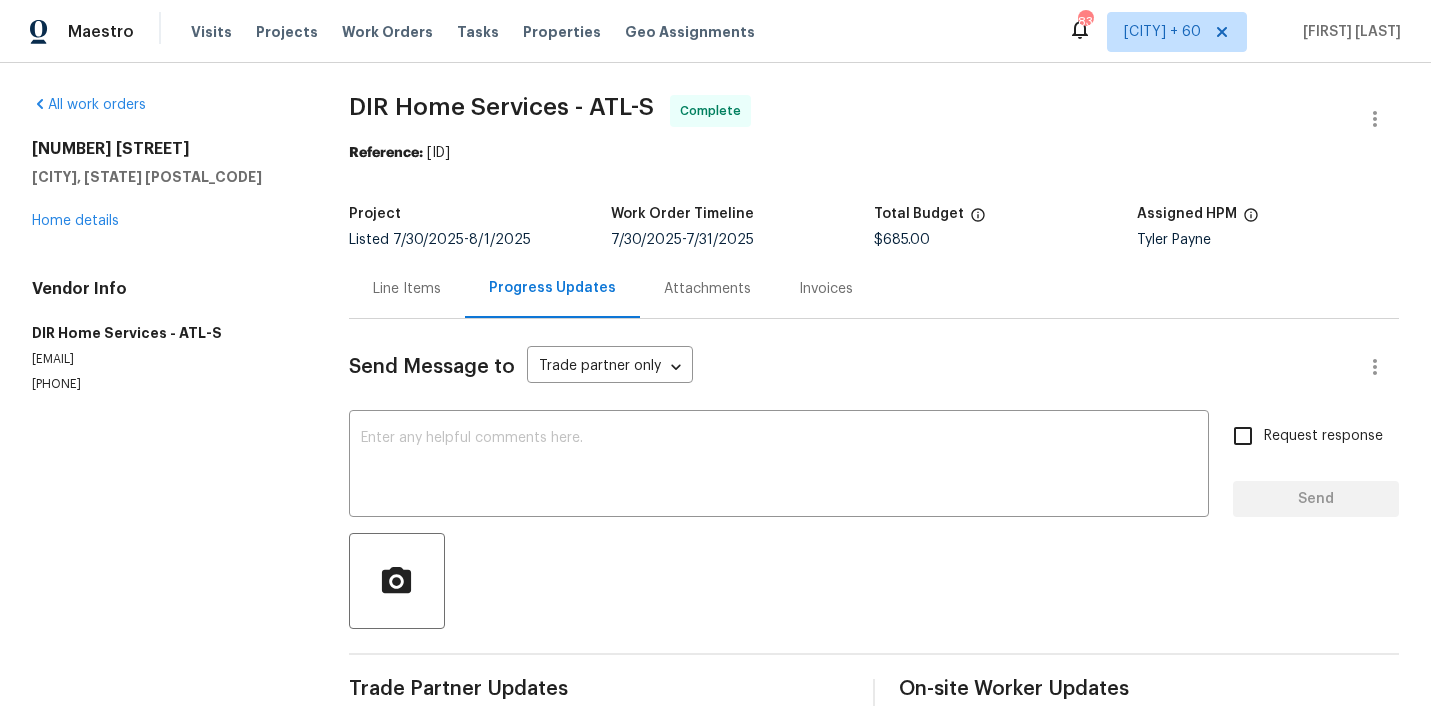 click on "Line Items Progress Updates Attachments Invoices" at bounding box center (874, 289) 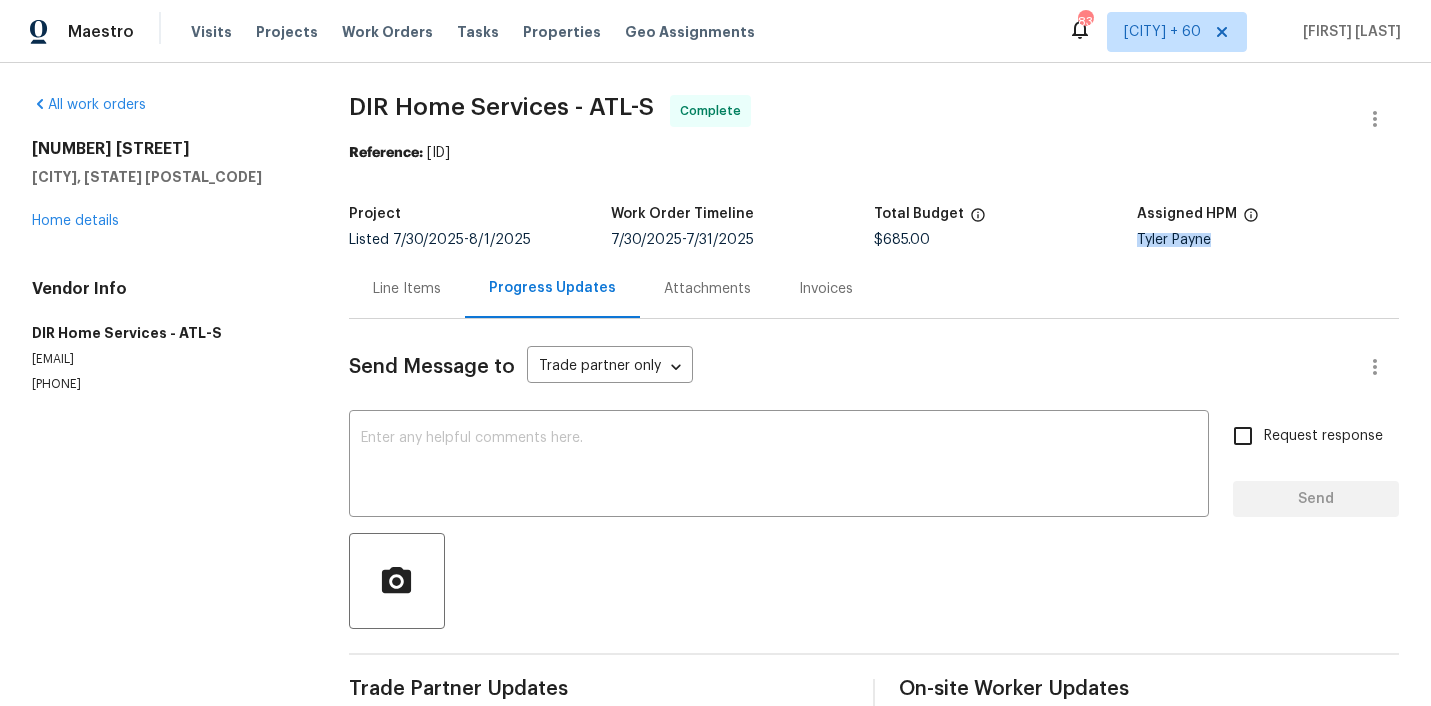 drag, startPoint x: 1138, startPoint y: 244, endPoint x: 1236, endPoint y: 249, distance: 98.12747 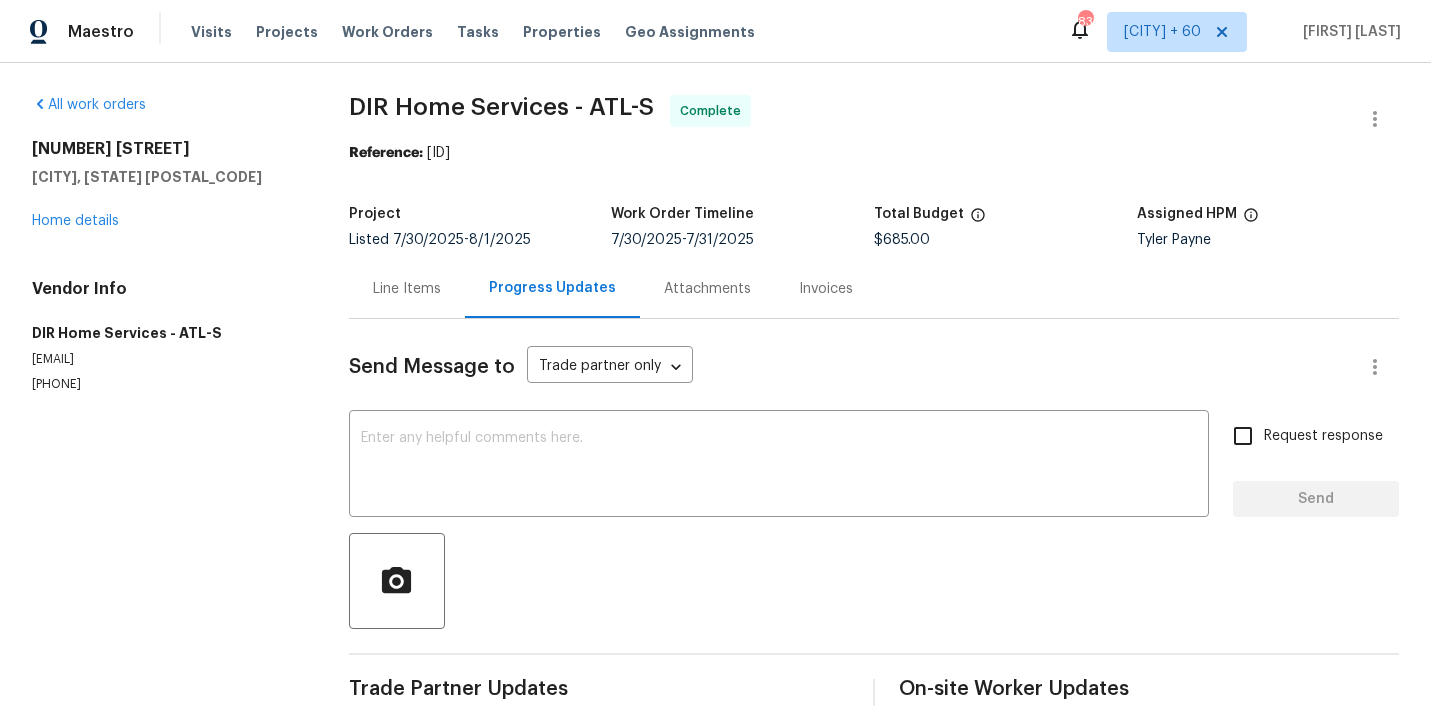 click on "Line Items Progress Updates Attachments Invoices" at bounding box center [874, 289] 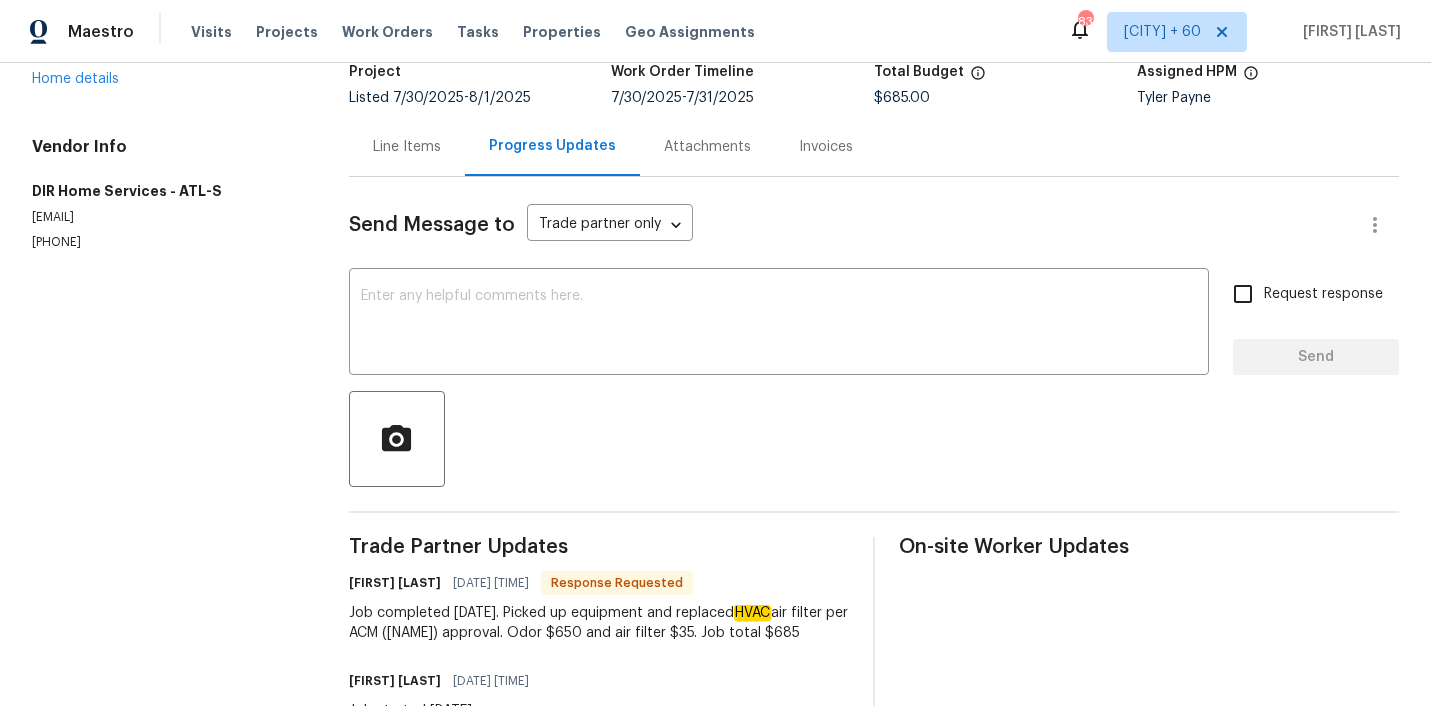 scroll, scrollTop: 0, scrollLeft: 0, axis: both 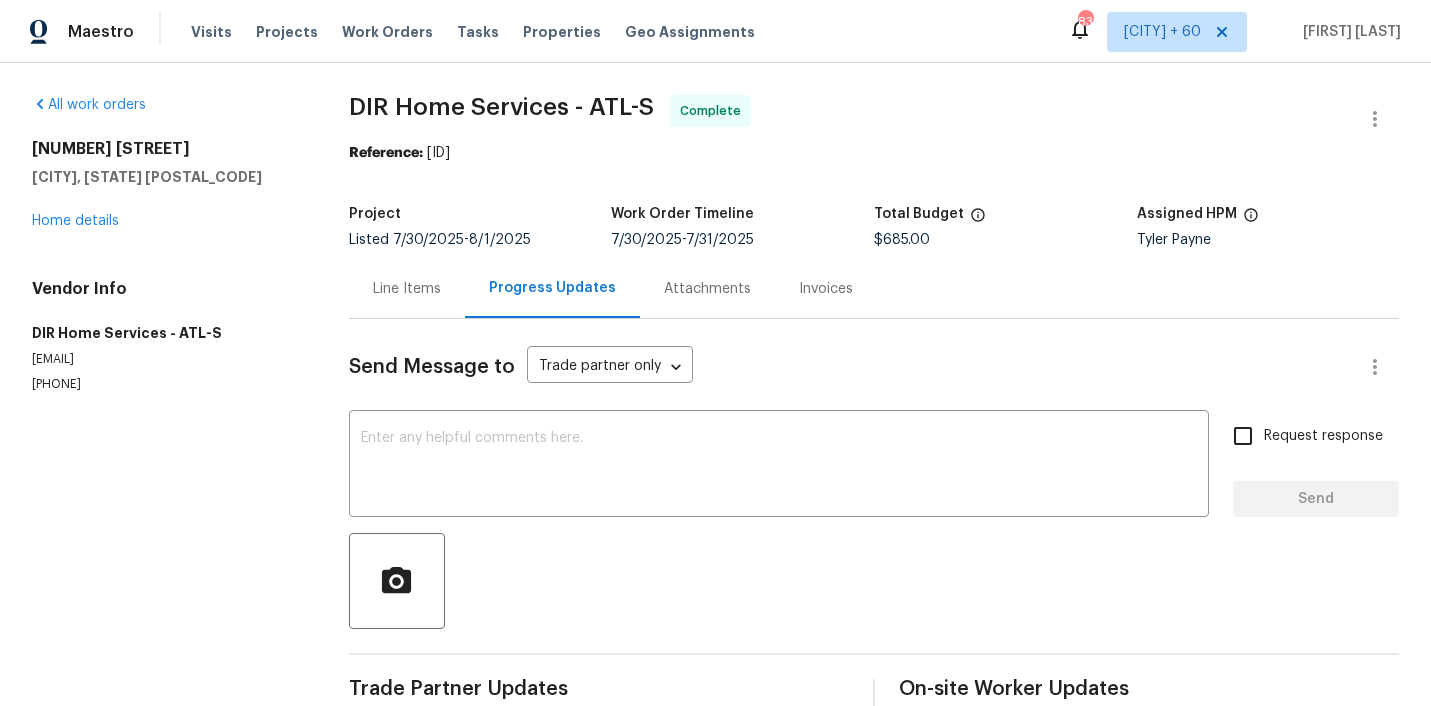 click on "Invoices" at bounding box center (826, 289) 